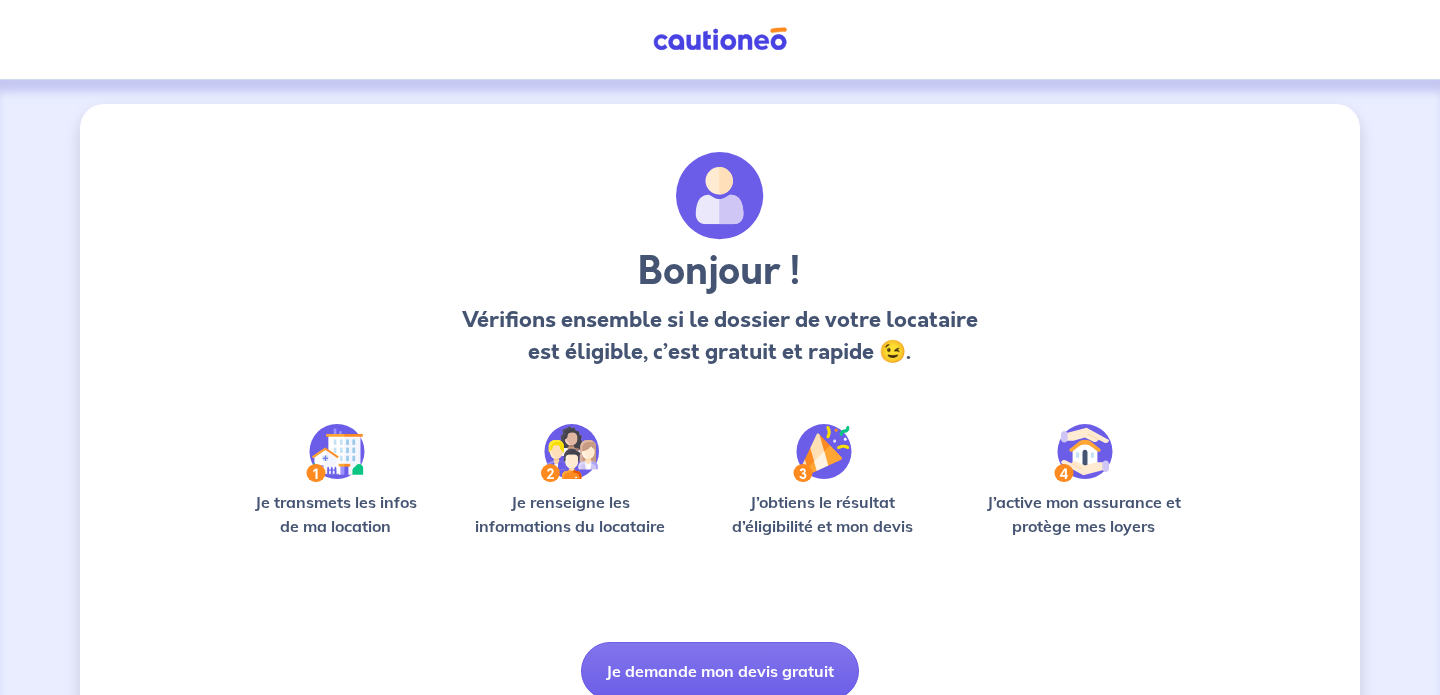scroll, scrollTop: 0, scrollLeft: 0, axis: both 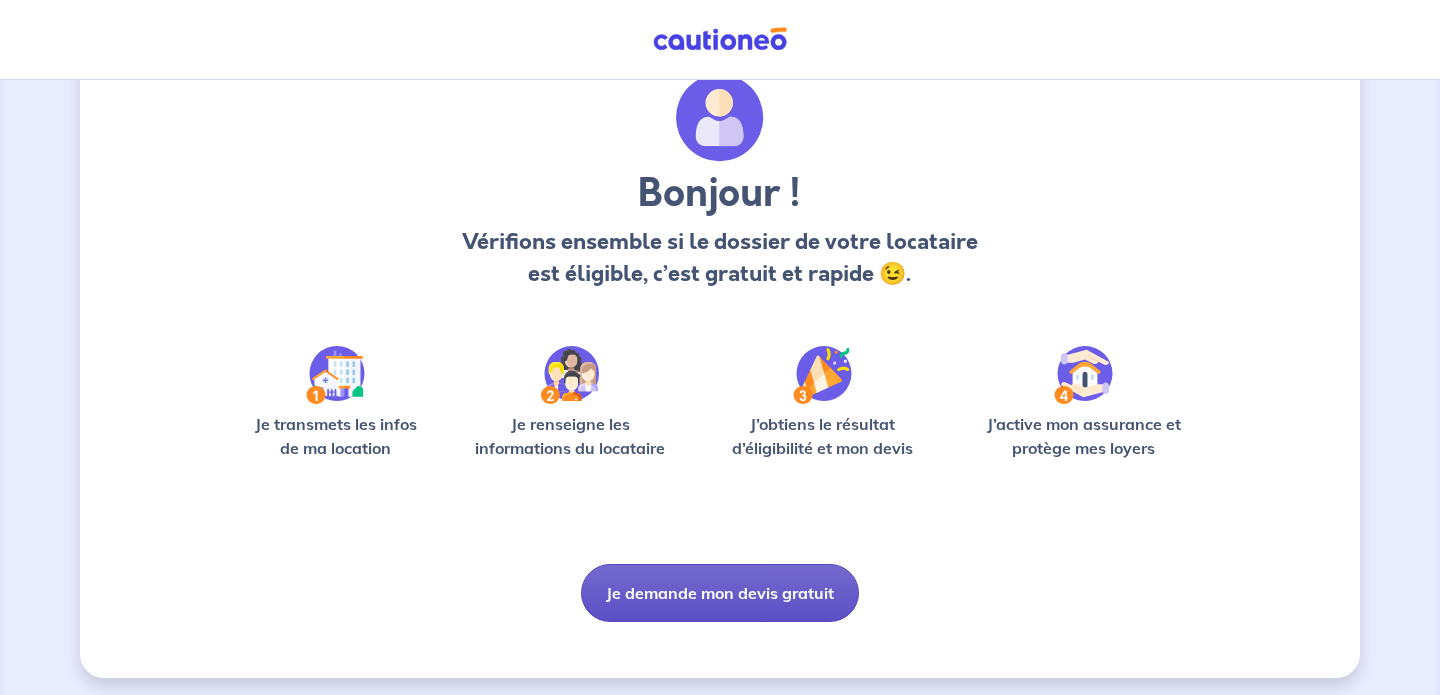 click on "Je demande mon devis gratuit" at bounding box center [720, 593] 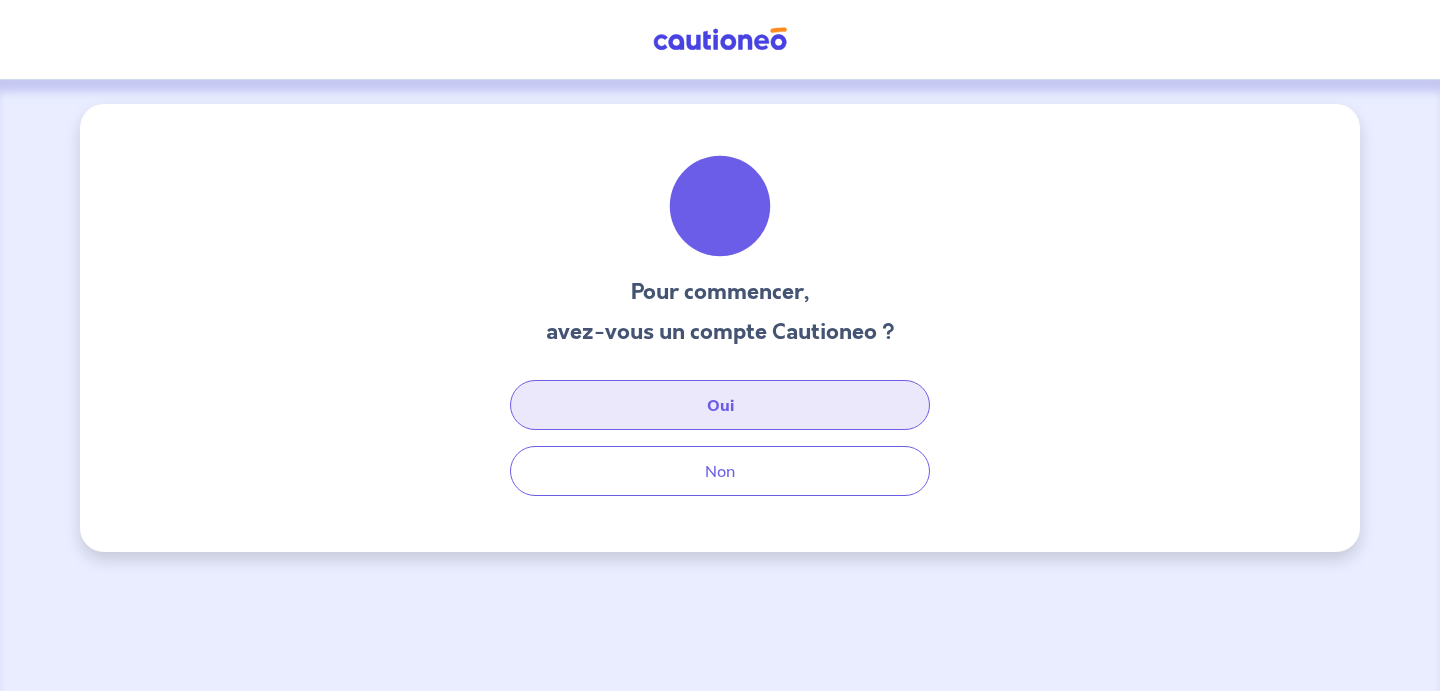 click on "Oui" at bounding box center (720, 405) 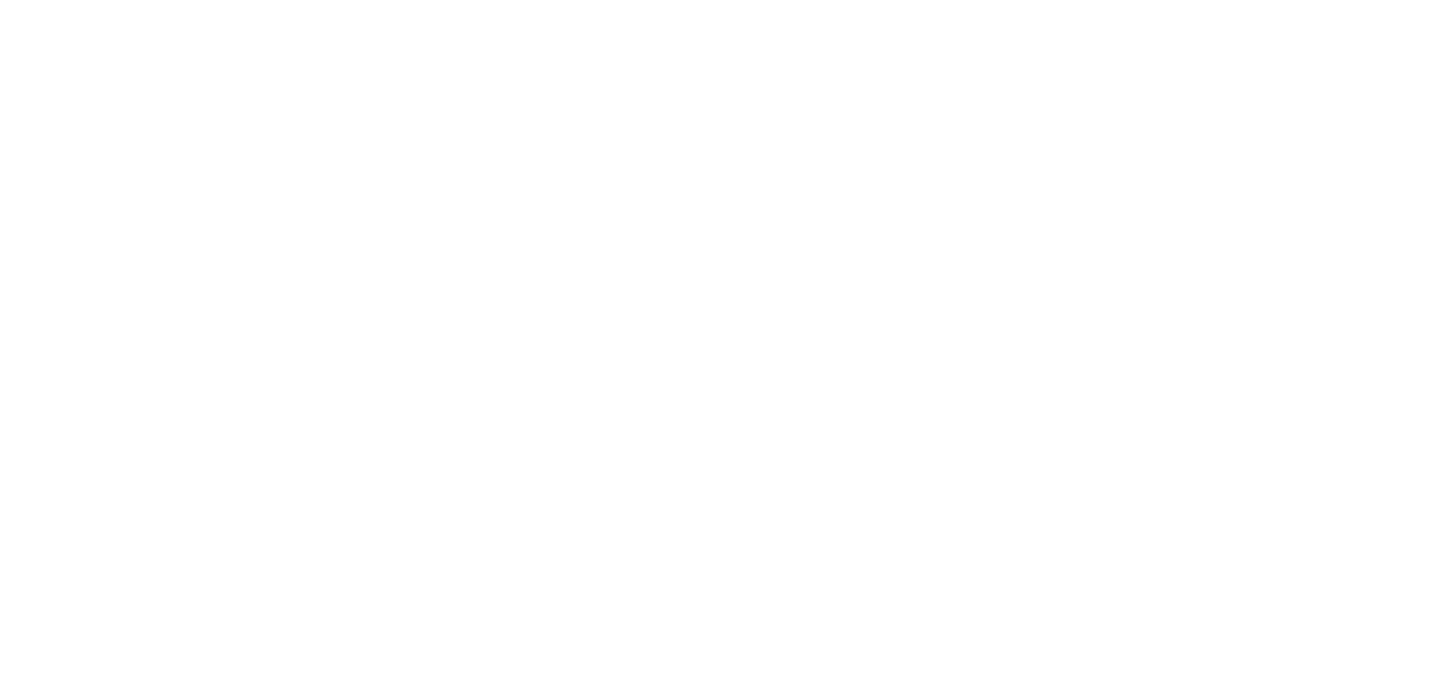 scroll, scrollTop: 0, scrollLeft: 0, axis: both 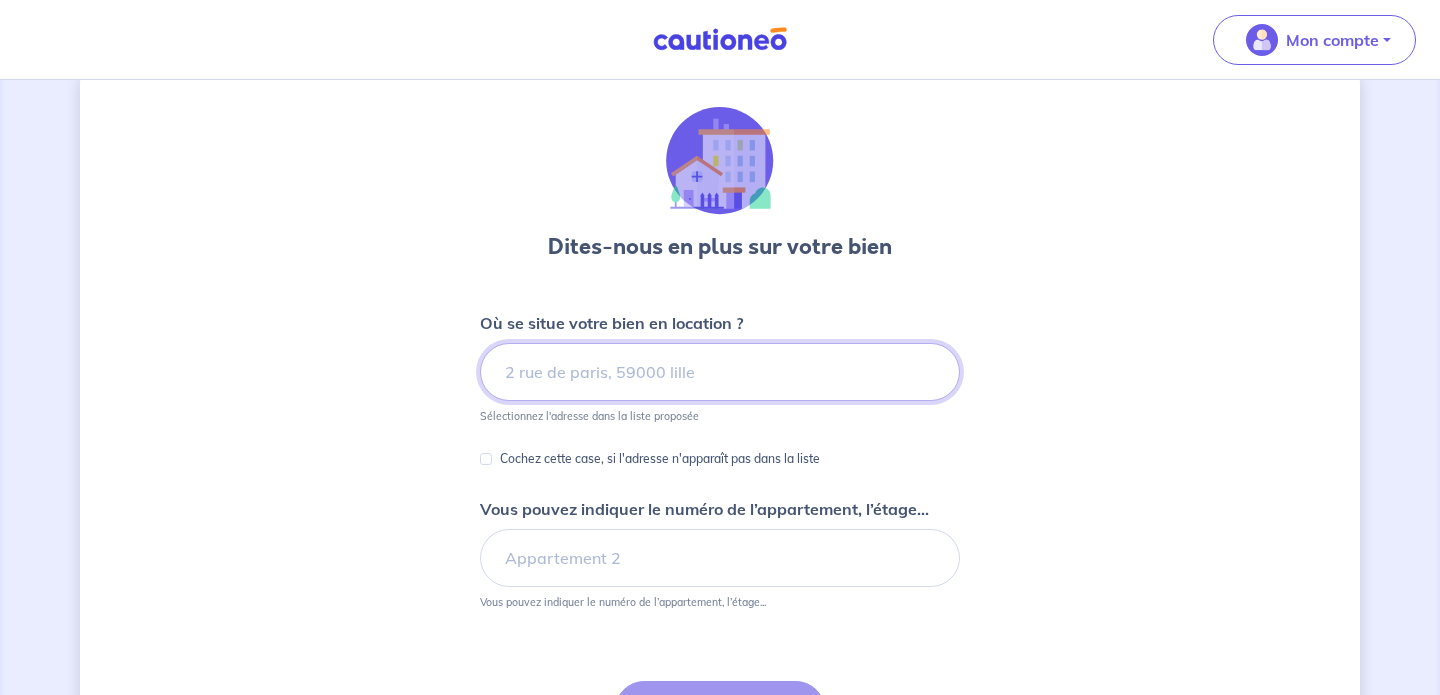 click at bounding box center [720, 372] 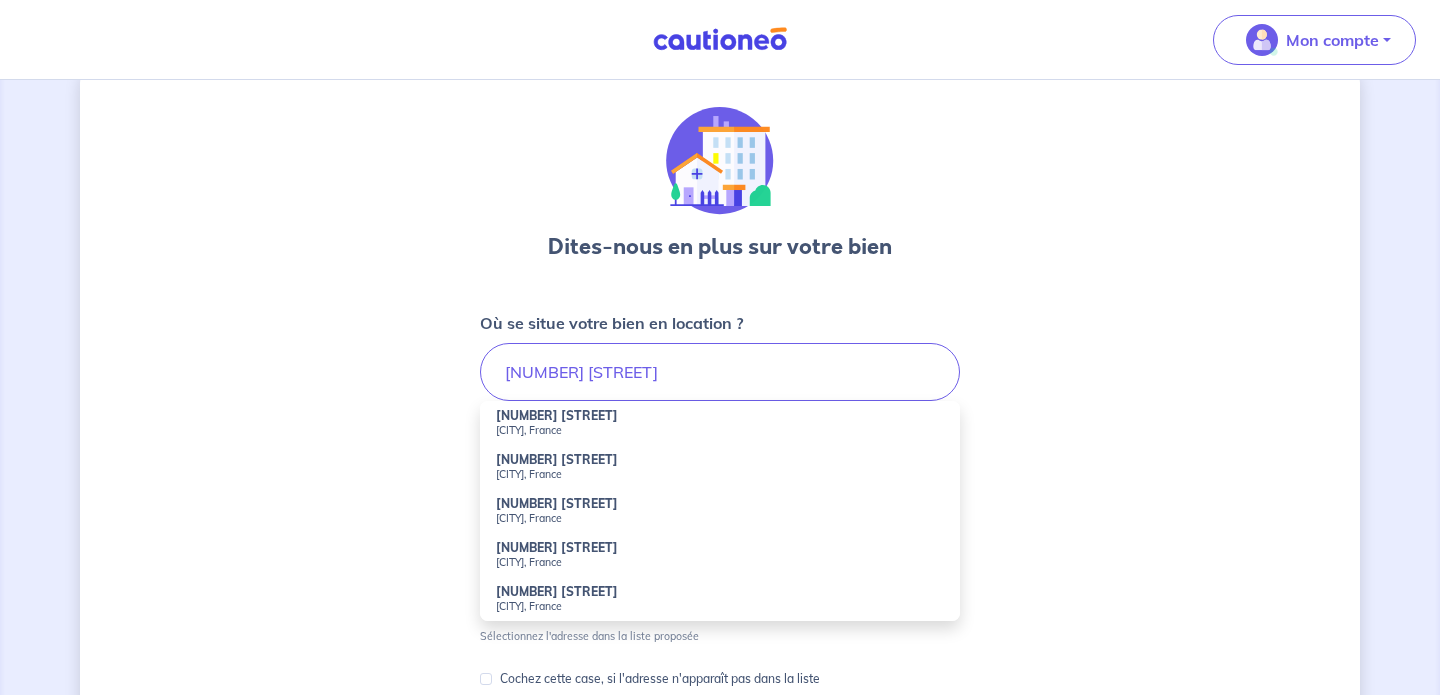 click on "[CITY], France" at bounding box center (720, 430) 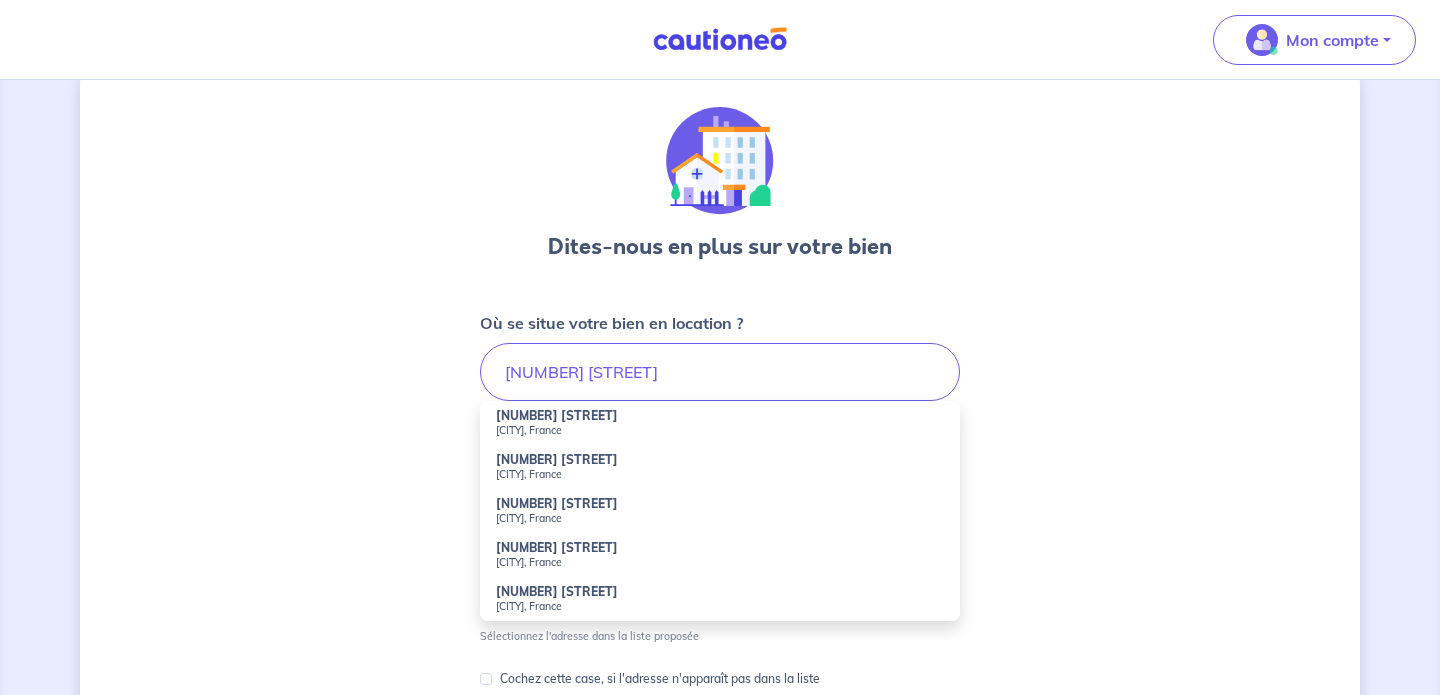 type on "[NUMBER] [STREET], [CITY], France" 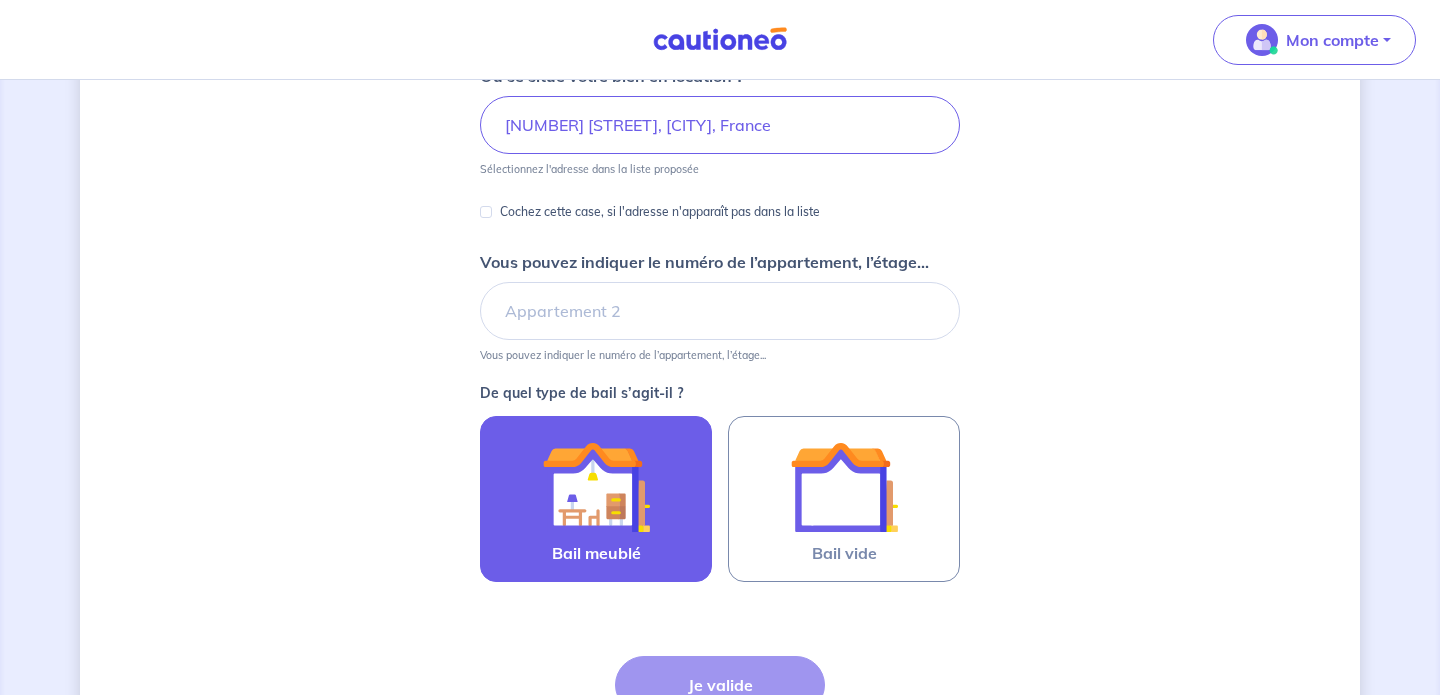scroll, scrollTop: 300, scrollLeft: 0, axis: vertical 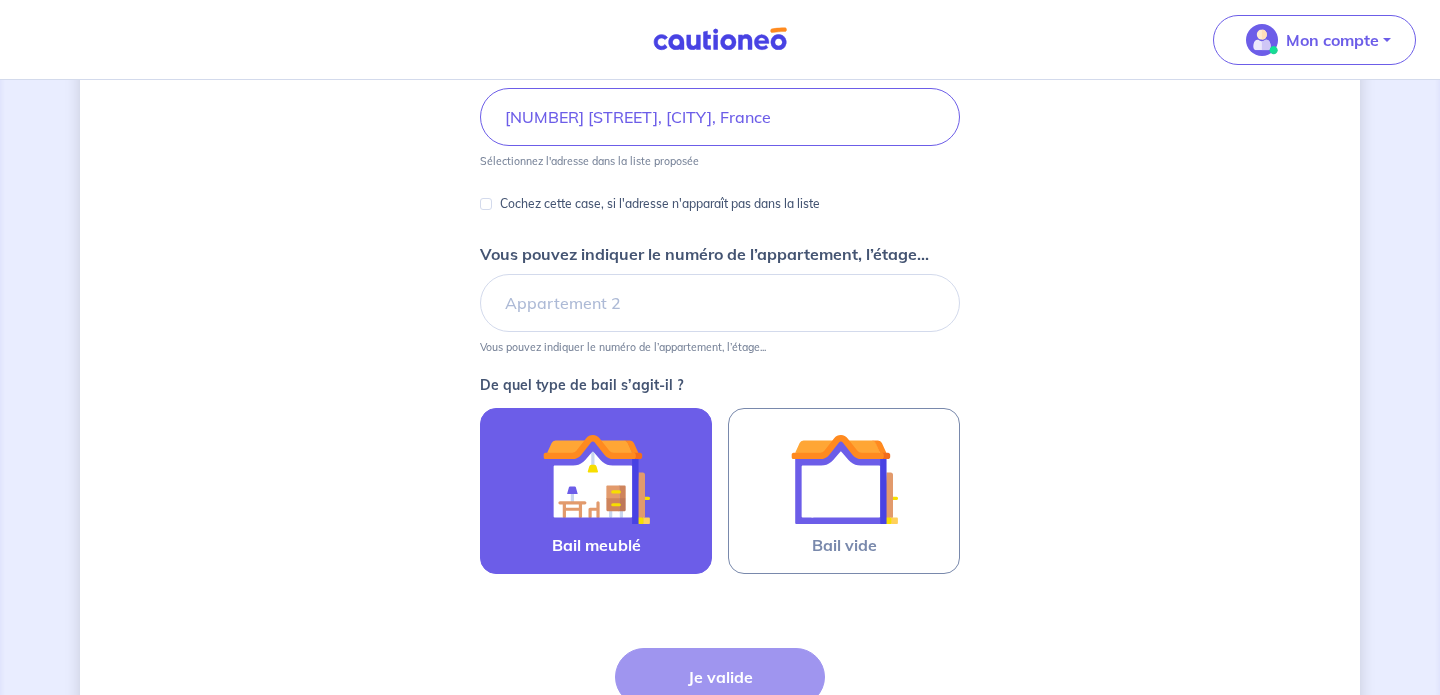 click at bounding box center (596, 479) 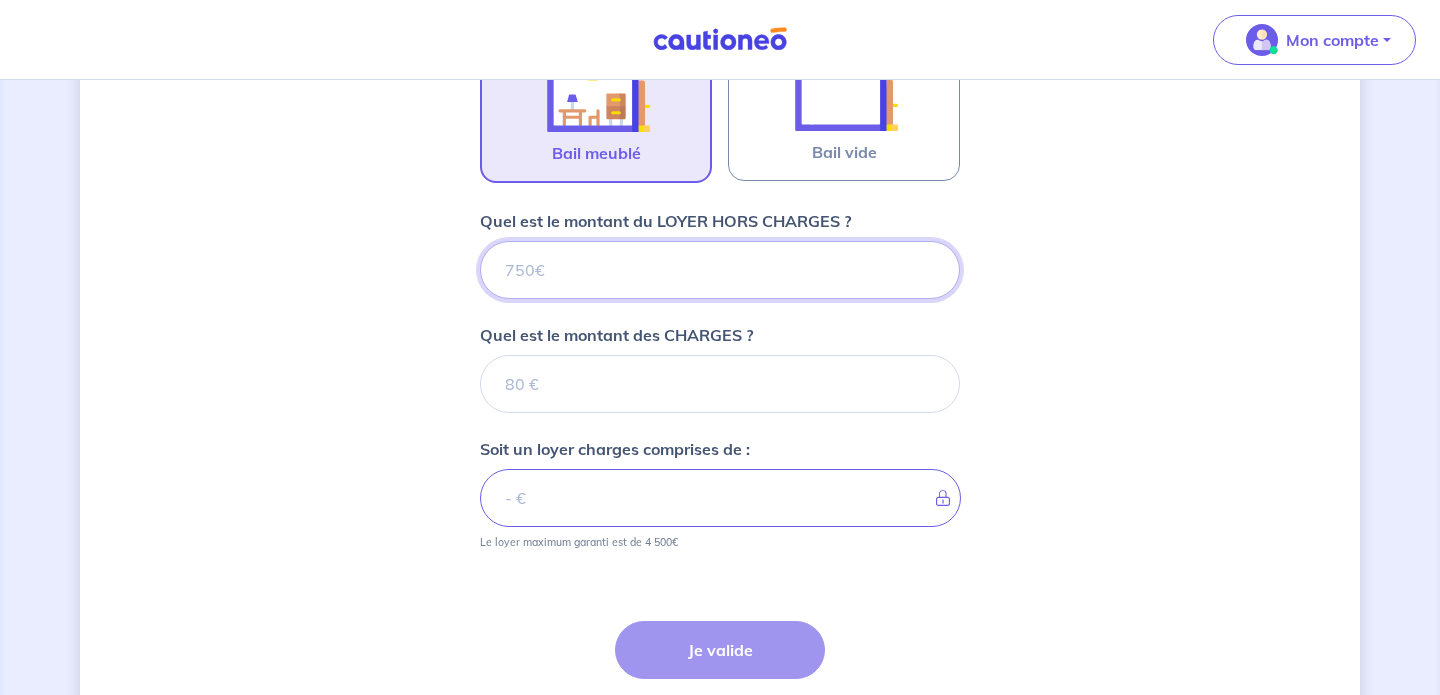 scroll, scrollTop: 690, scrollLeft: 0, axis: vertical 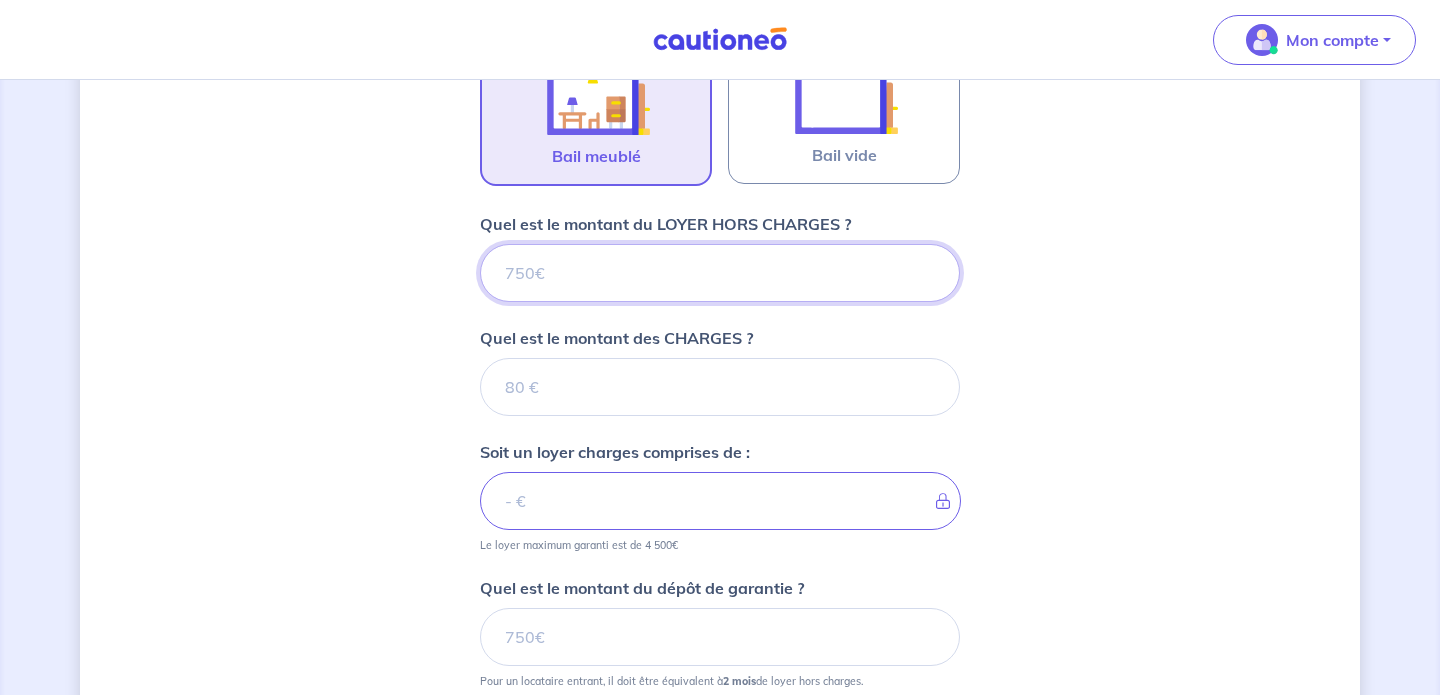 type on "1" 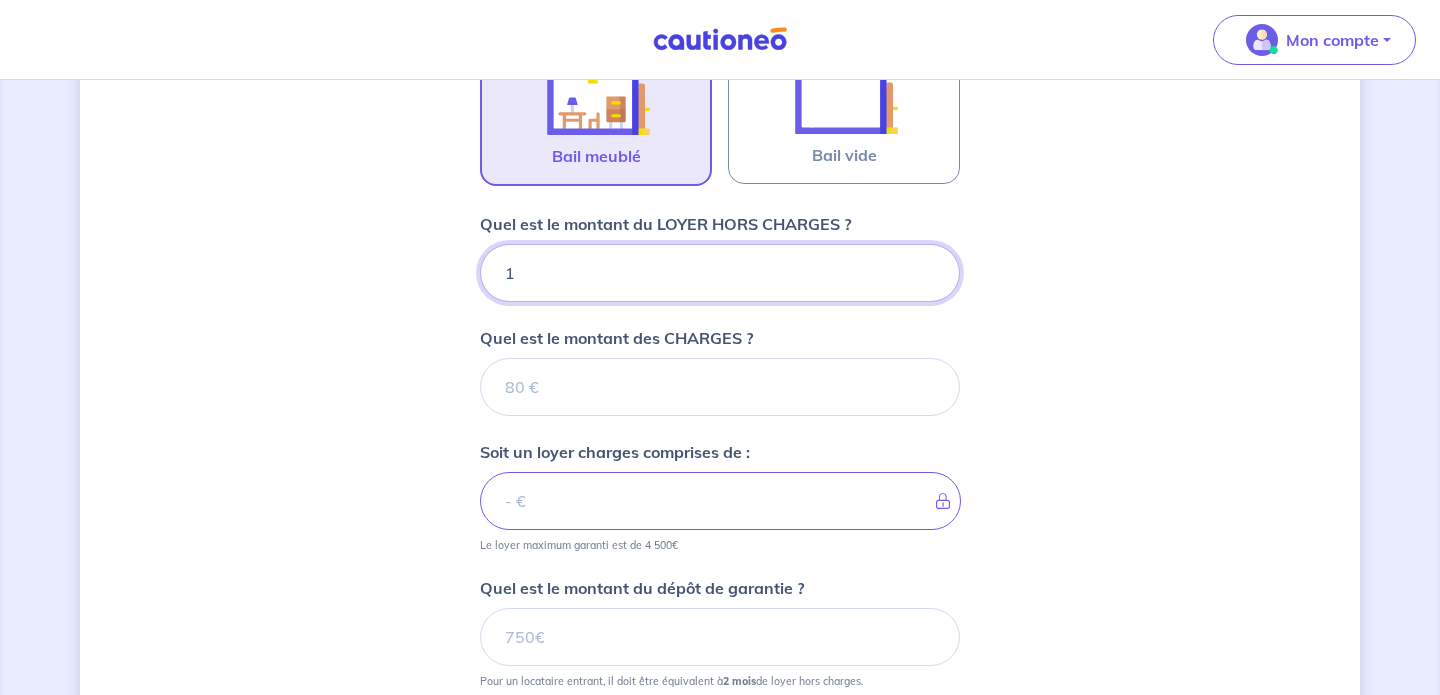 type 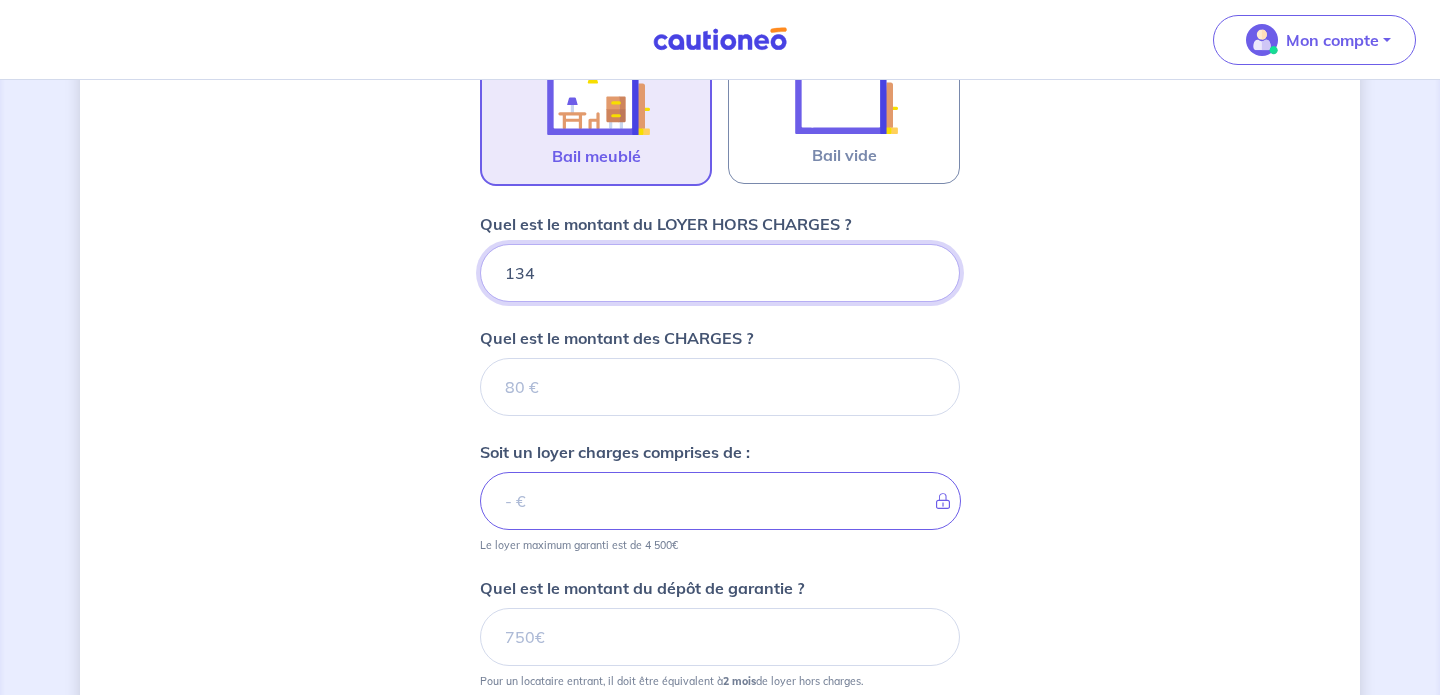 type on "1345" 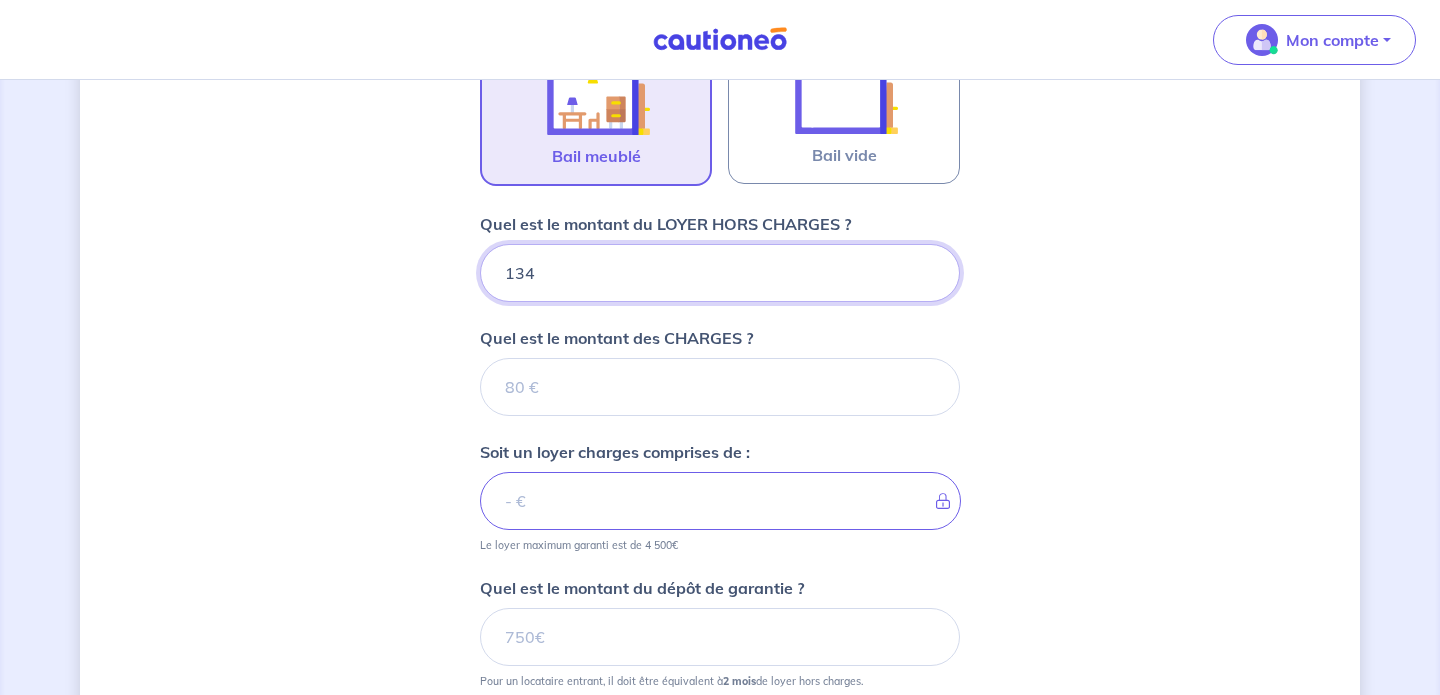 type 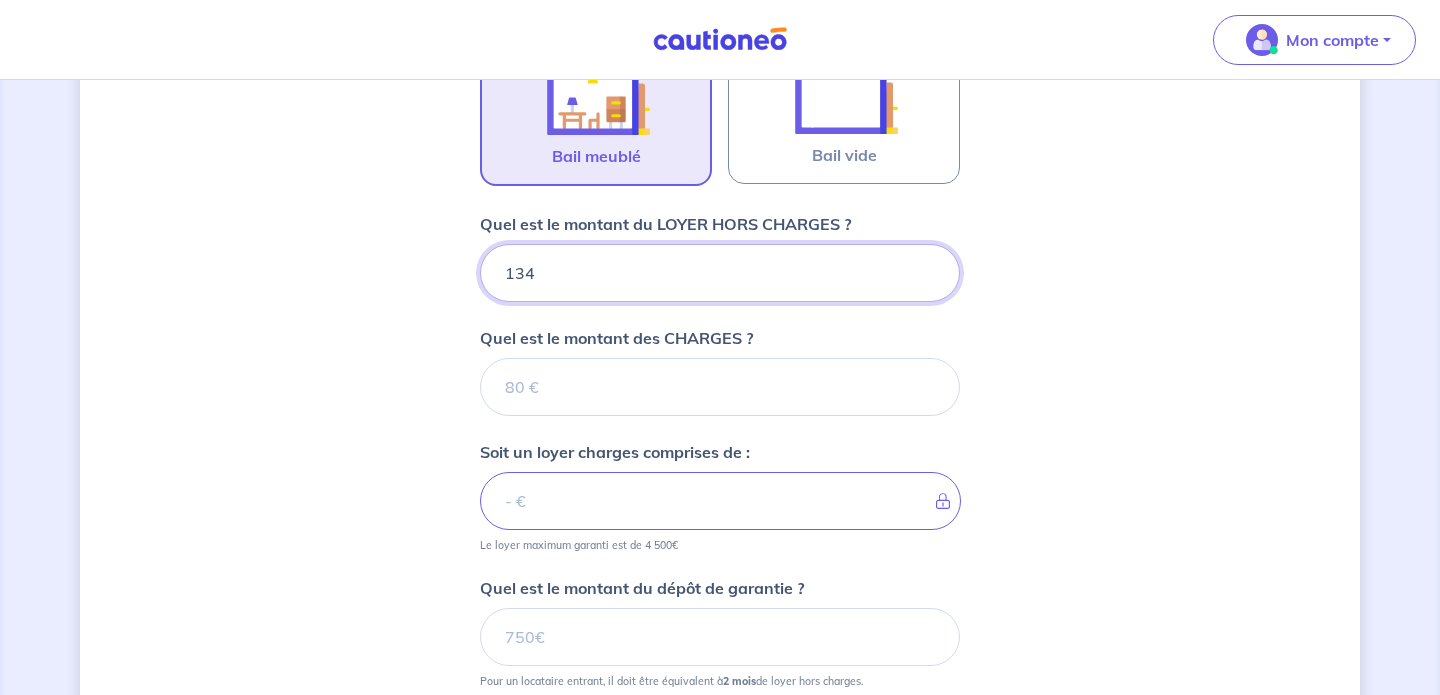 type on "1345" 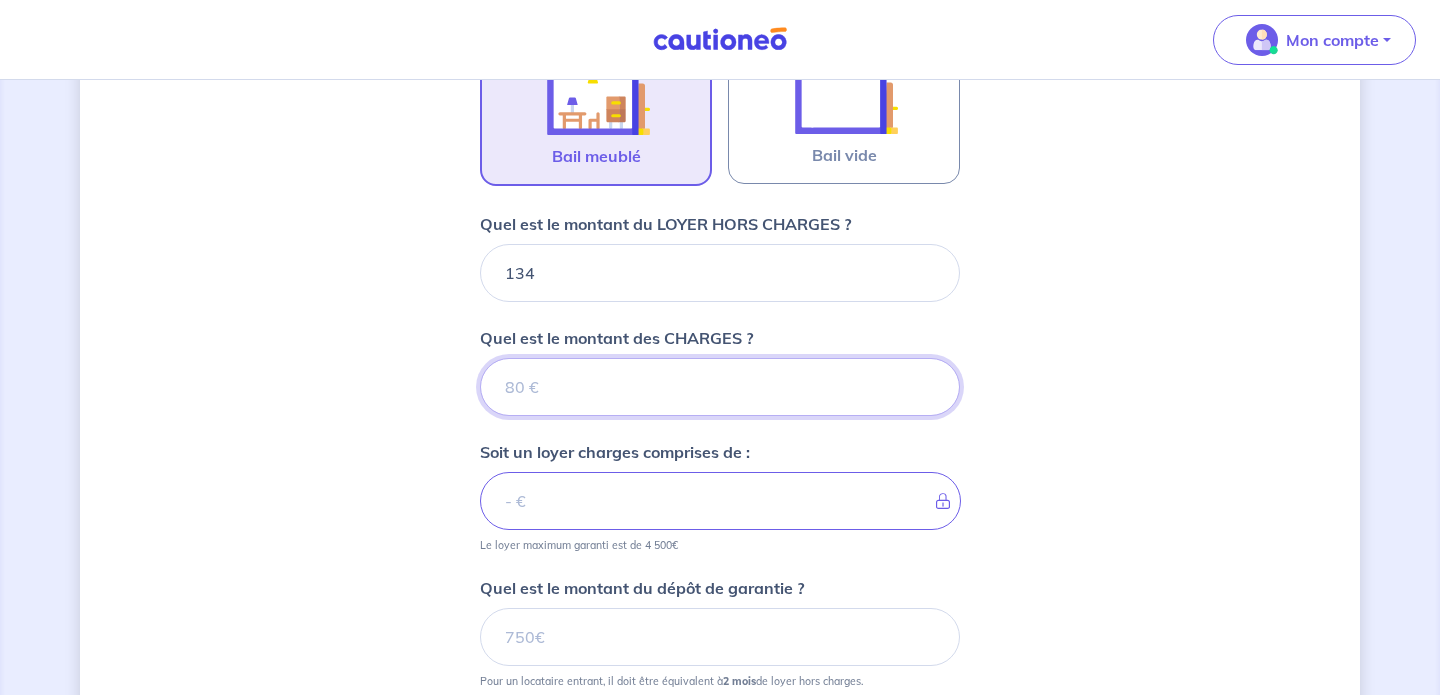 type 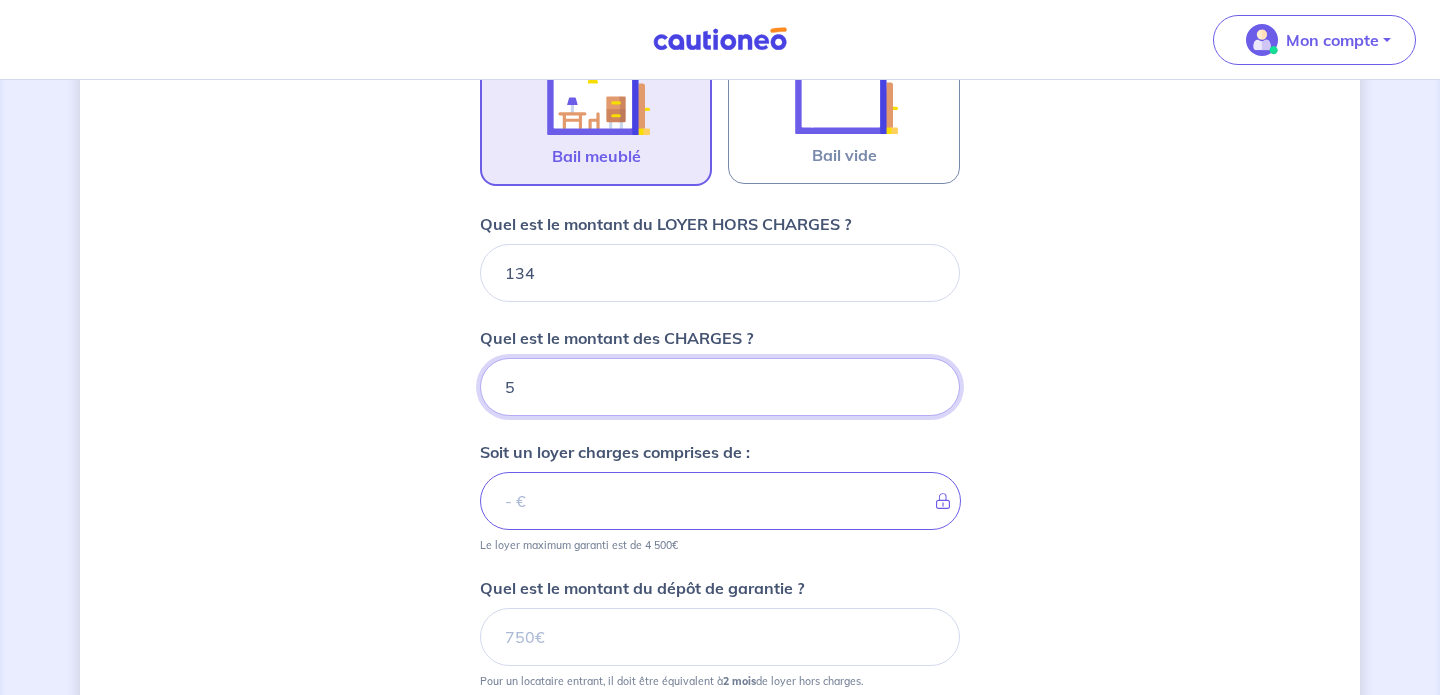 type on "55" 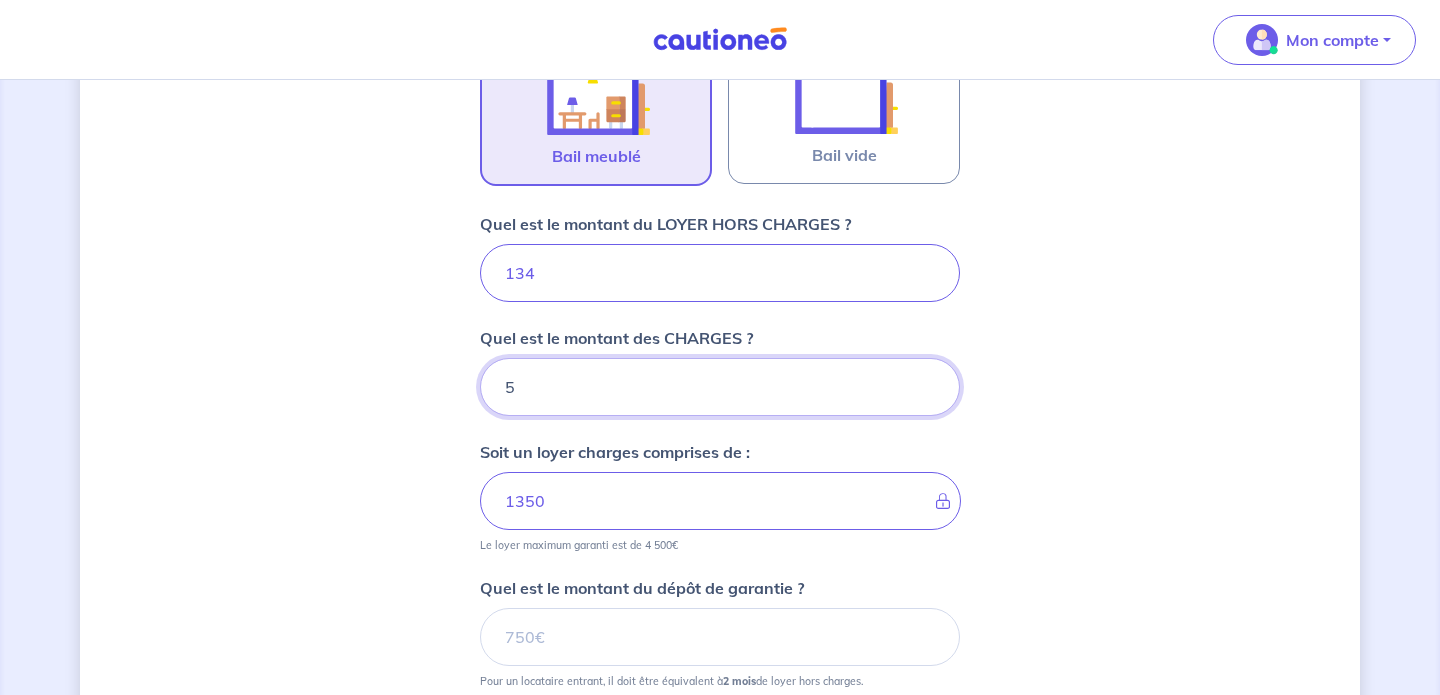 type on "1400" 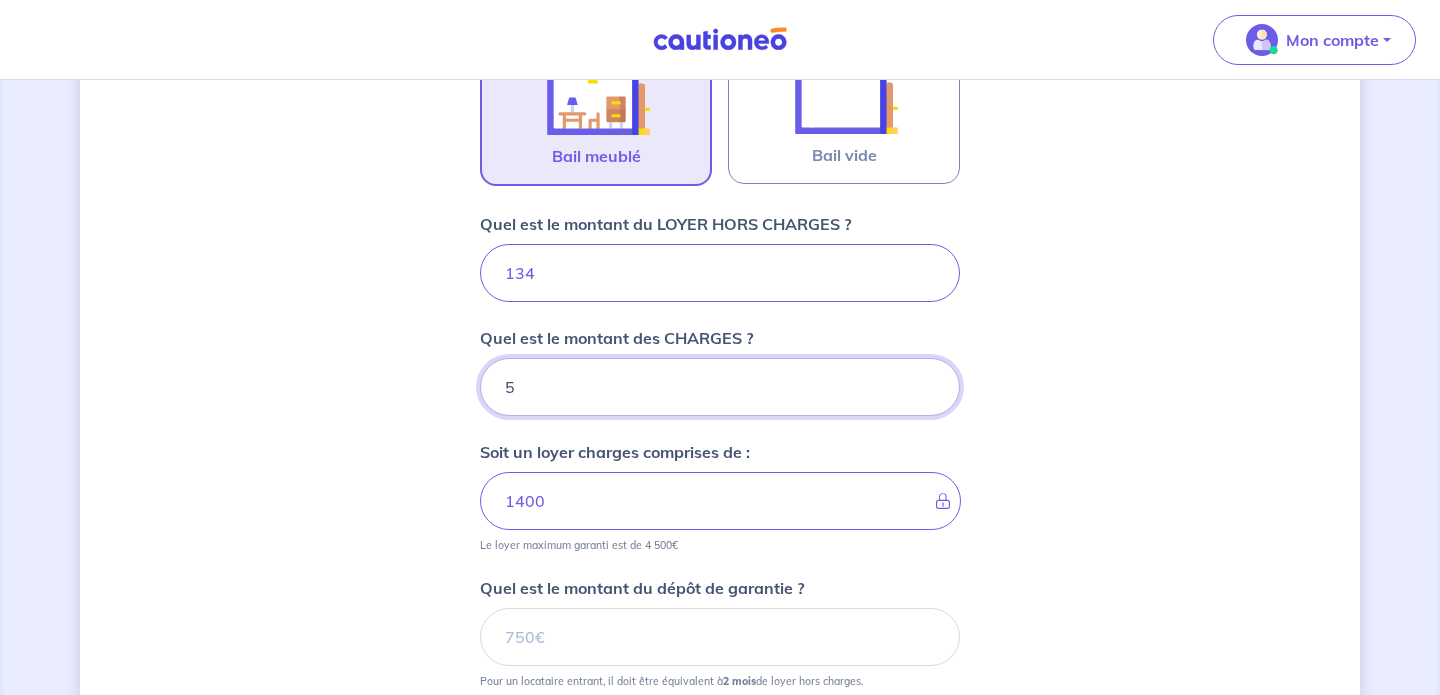 type on "55" 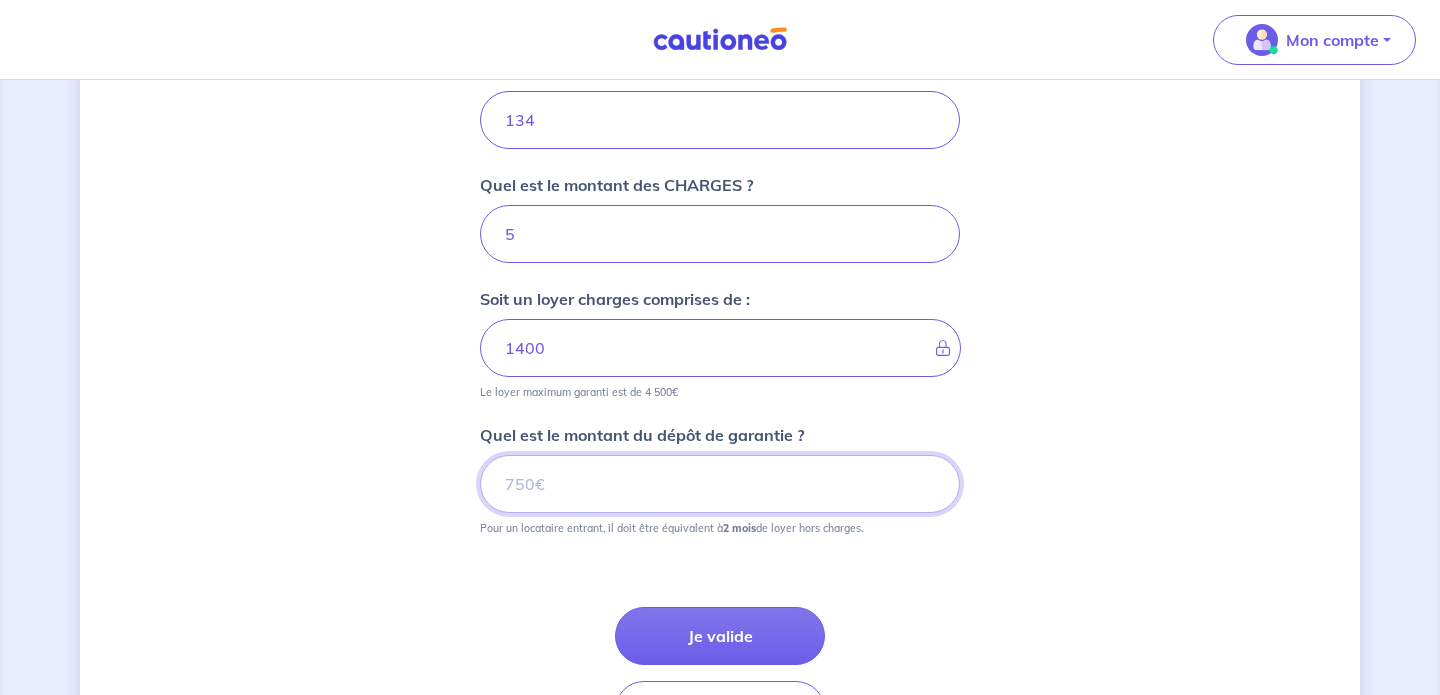 scroll, scrollTop: 875, scrollLeft: 0, axis: vertical 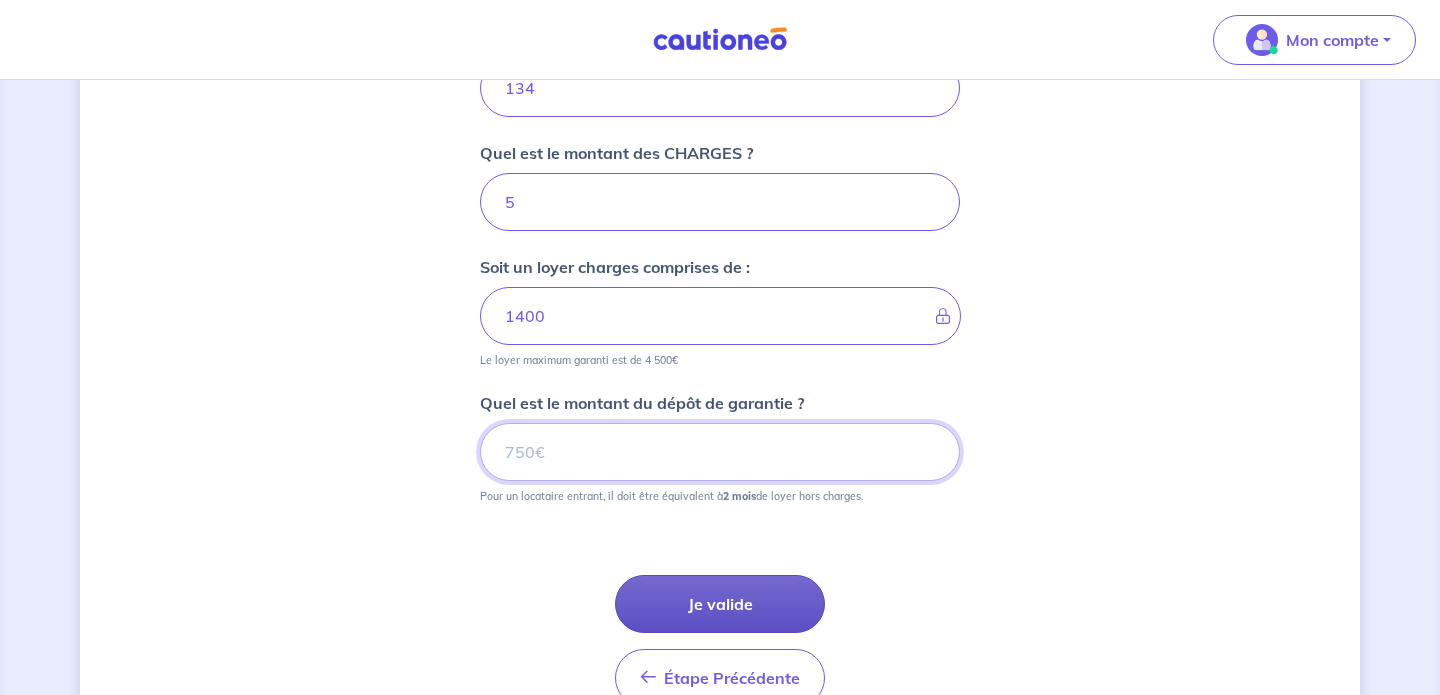 type on "2690" 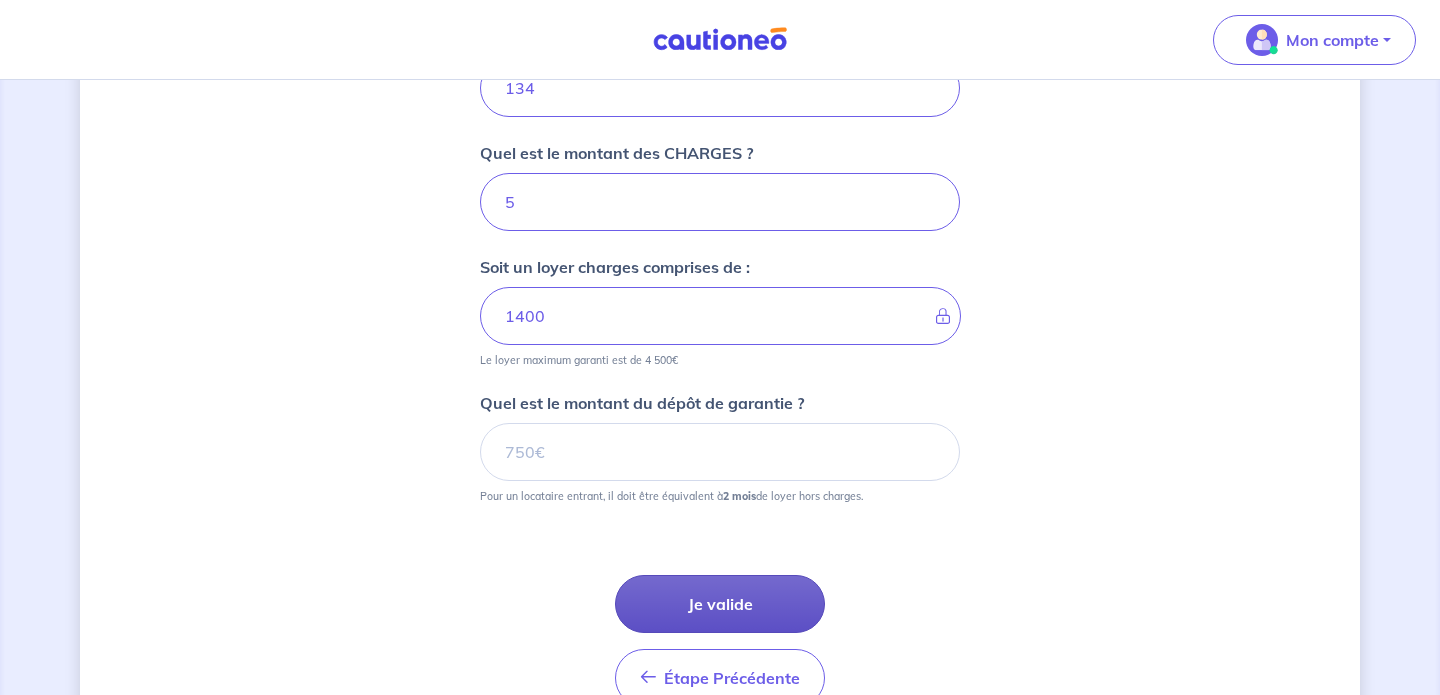 click on "Je valide" at bounding box center [720, 604] 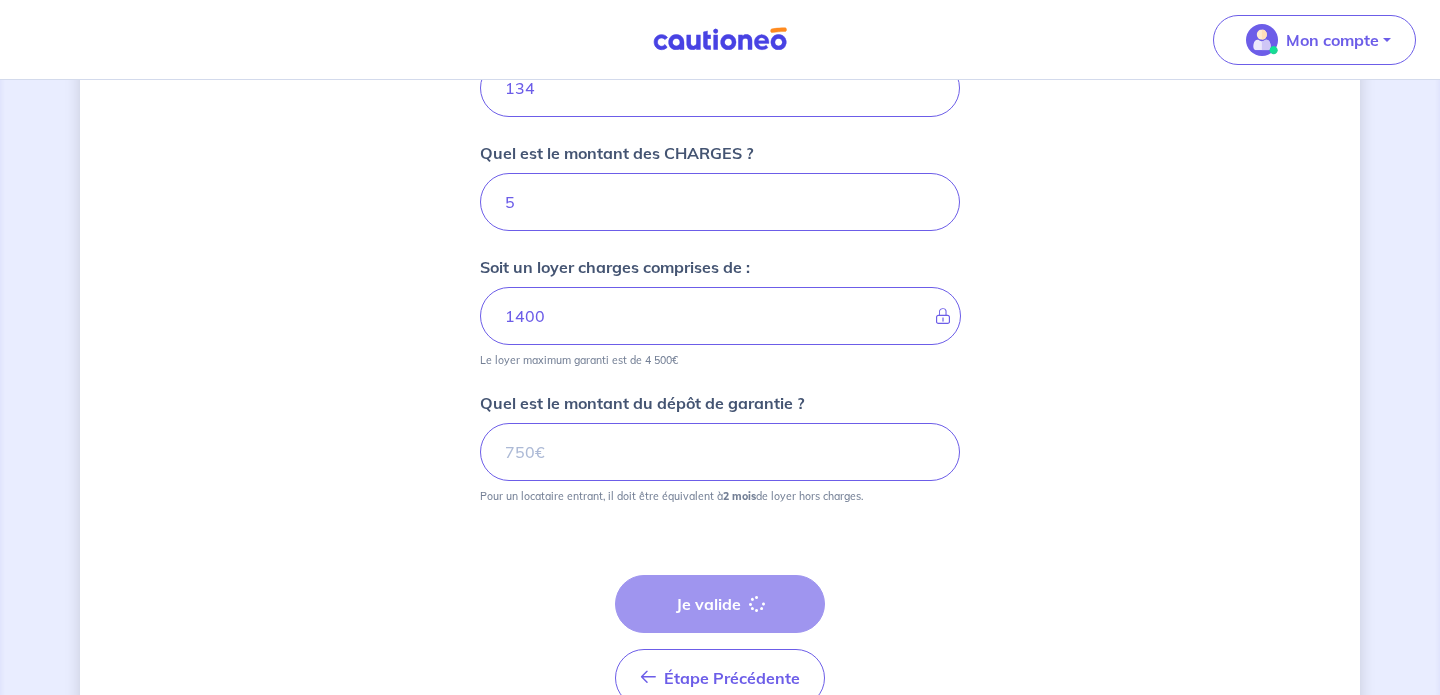scroll, scrollTop: 0, scrollLeft: 0, axis: both 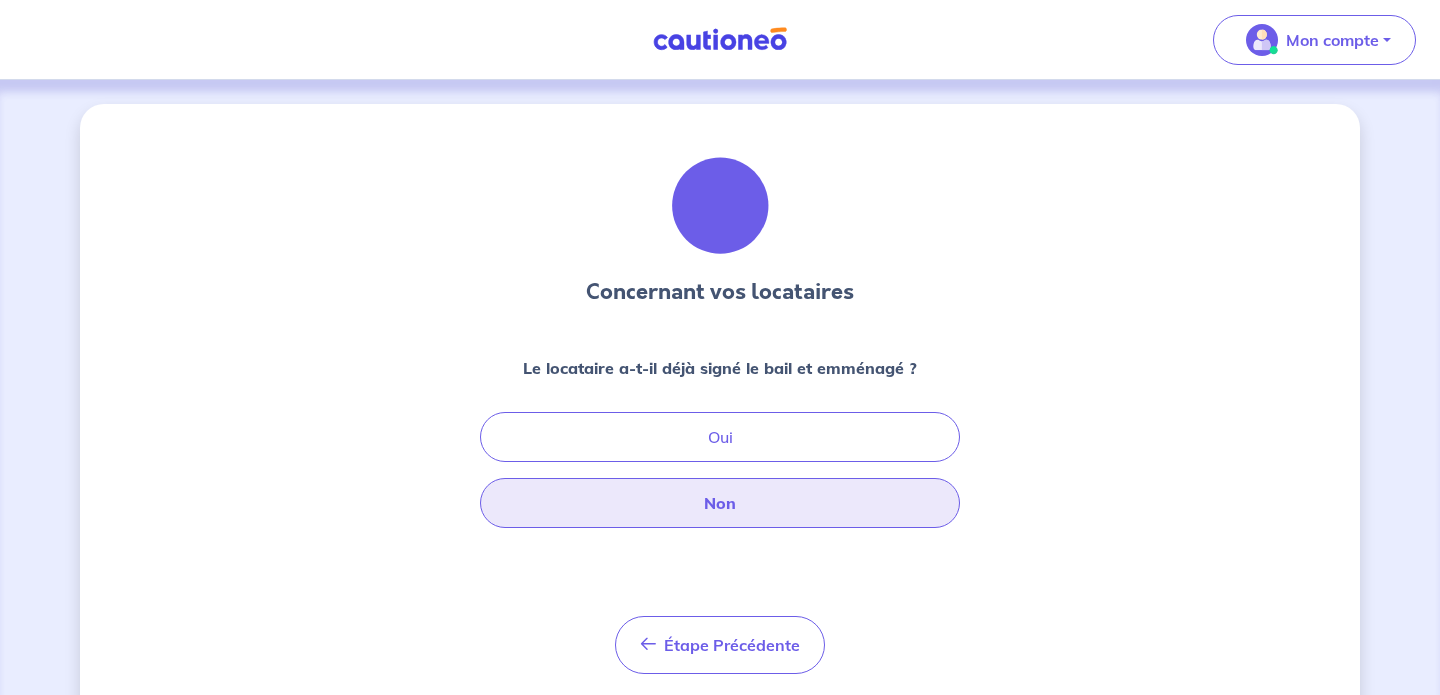 click on "Non" at bounding box center [720, 503] 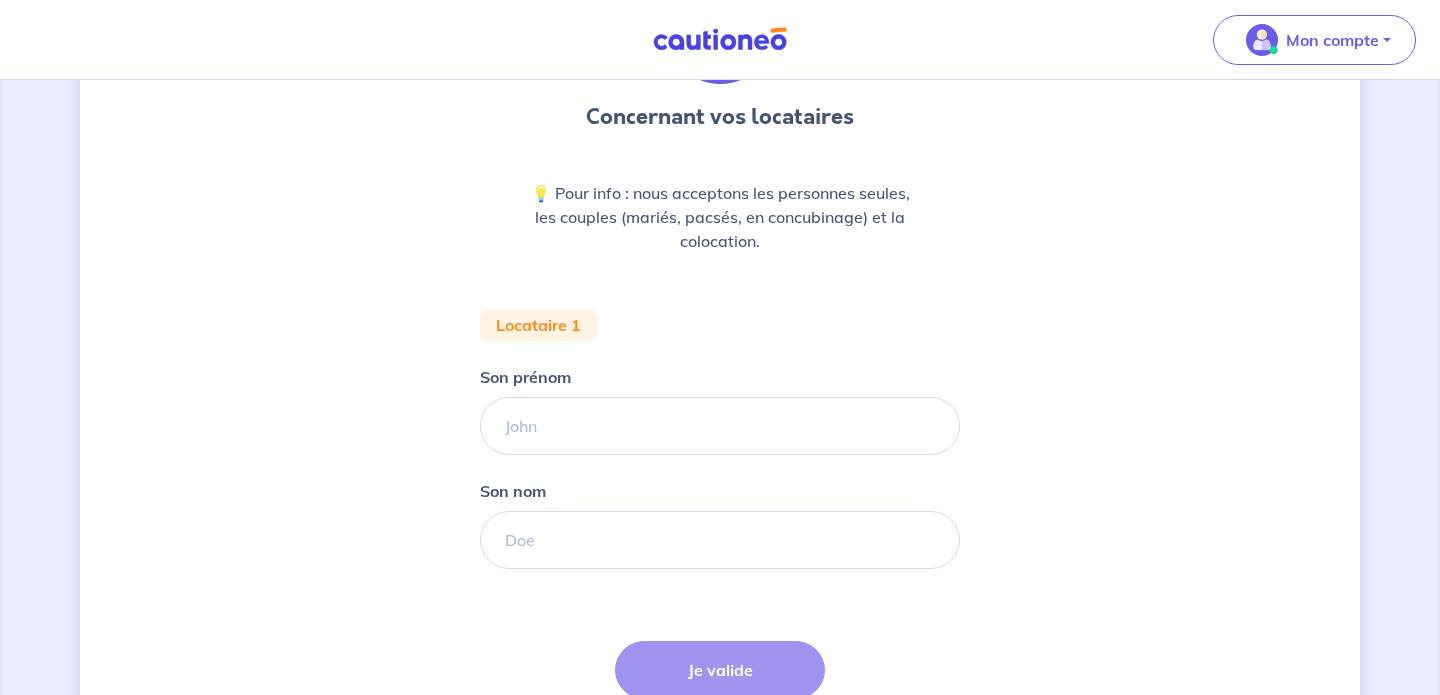 scroll, scrollTop: 176, scrollLeft: 0, axis: vertical 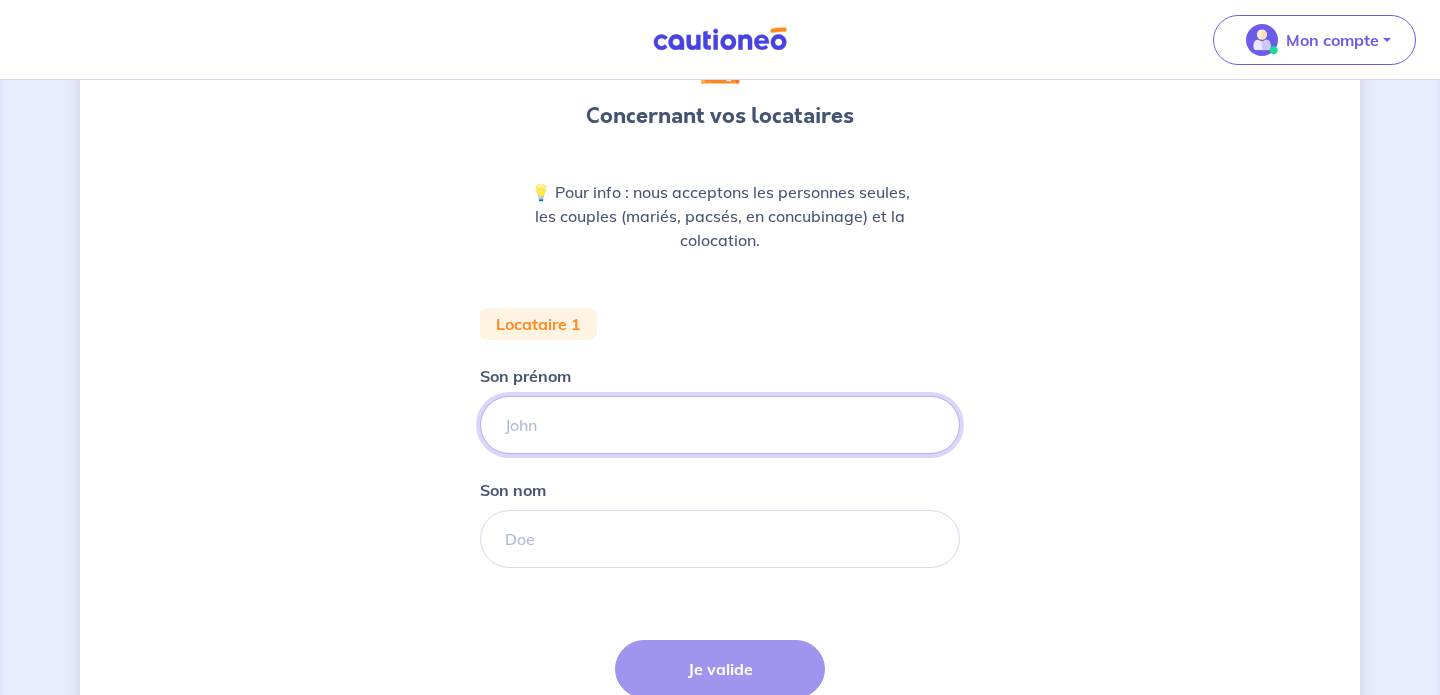 click on "Son prénom" at bounding box center (720, 425) 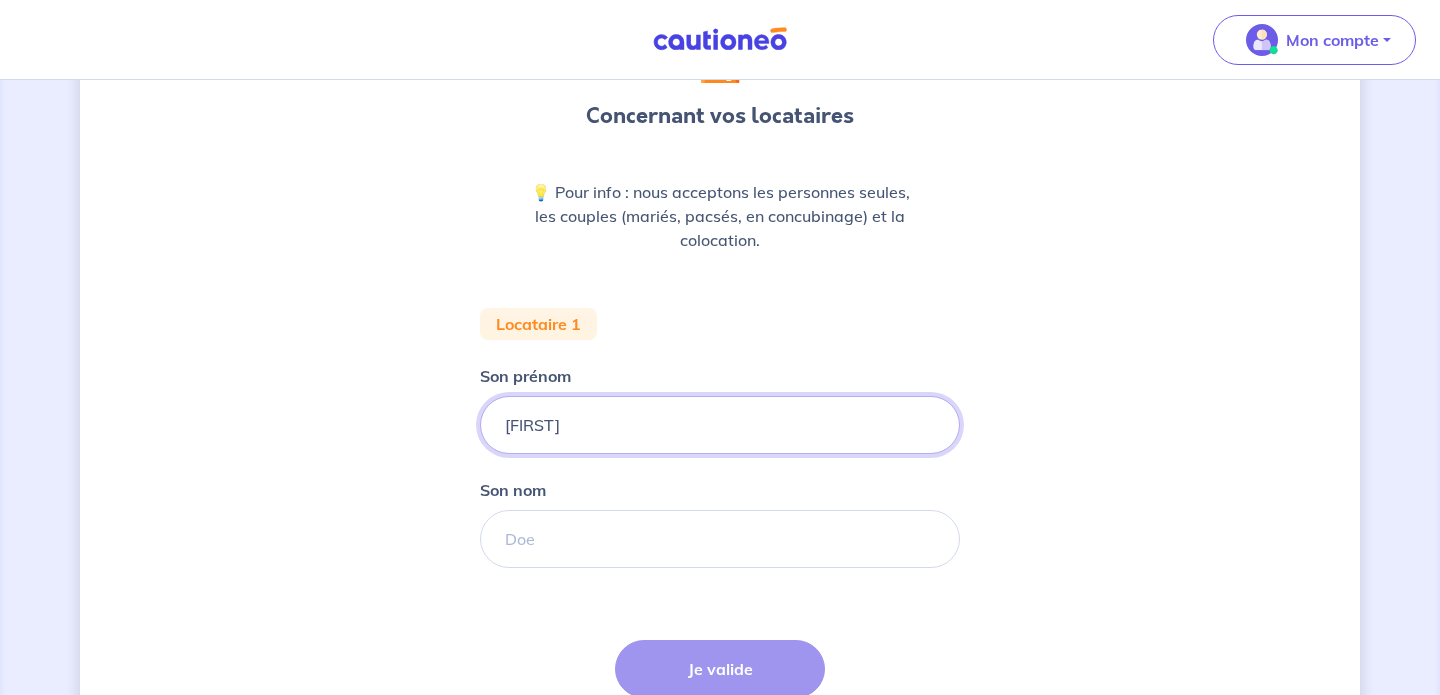 type on "clement" 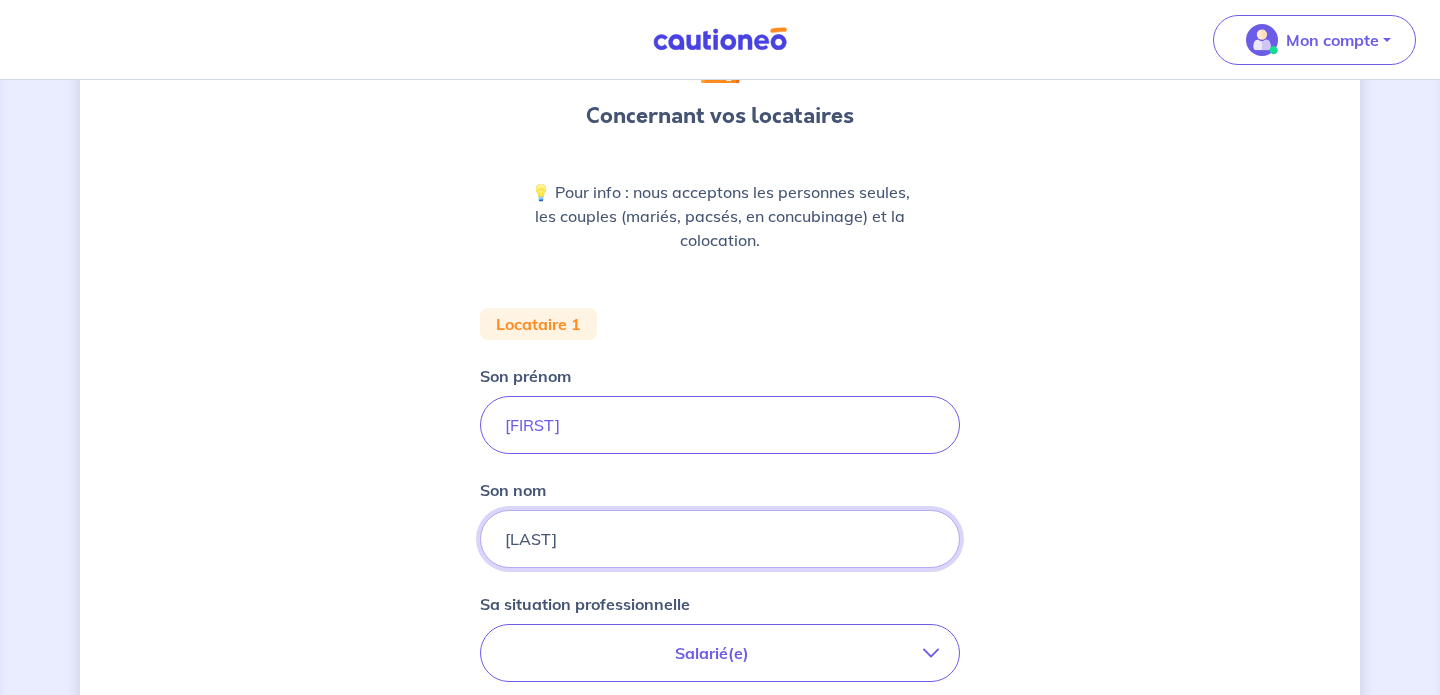 type on "[LAST]" 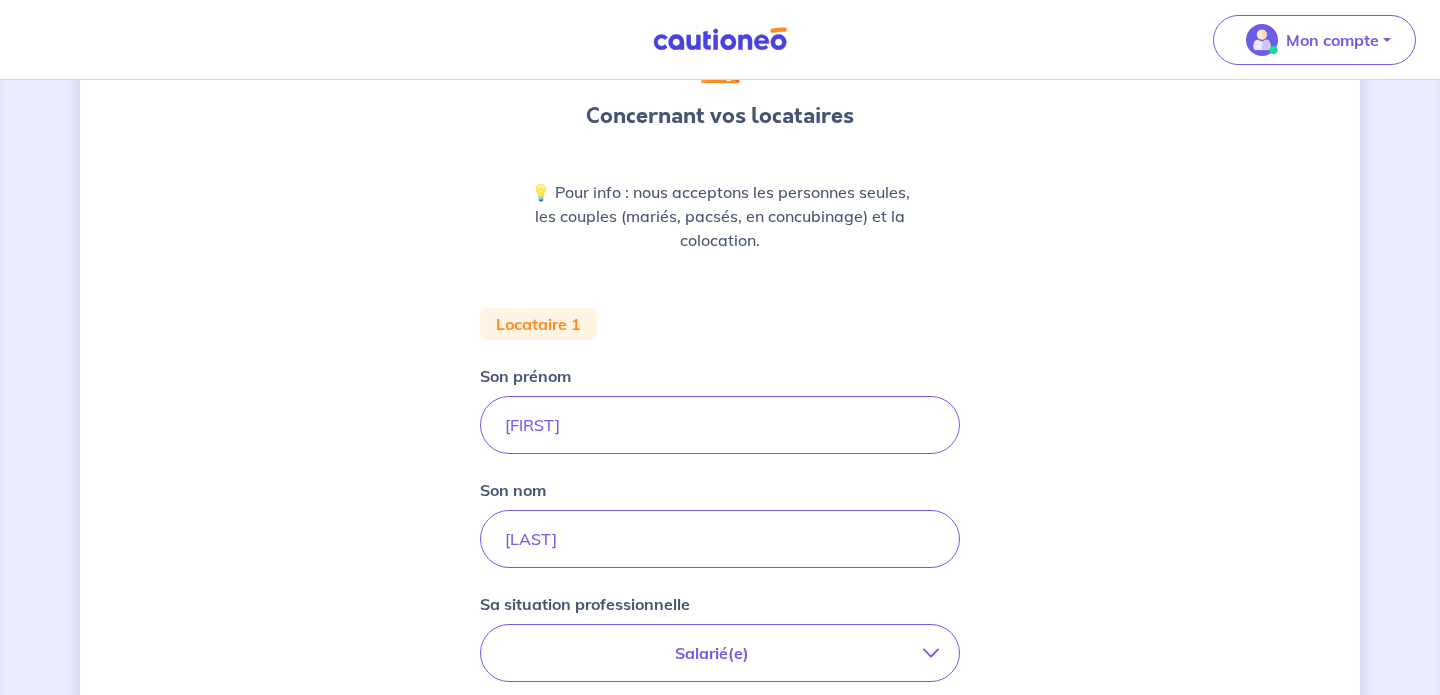 click on "Salarié(e)" at bounding box center (712, 653) 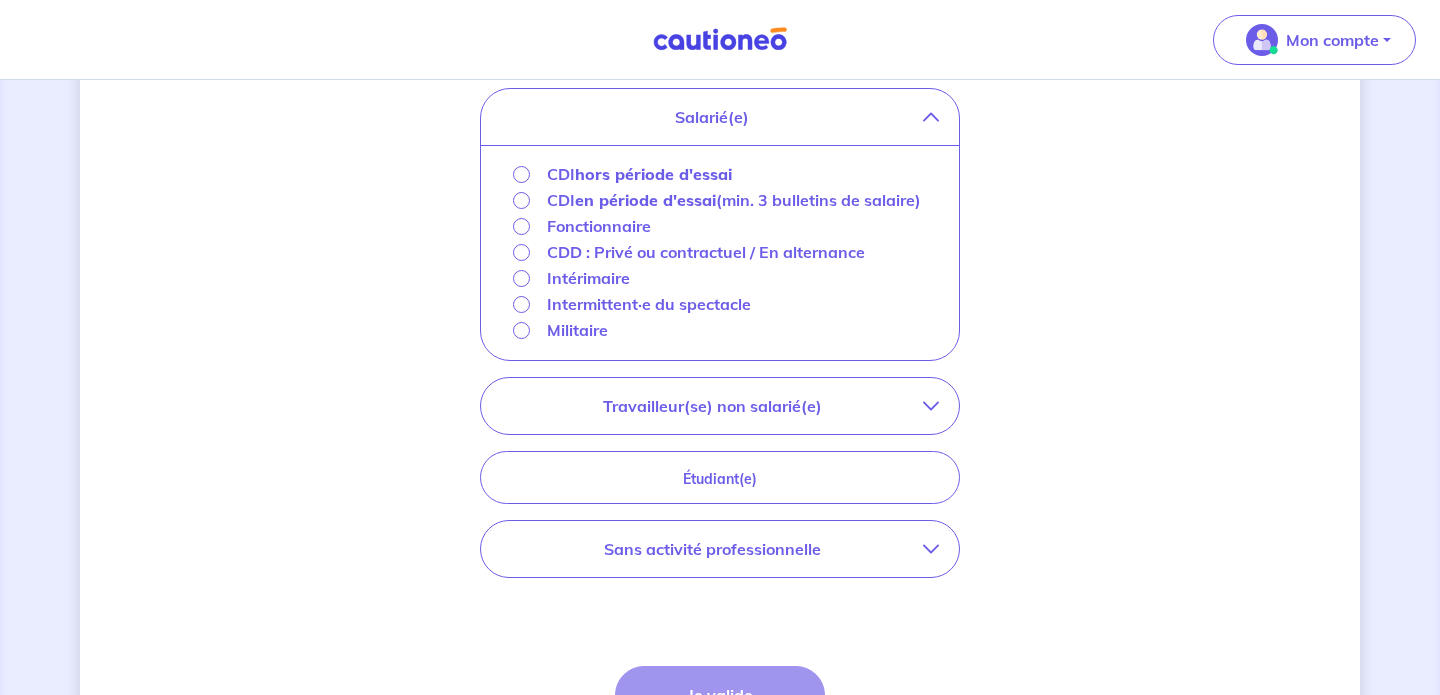 scroll, scrollTop: 716, scrollLeft: 0, axis: vertical 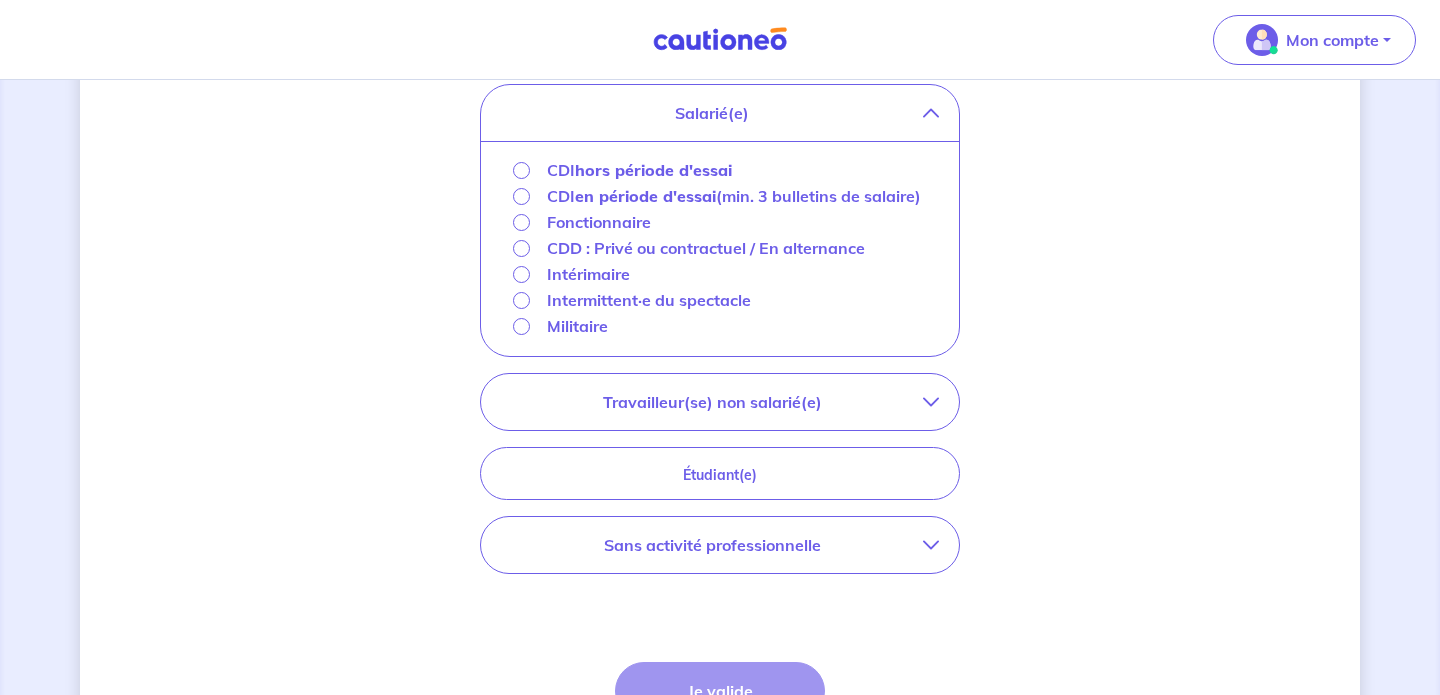 click on "Sans activité professionnelle" at bounding box center (712, 545) 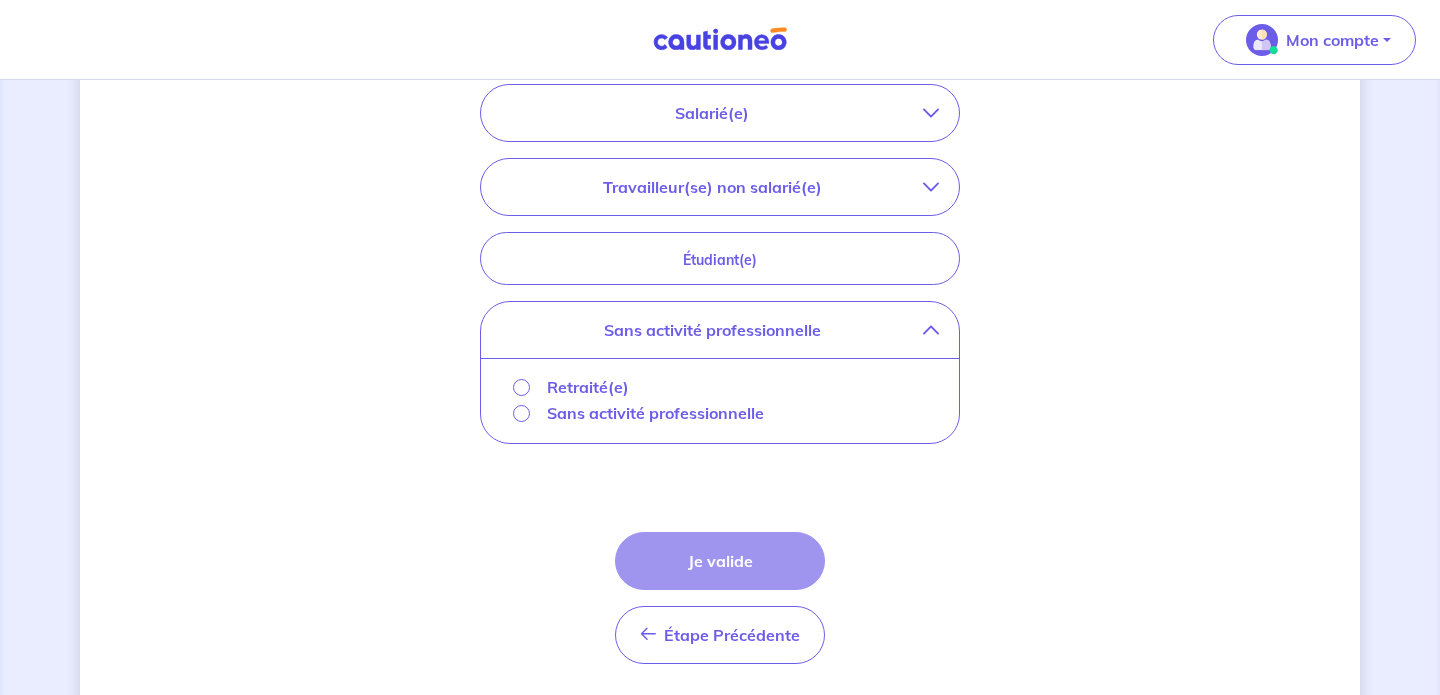 click on "Concernant vos locataires 💡 Pour info : nous acceptons les personnes seules, les couples (mariés, pacsés, en concubinage) et la colocation. Locataire 1 Son prénom clement Son nom huiban Sa situation professionnelle Salarié(e) CDI  hors période d'essai CDI  en période d'essai  (min. 3 bulletins de salaire) Fonctionnaire CDD : Privé ou contractuel / En alternance Intérimaire Intermittent·e du spectacle Militaire Travailleur(se) non salarié(e) Freelance / auto-entrepreneur Artisan / commerçant(e) Chef d'entreprise Profession libérale Étudiant(e) Sans activité professionnelle Retraité(e) Sans activité professionnelle Étape Précédente Précédent Je valide Je valide" at bounding box center (720, 62) 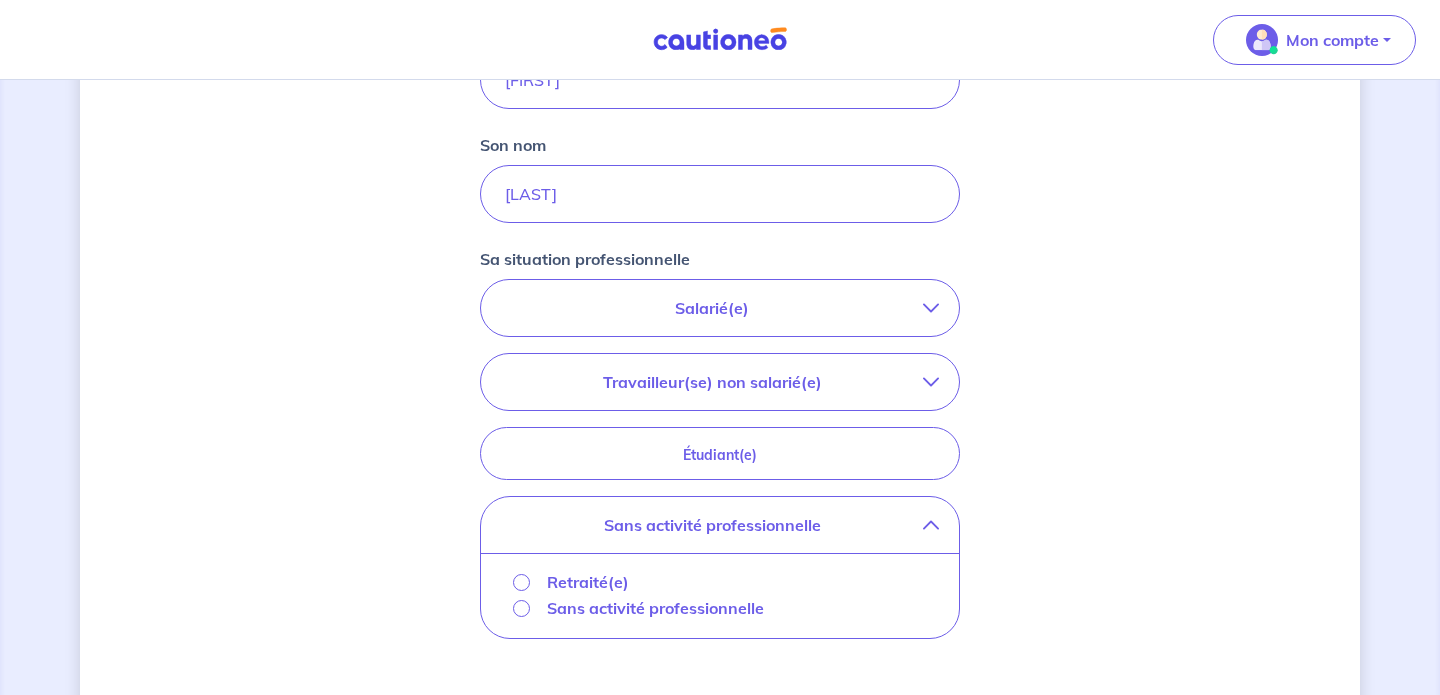 scroll, scrollTop: 490, scrollLeft: 0, axis: vertical 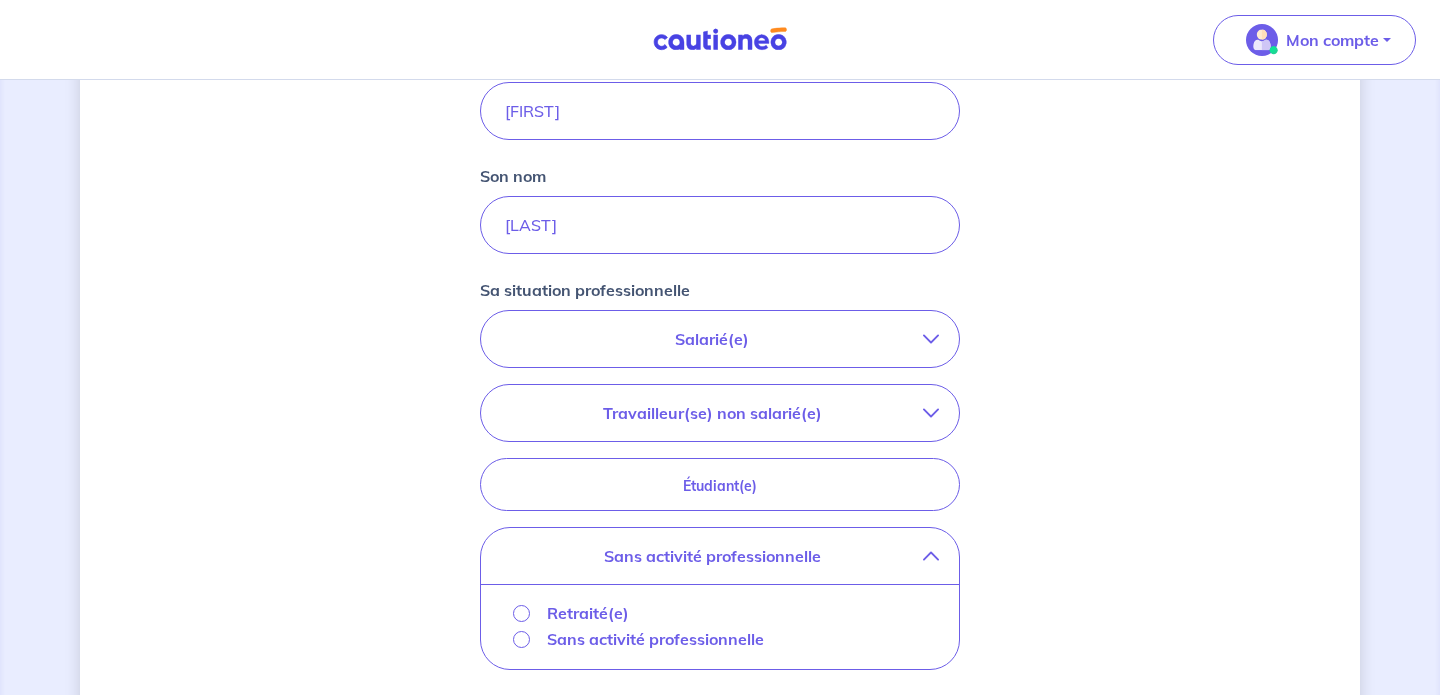 click on "Travailleur(se) non salarié(e)" at bounding box center [720, 413] 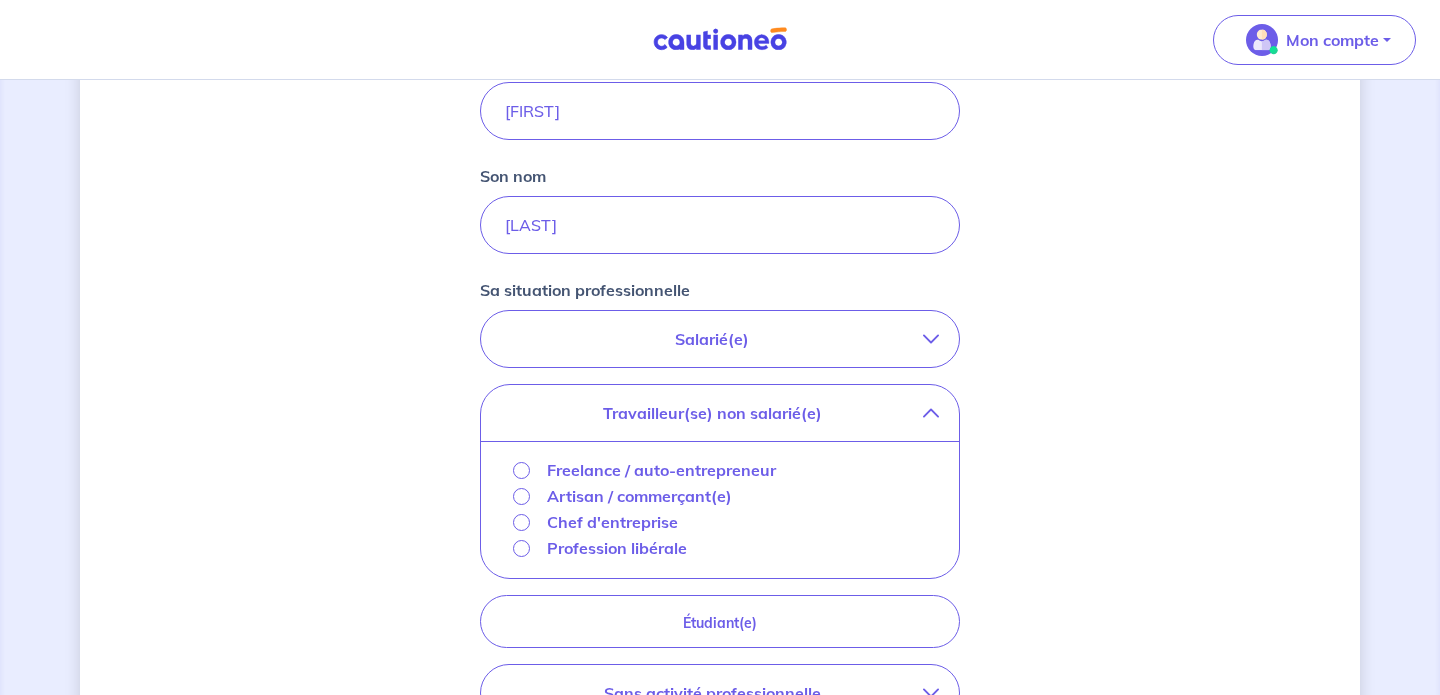 click on "Freelance / auto-entrepreneur" at bounding box center (661, 470) 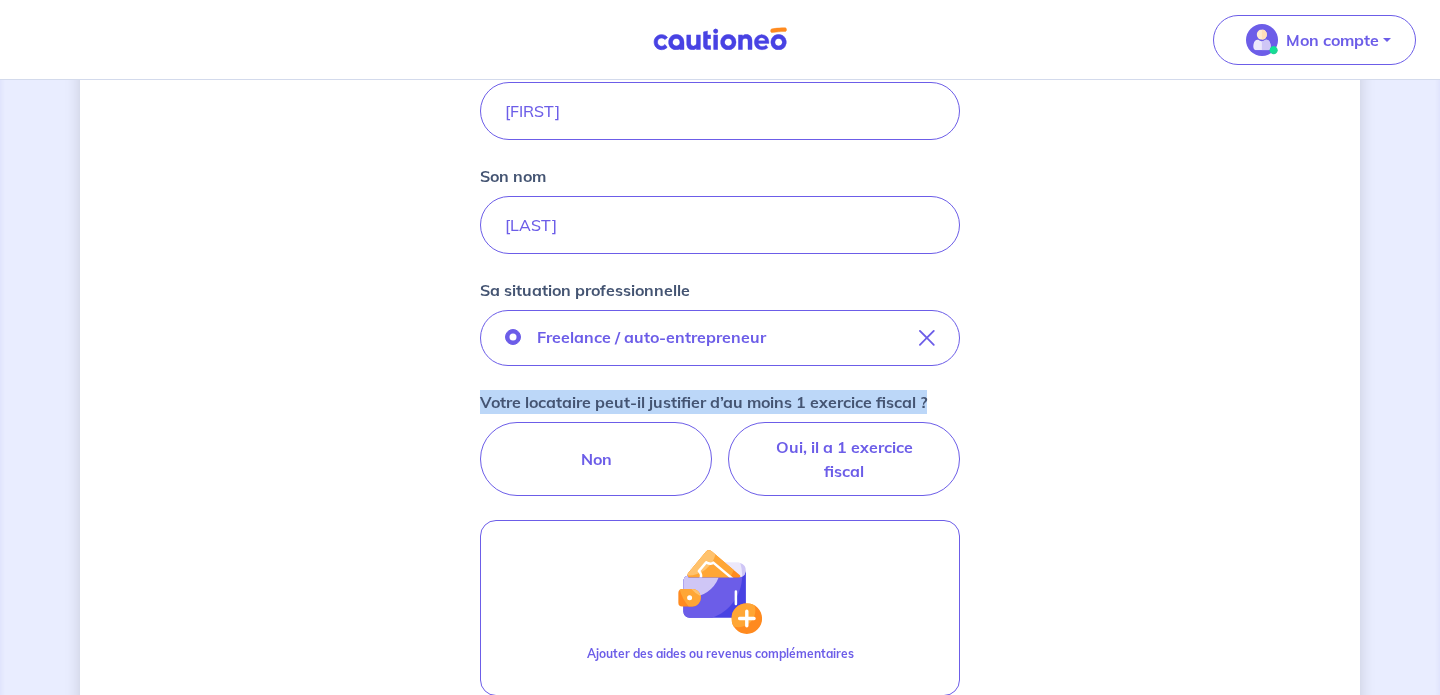 drag, startPoint x: 481, startPoint y: 402, endPoint x: 931, endPoint y: 412, distance: 450.11108 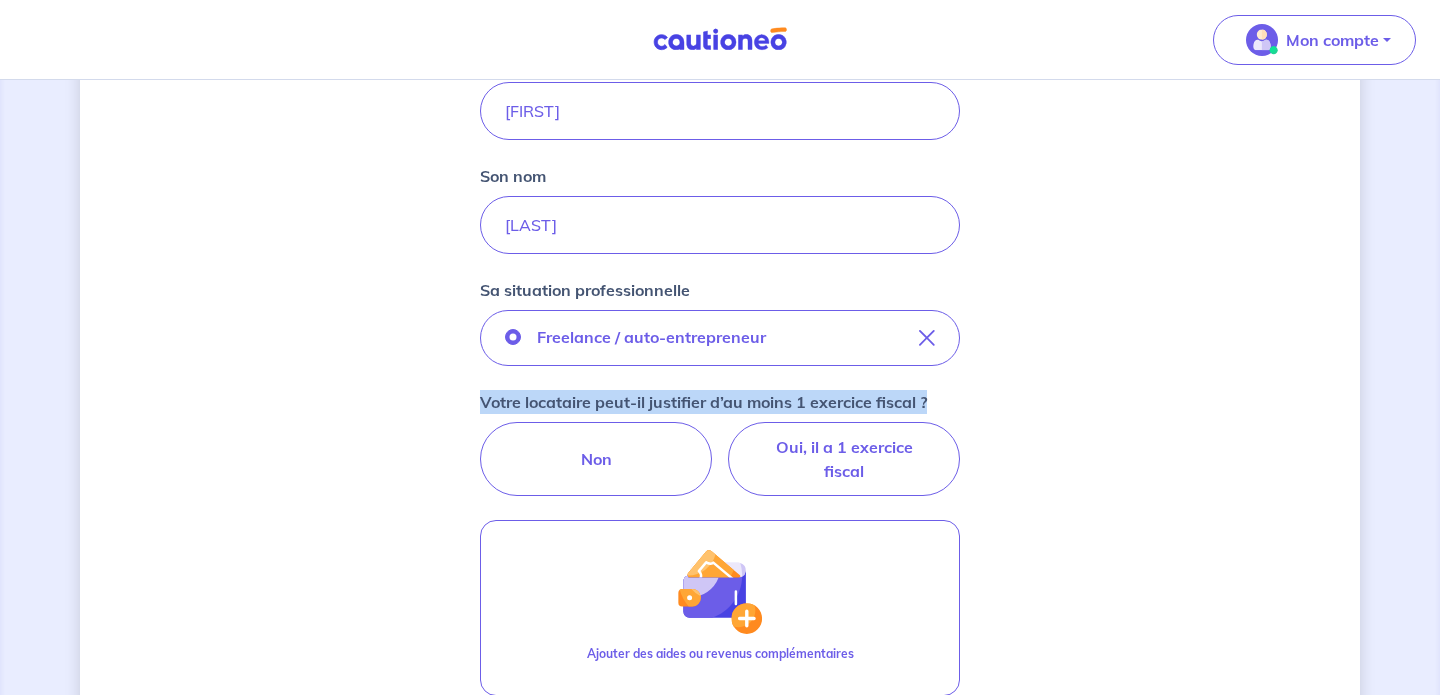 click on "Votre locataire peut-il justifier d’au moins 1 exercice fiscal ? Non Oui, il a 1 exercice fiscal" at bounding box center [720, 443] 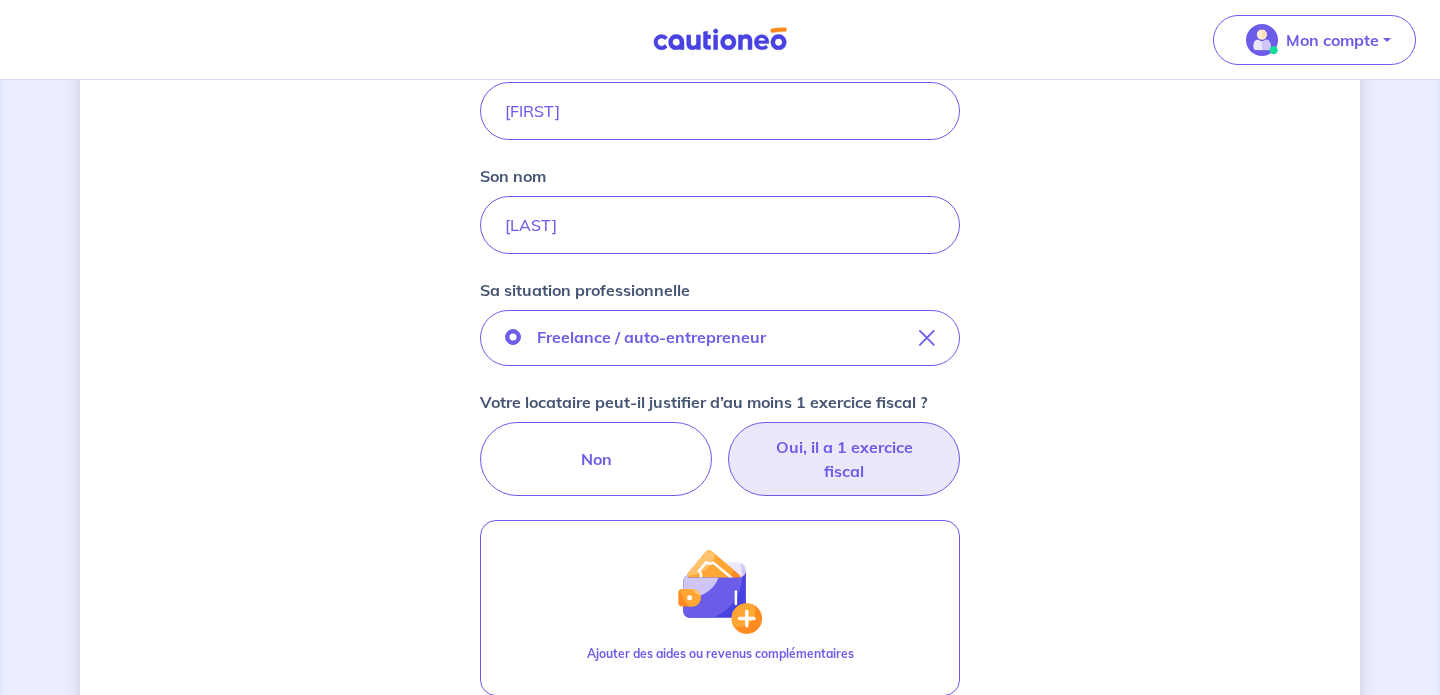 click on "Oui, il a 1 exercice fiscal" at bounding box center [844, 459] 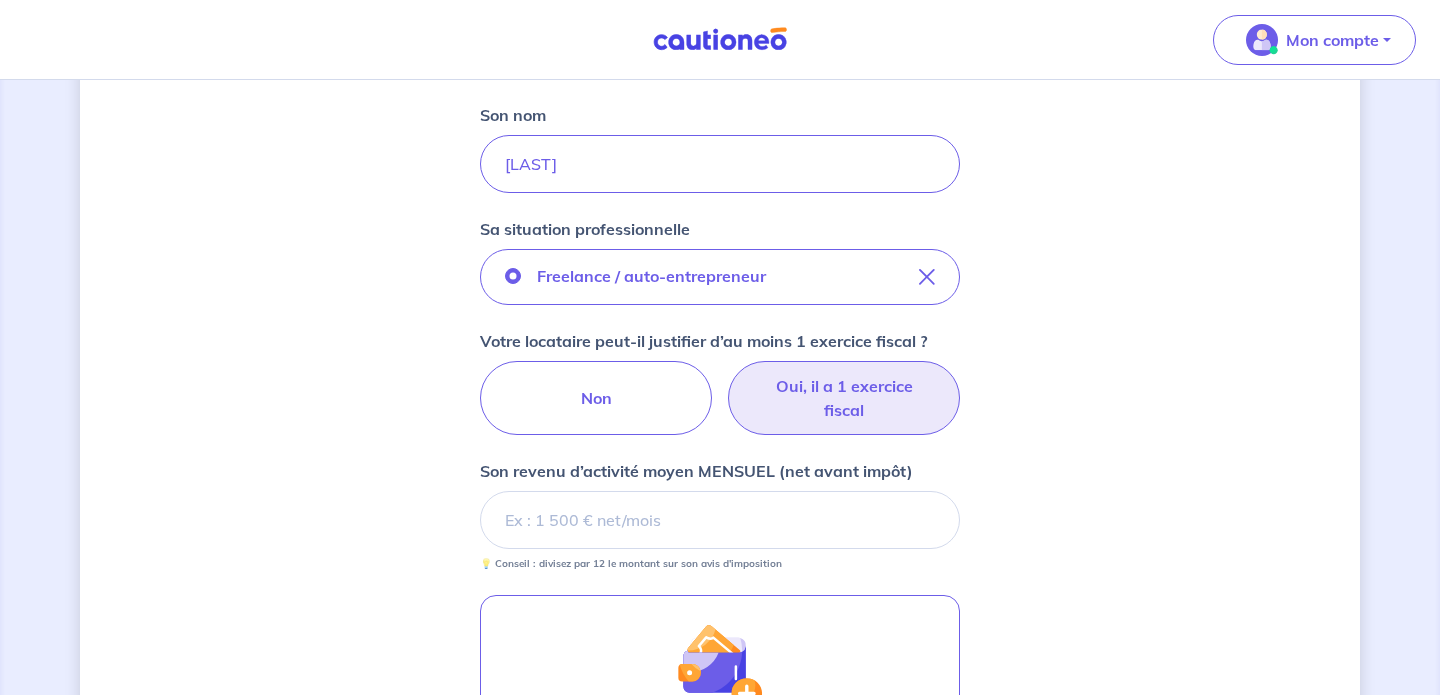 scroll, scrollTop: 553, scrollLeft: 0, axis: vertical 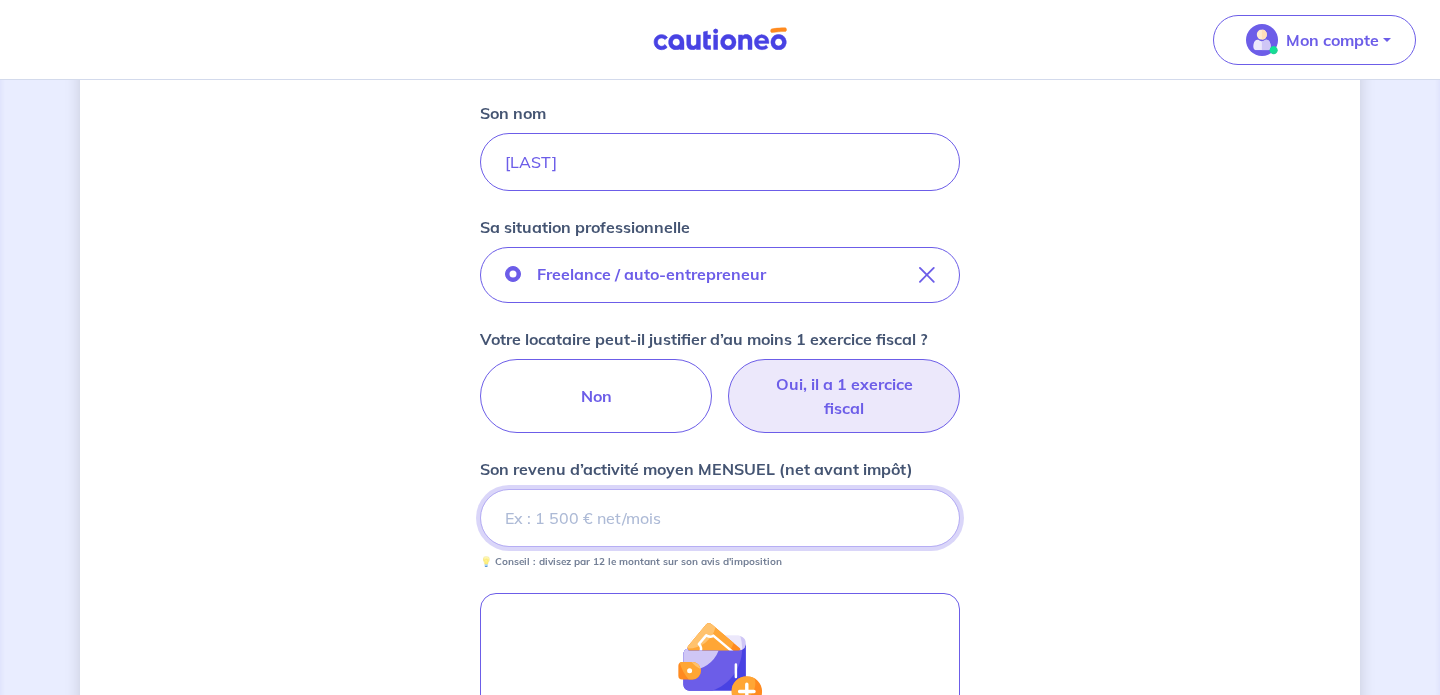 click on "Son revenu d’activité moyen MENSUEL (net avant impôt)" at bounding box center [720, 518] 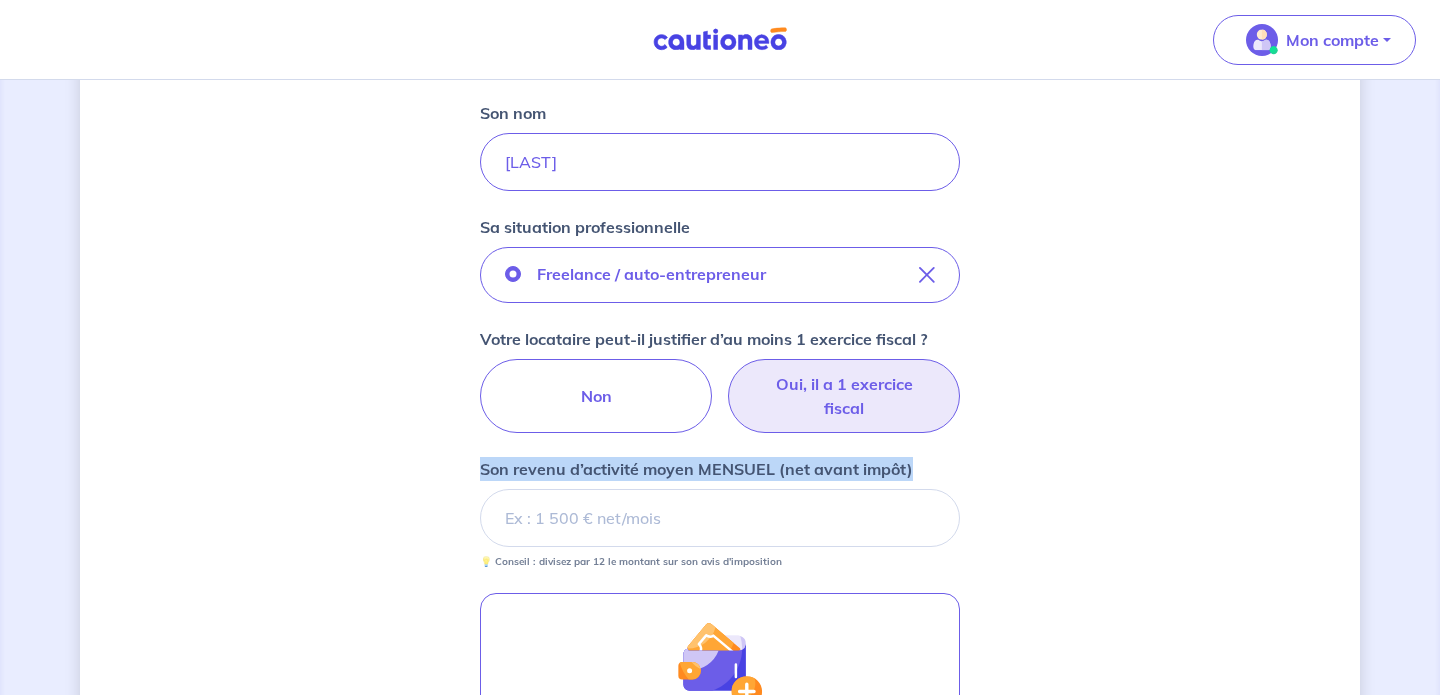 drag, startPoint x: 481, startPoint y: 468, endPoint x: 910, endPoint y: 462, distance: 429.04196 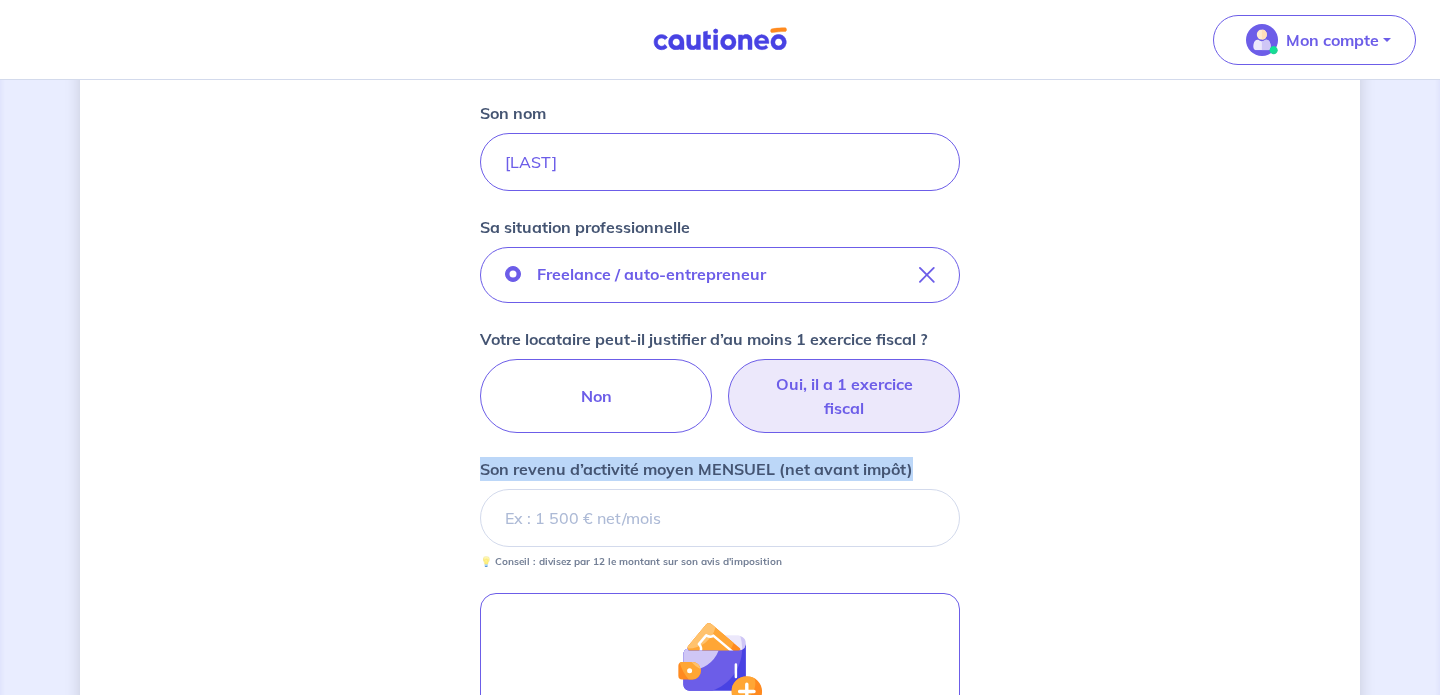 click on "Son revenu d’activité moyen MENSUEL (net avant impôt)" at bounding box center [696, 469] 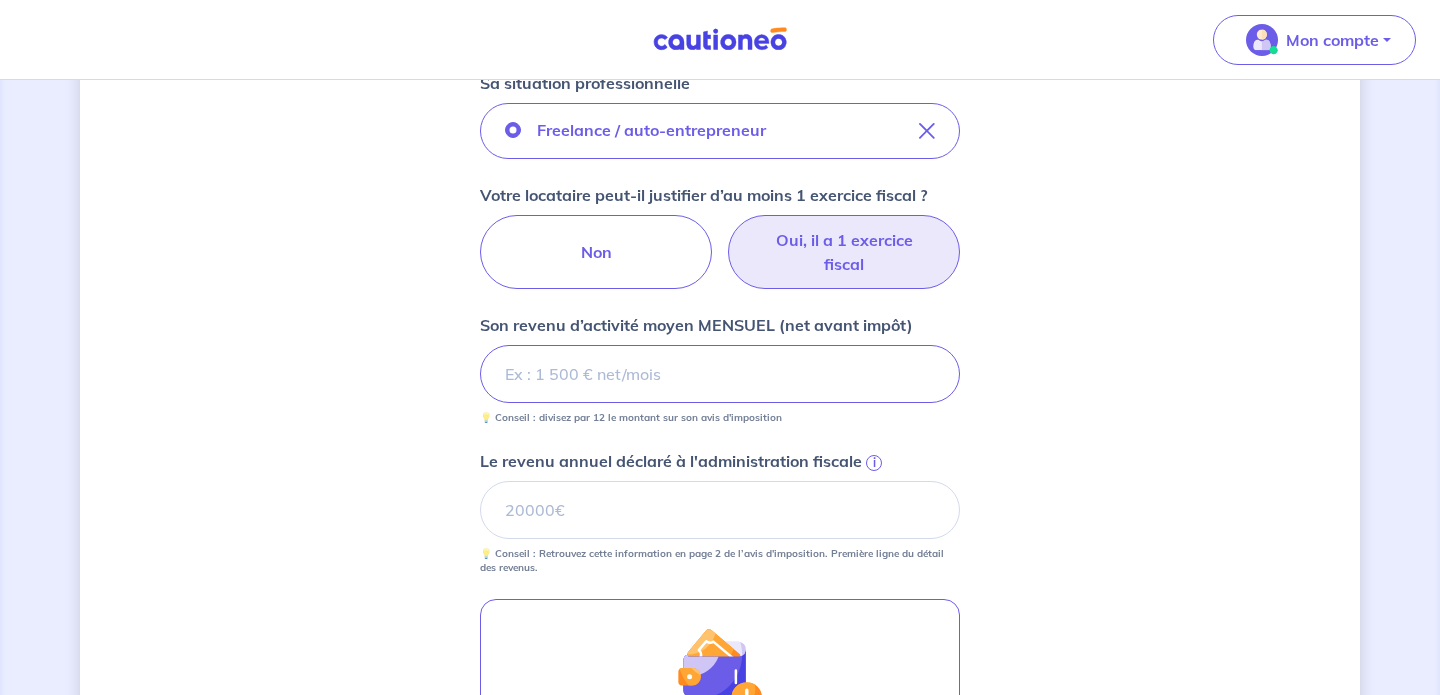 scroll, scrollTop: 698, scrollLeft: 0, axis: vertical 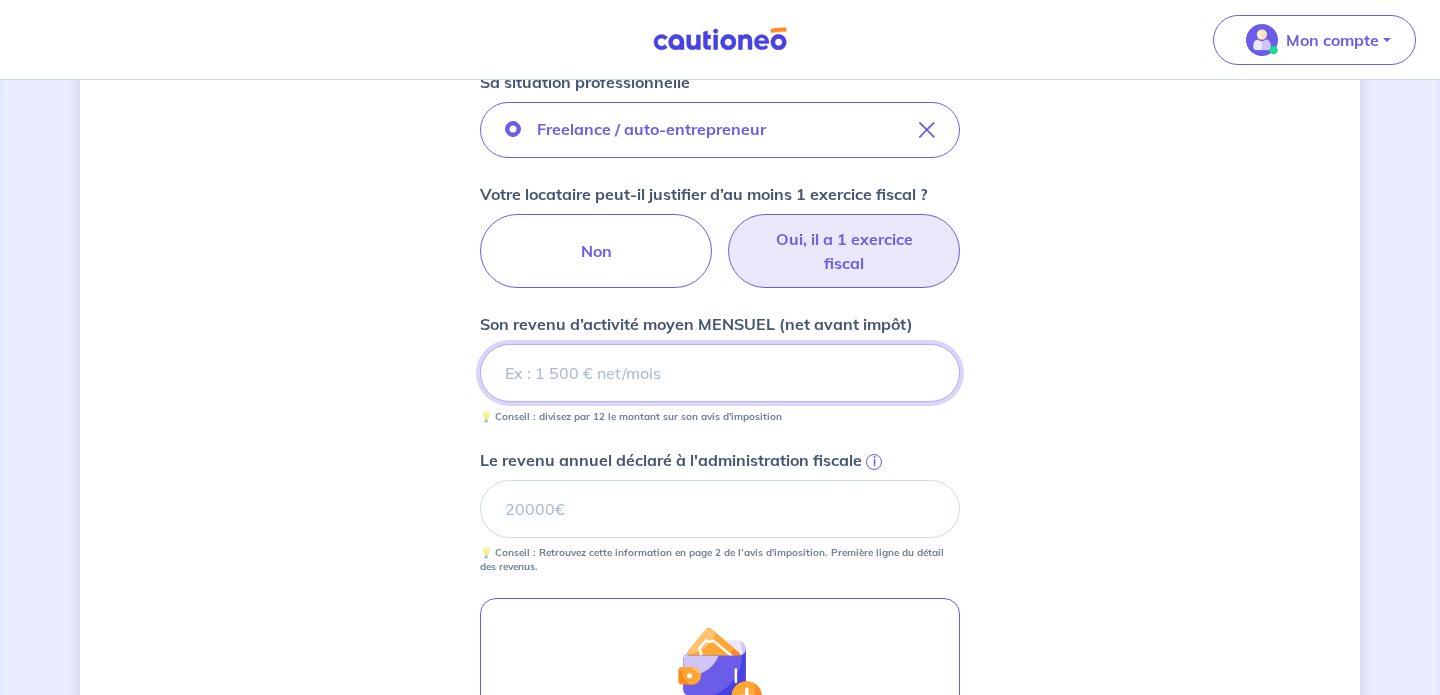 click on "[AMOUNT]" at bounding box center (720, 373) 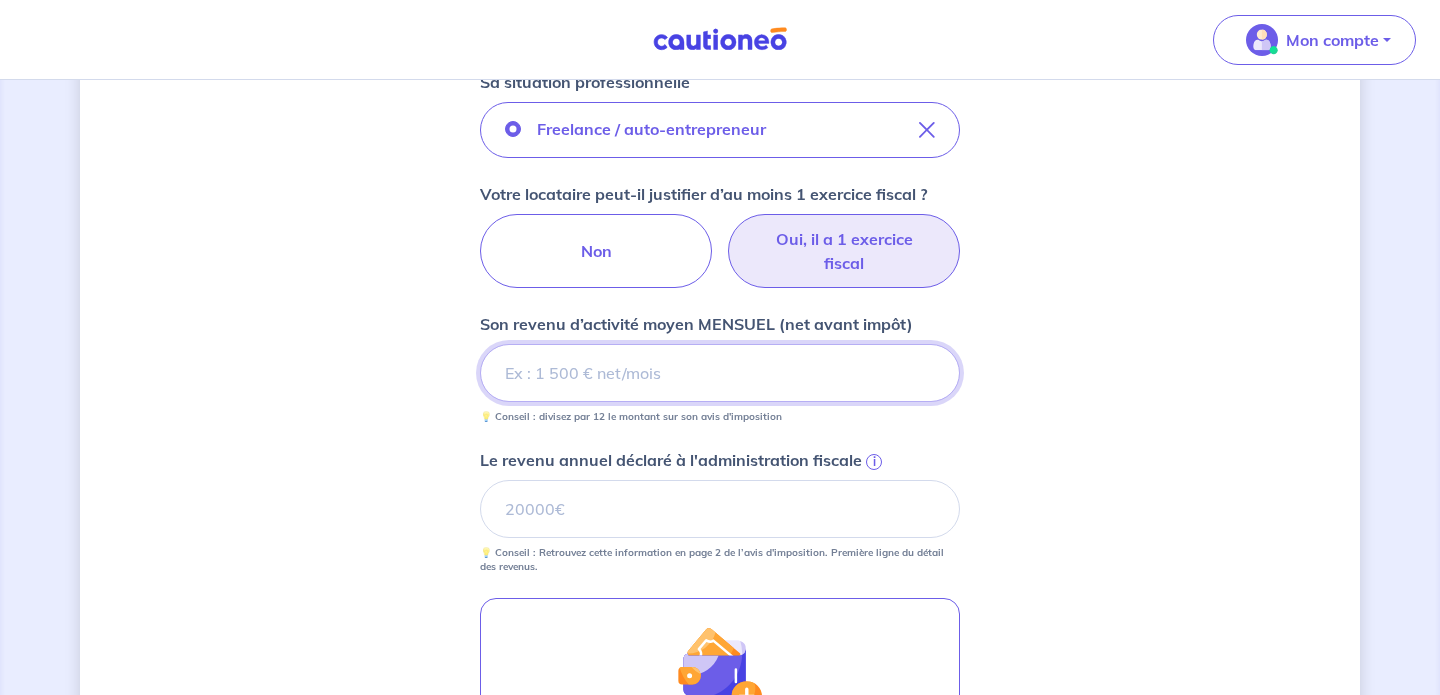 type 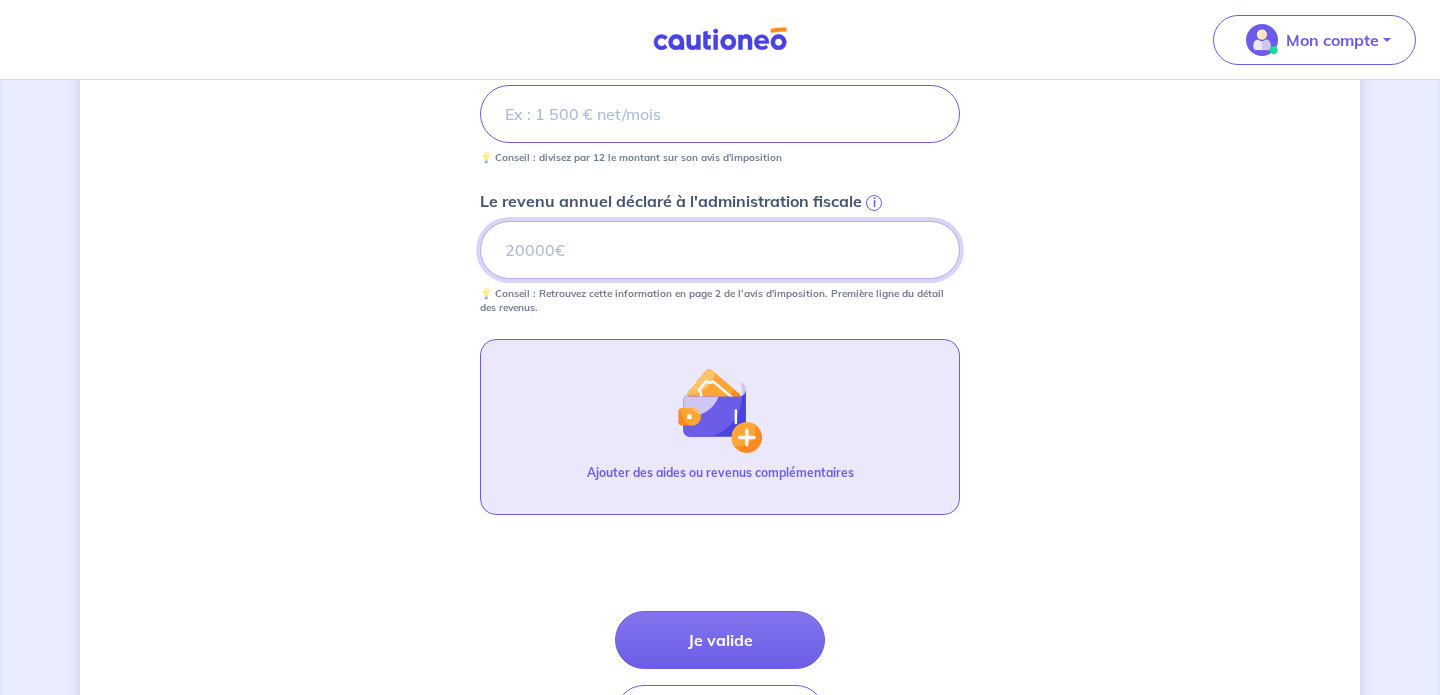 scroll, scrollTop: 973, scrollLeft: 0, axis: vertical 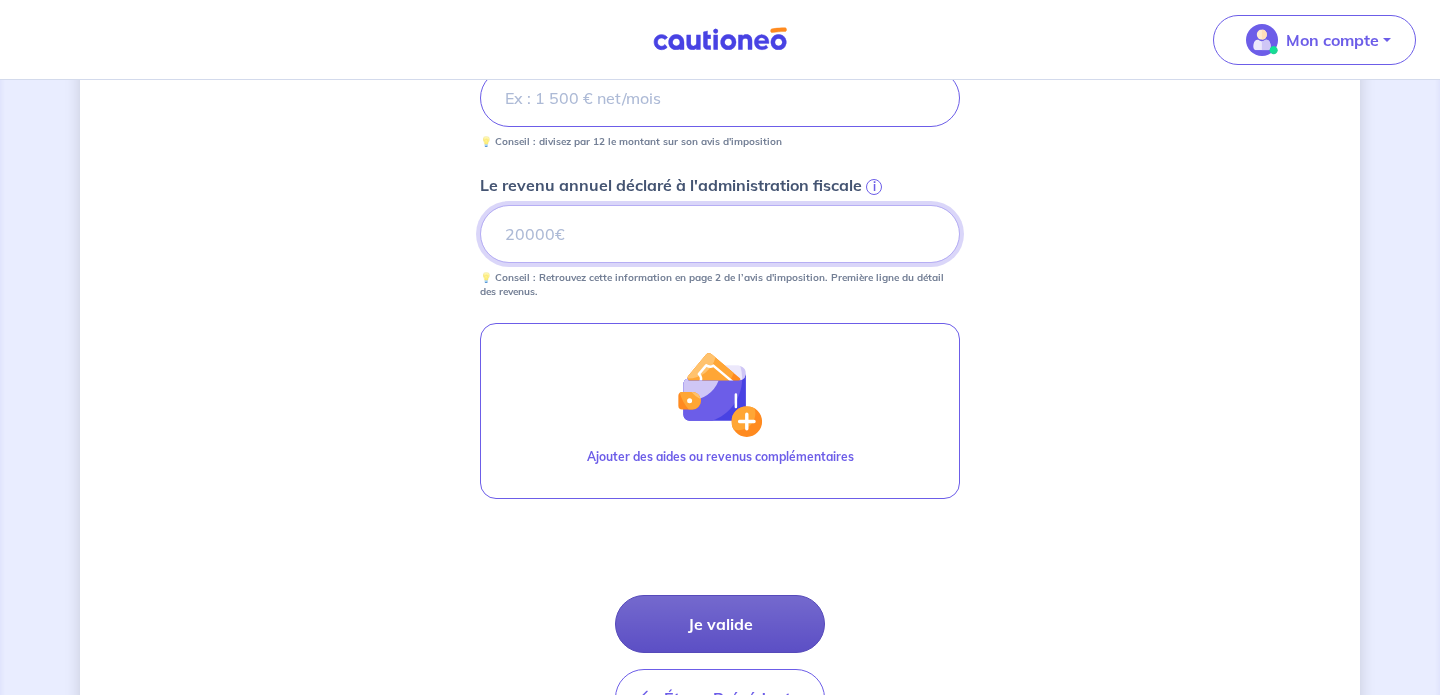 type on "[AMOUNT]" 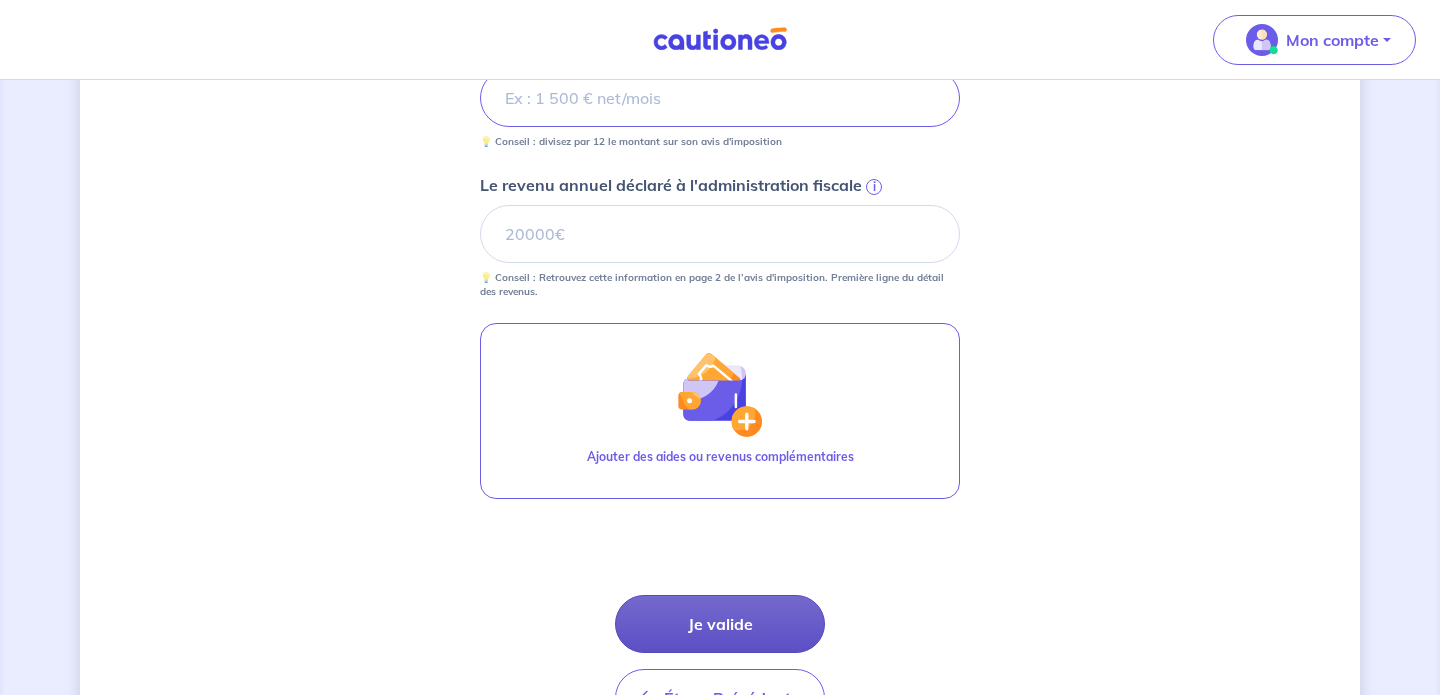 click on "Je valide" at bounding box center (720, 624) 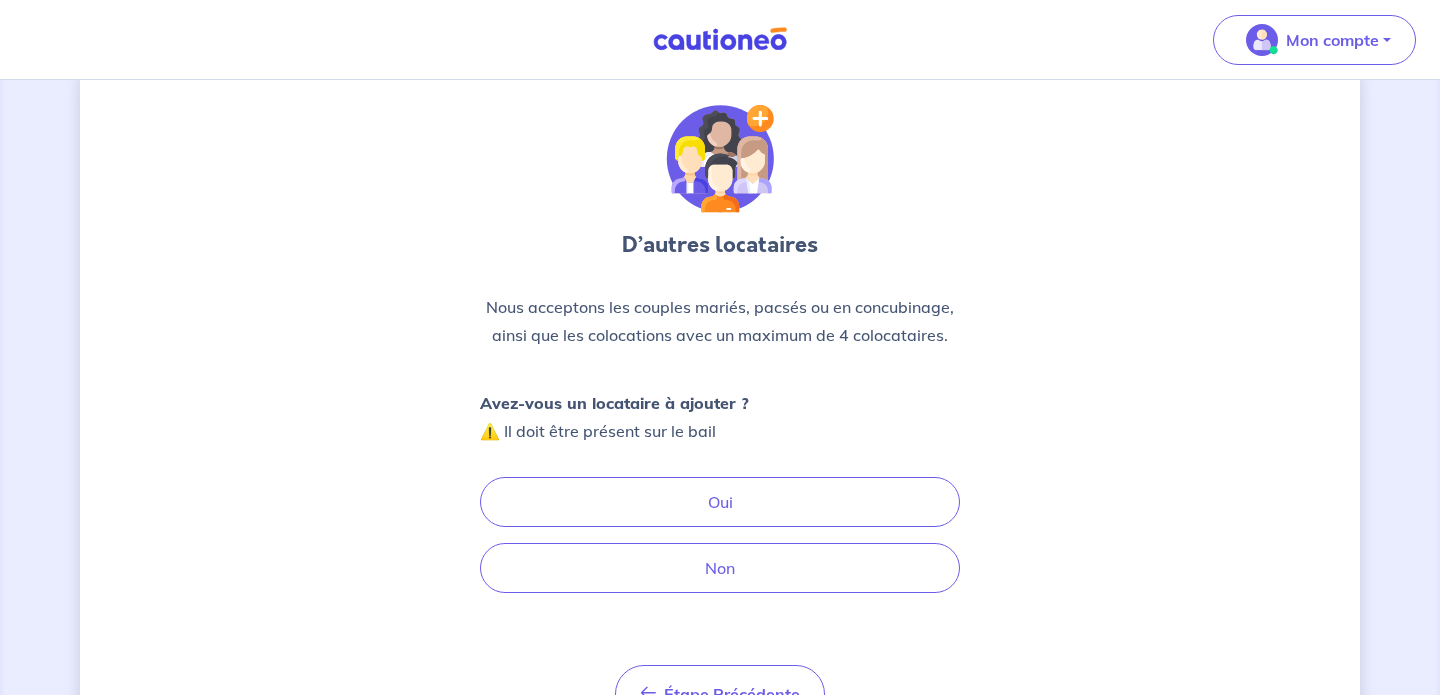 scroll, scrollTop: 0, scrollLeft: 0, axis: both 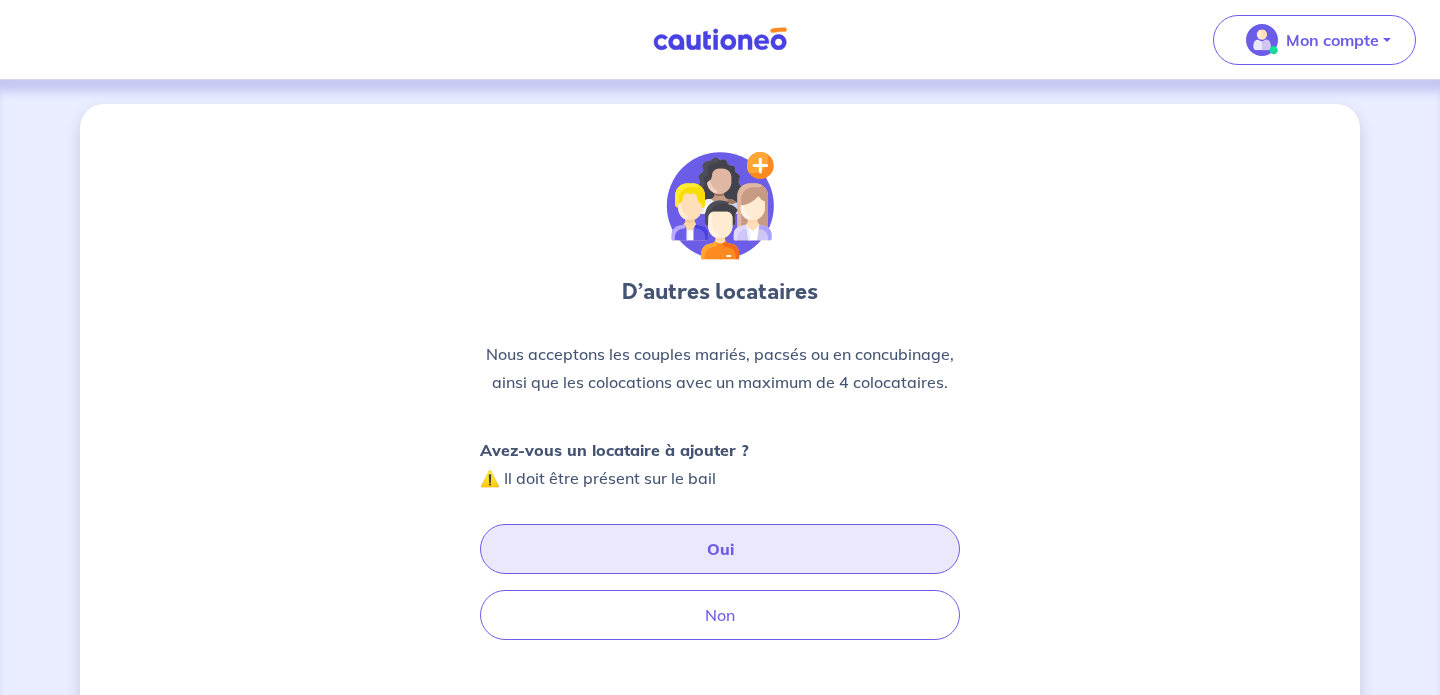 click on "Oui" at bounding box center [720, 549] 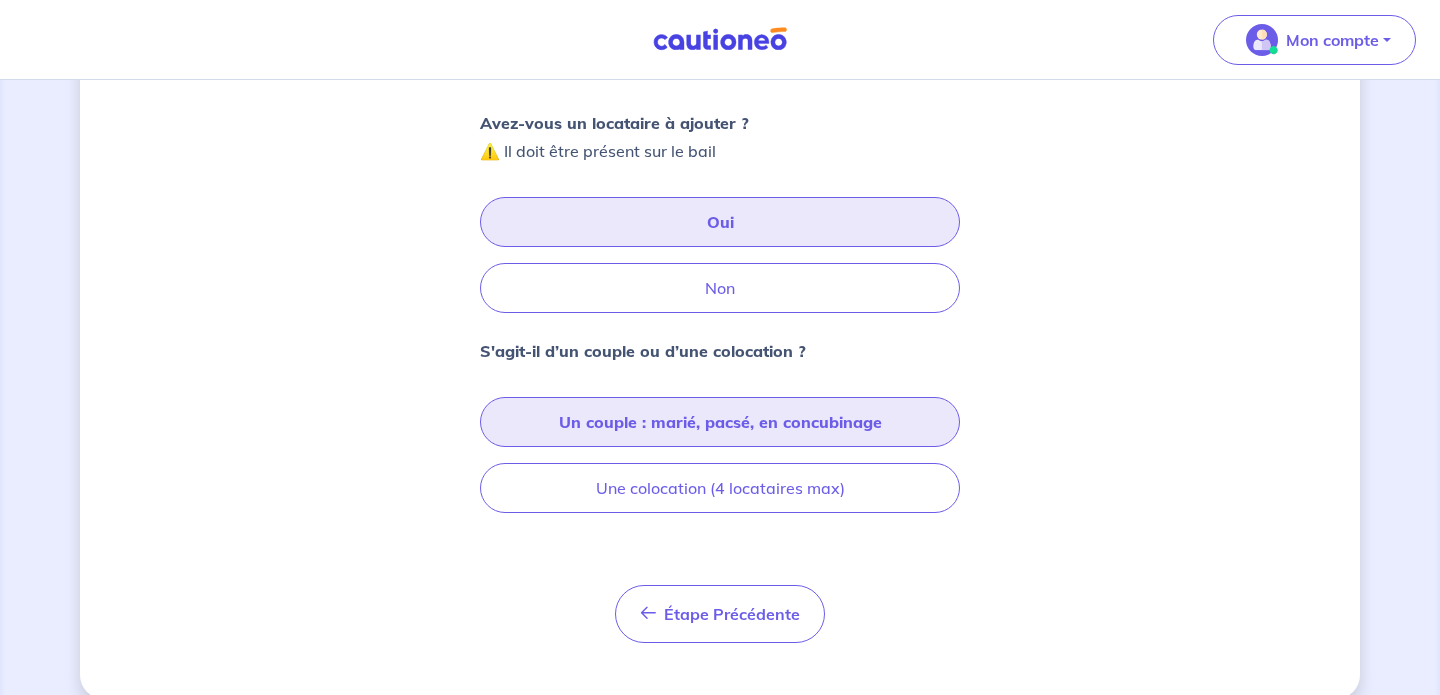 scroll, scrollTop: 333, scrollLeft: 0, axis: vertical 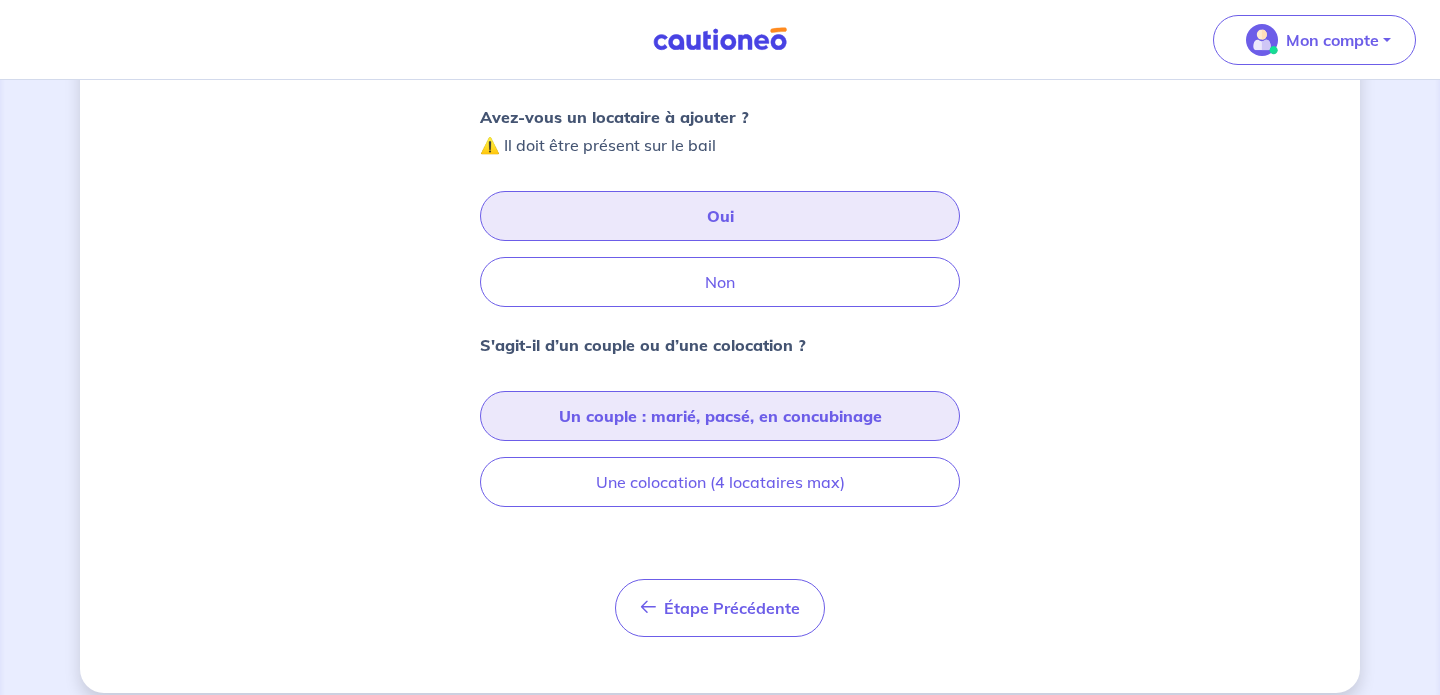 click on "Un couple : marié, pacsé, en concubinage" at bounding box center [720, 416] 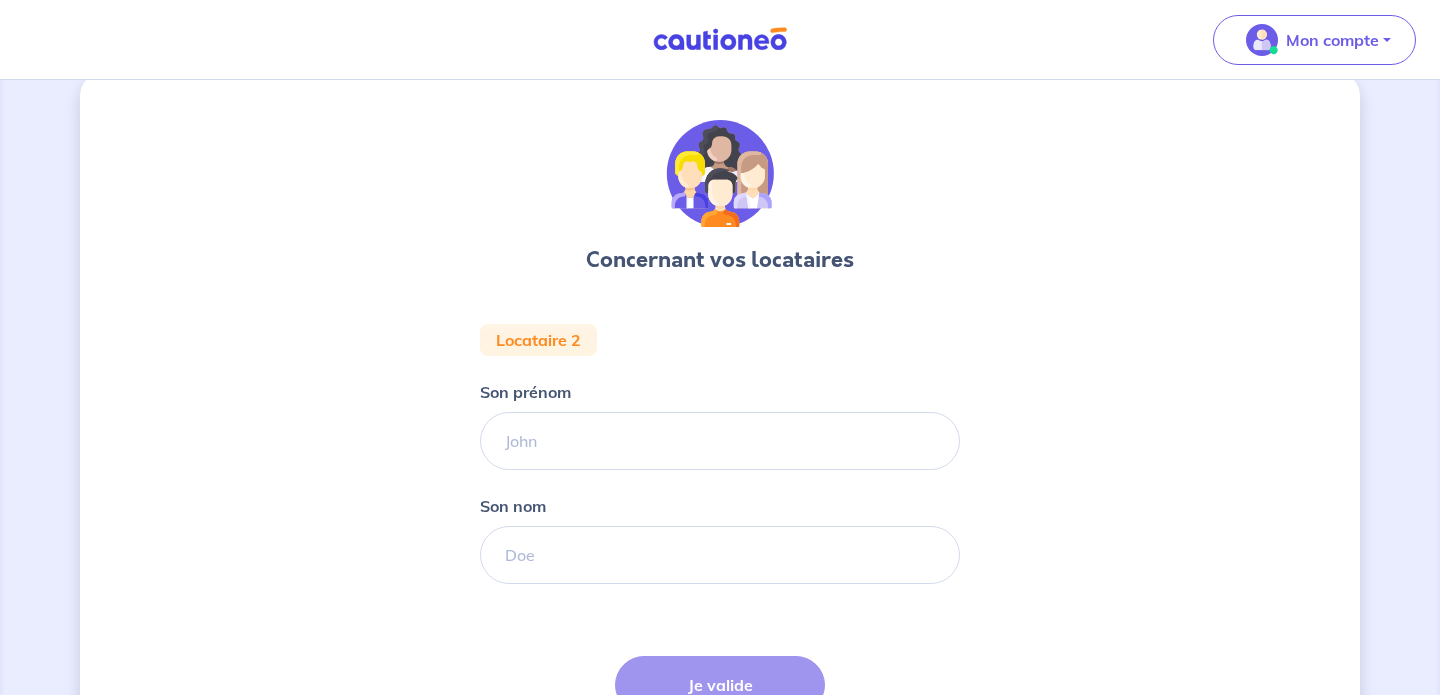 scroll, scrollTop: 0, scrollLeft: 0, axis: both 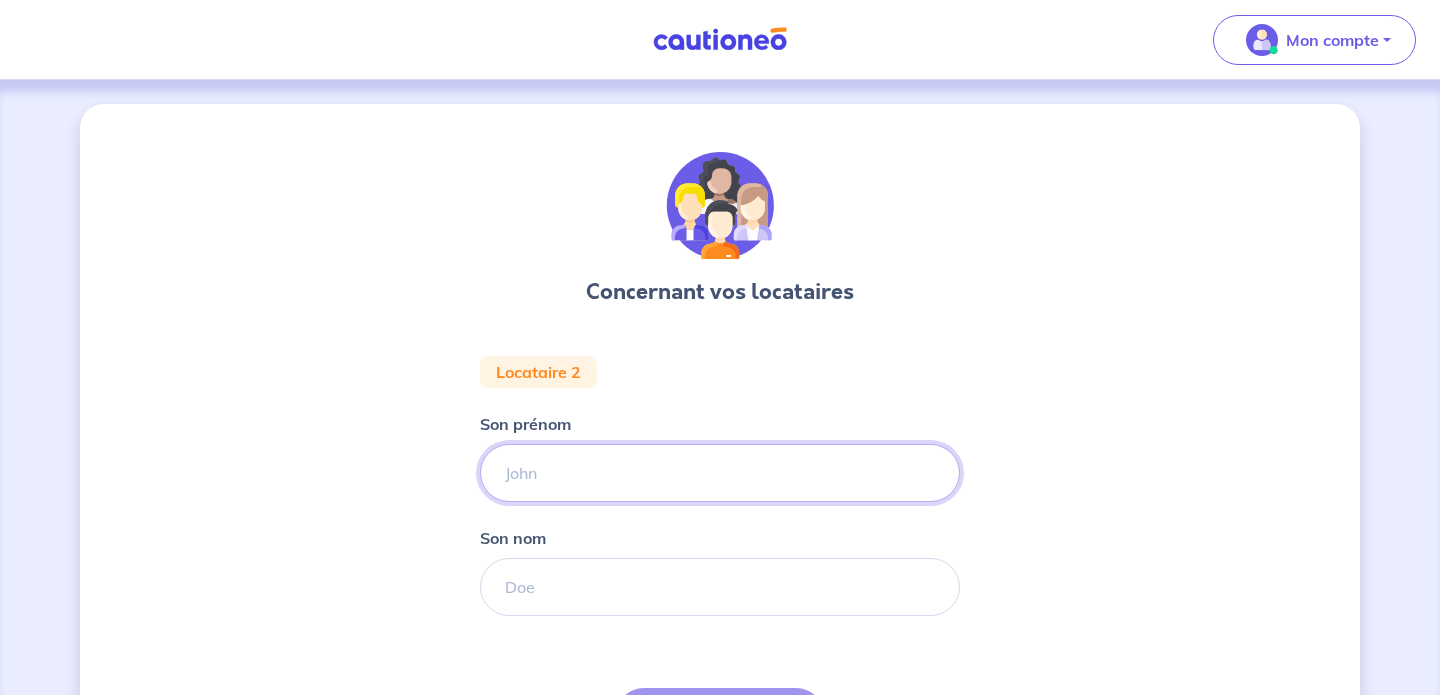 click on "Son prénom" at bounding box center [720, 473] 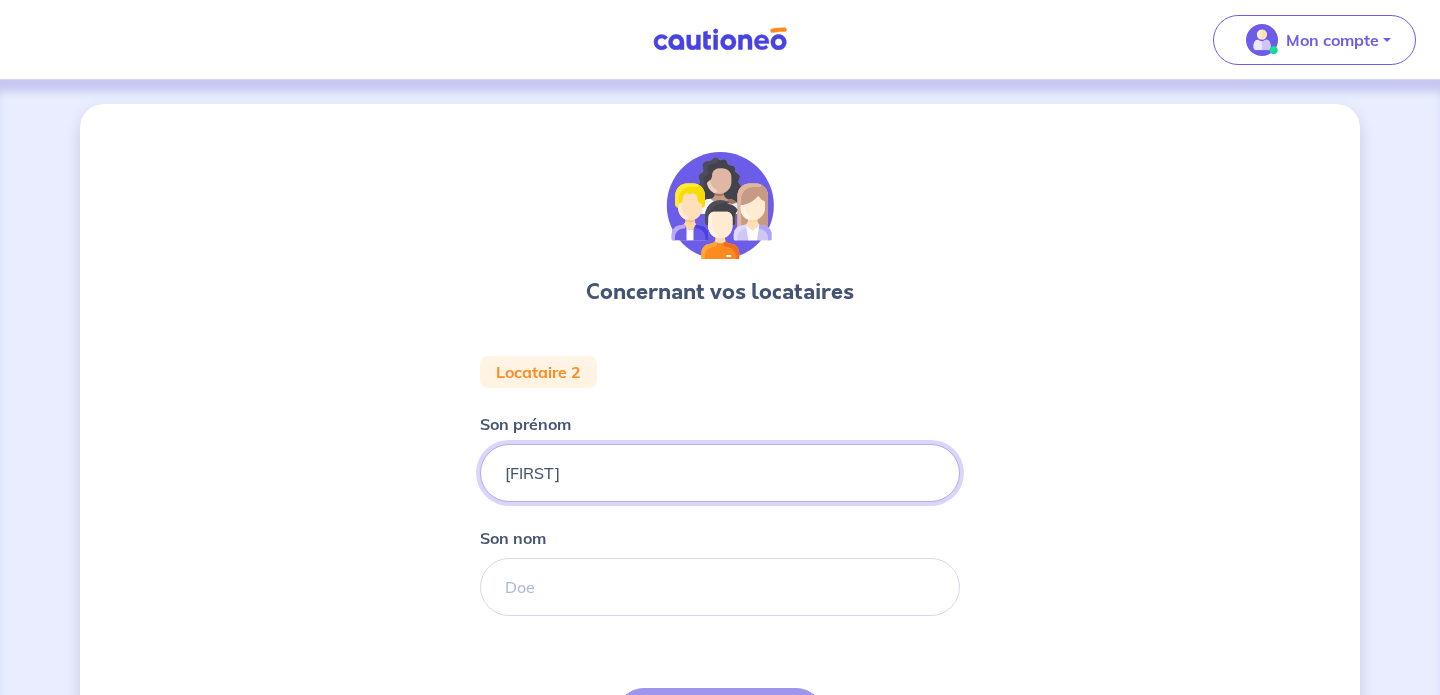 type on "[EMAIL]" 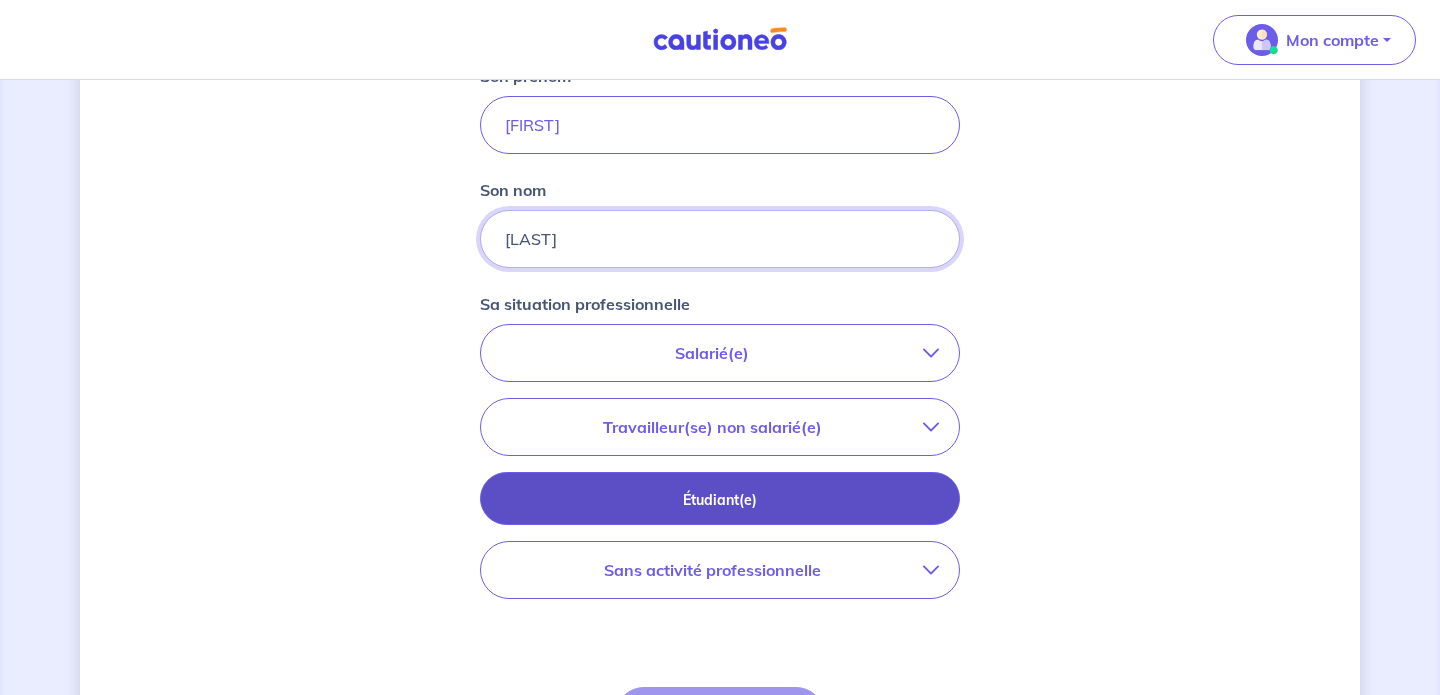 scroll, scrollTop: 370, scrollLeft: 0, axis: vertical 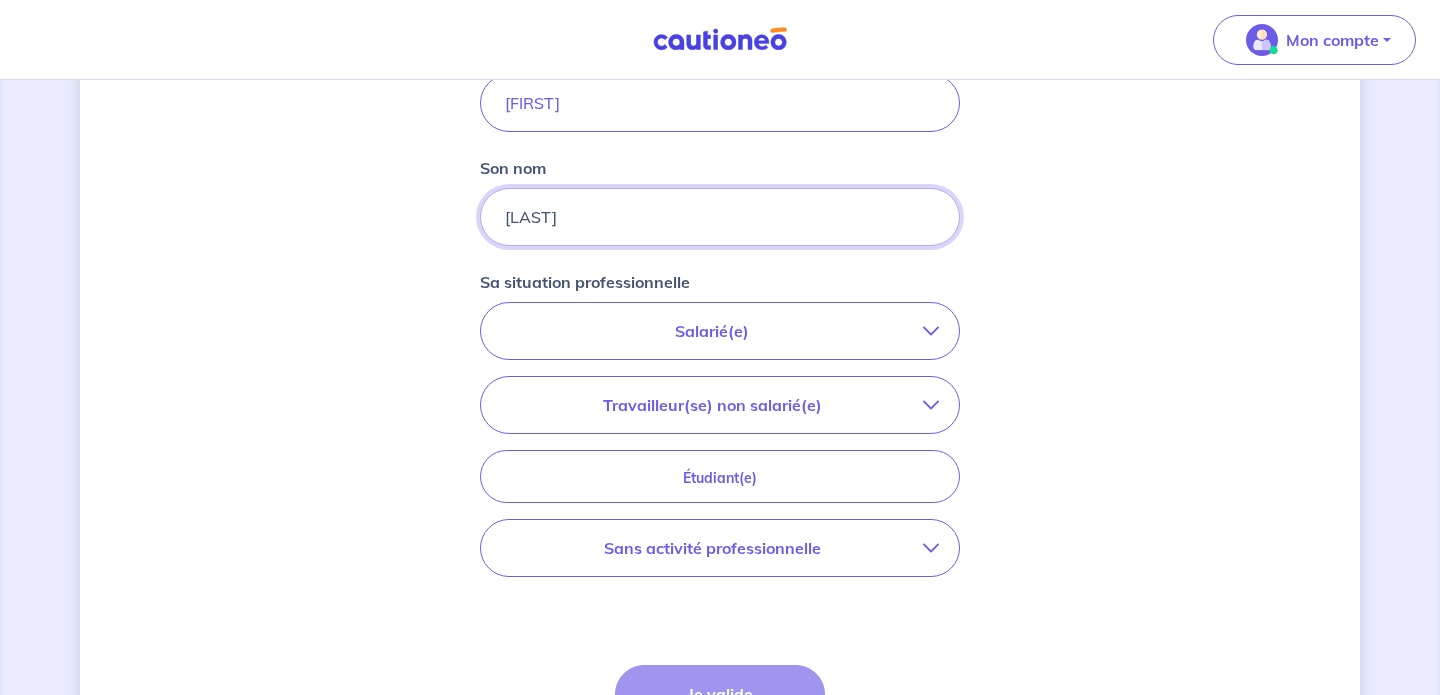 type on "[LAST]" 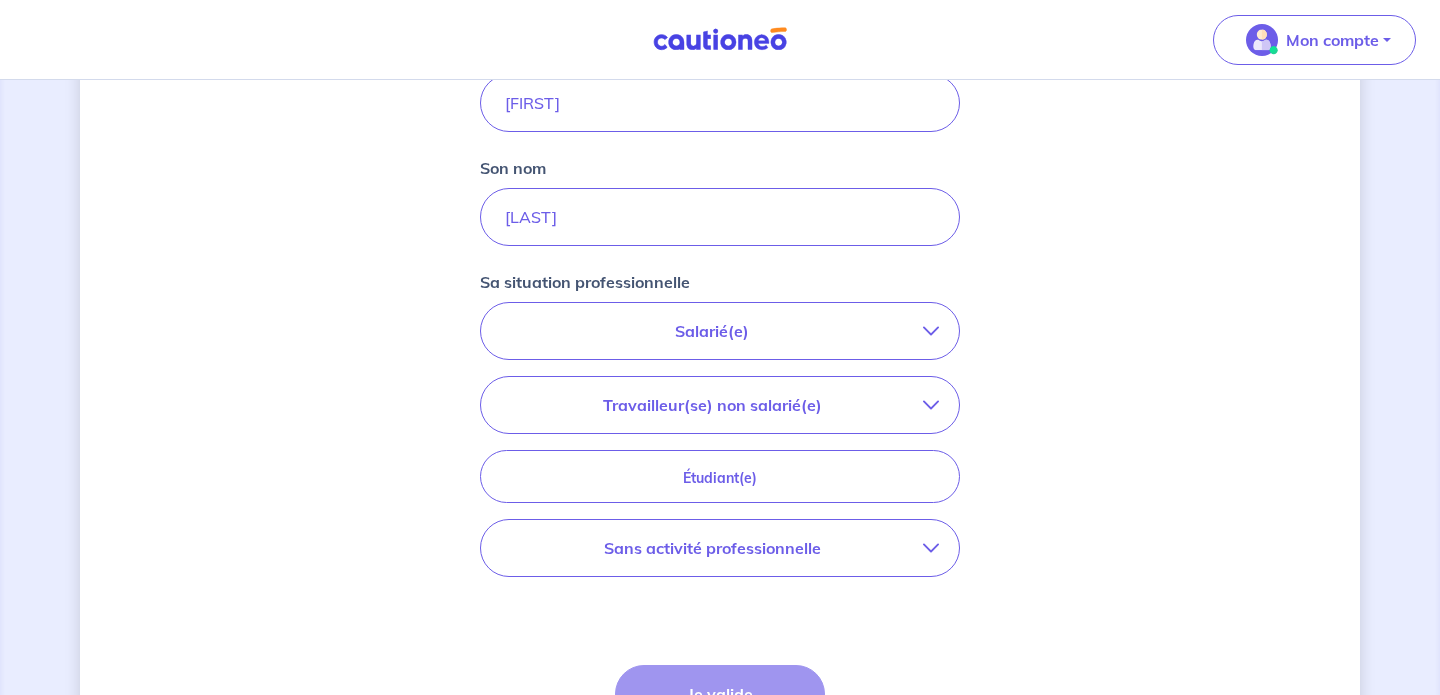 click on "Travailleur(se) non salarié(e)" at bounding box center [720, 405] 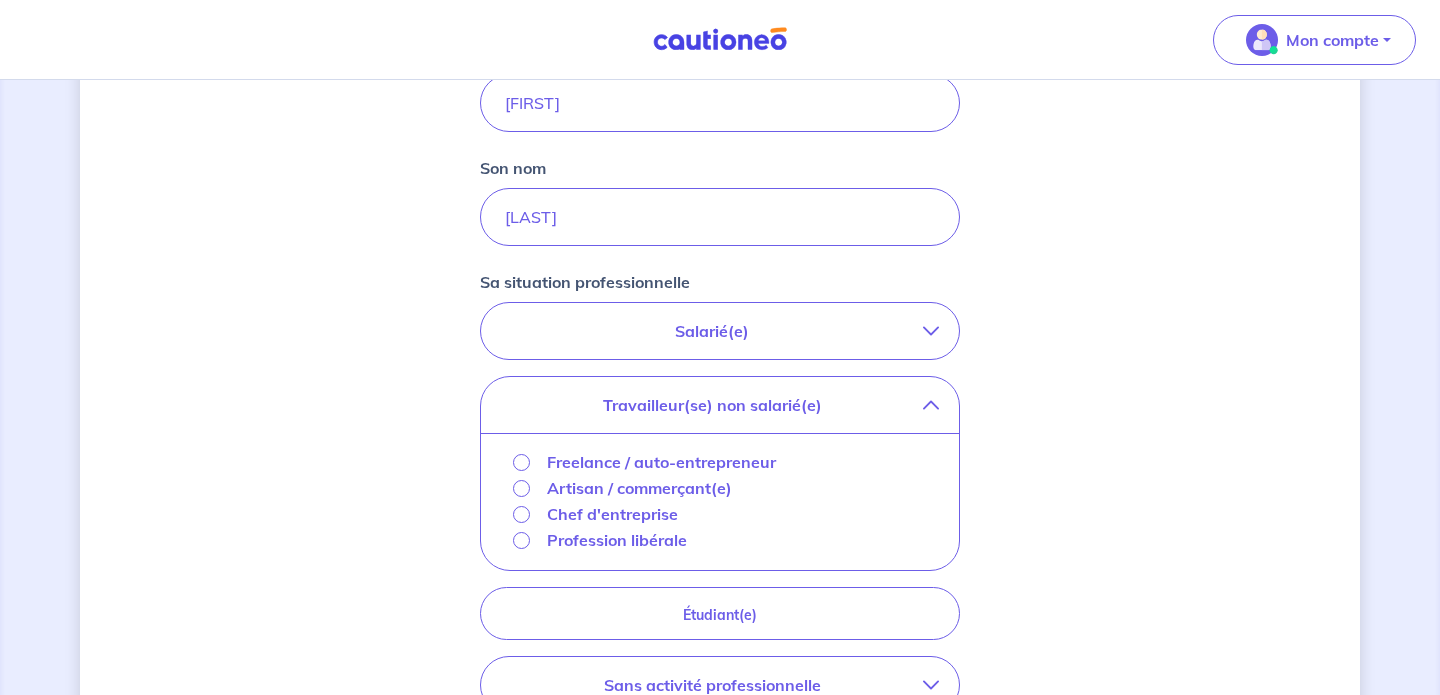click on "Profession libérale" at bounding box center [617, 540] 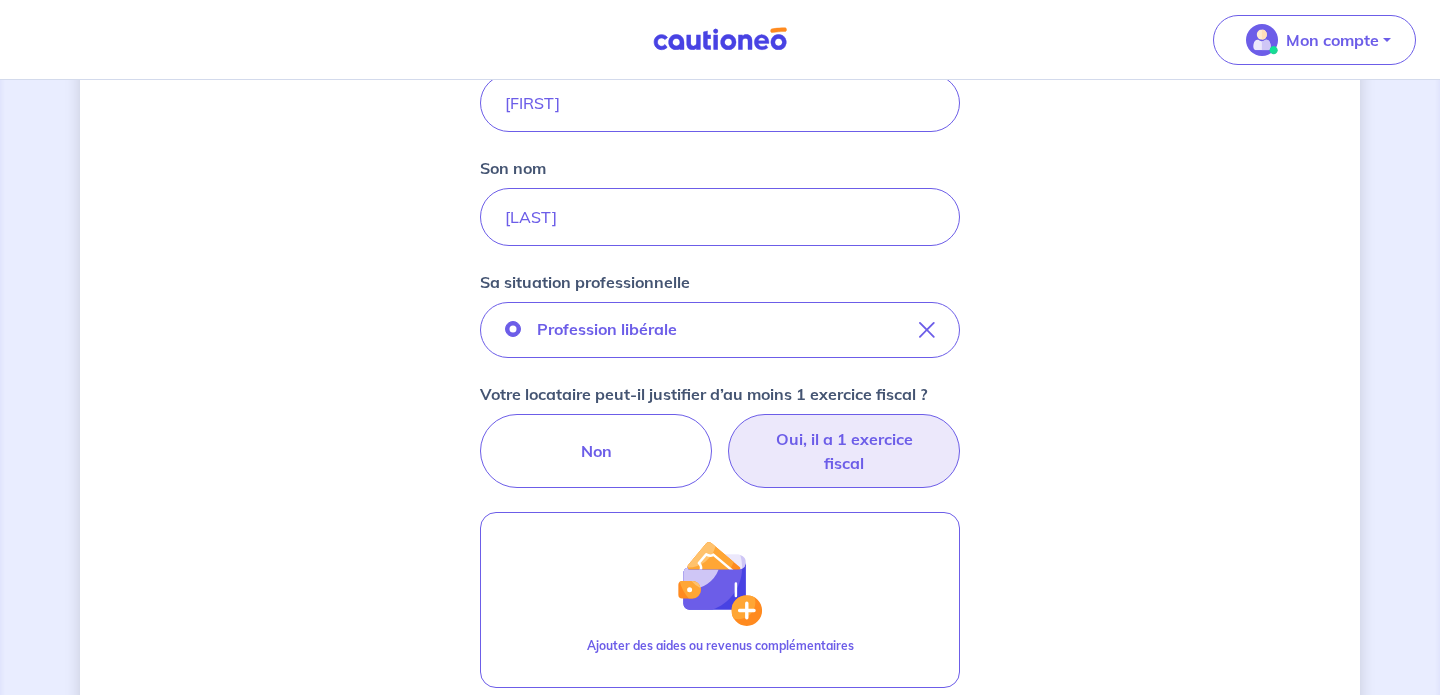 click on "Oui, il a 1 exercice fiscal" at bounding box center [844, 451] 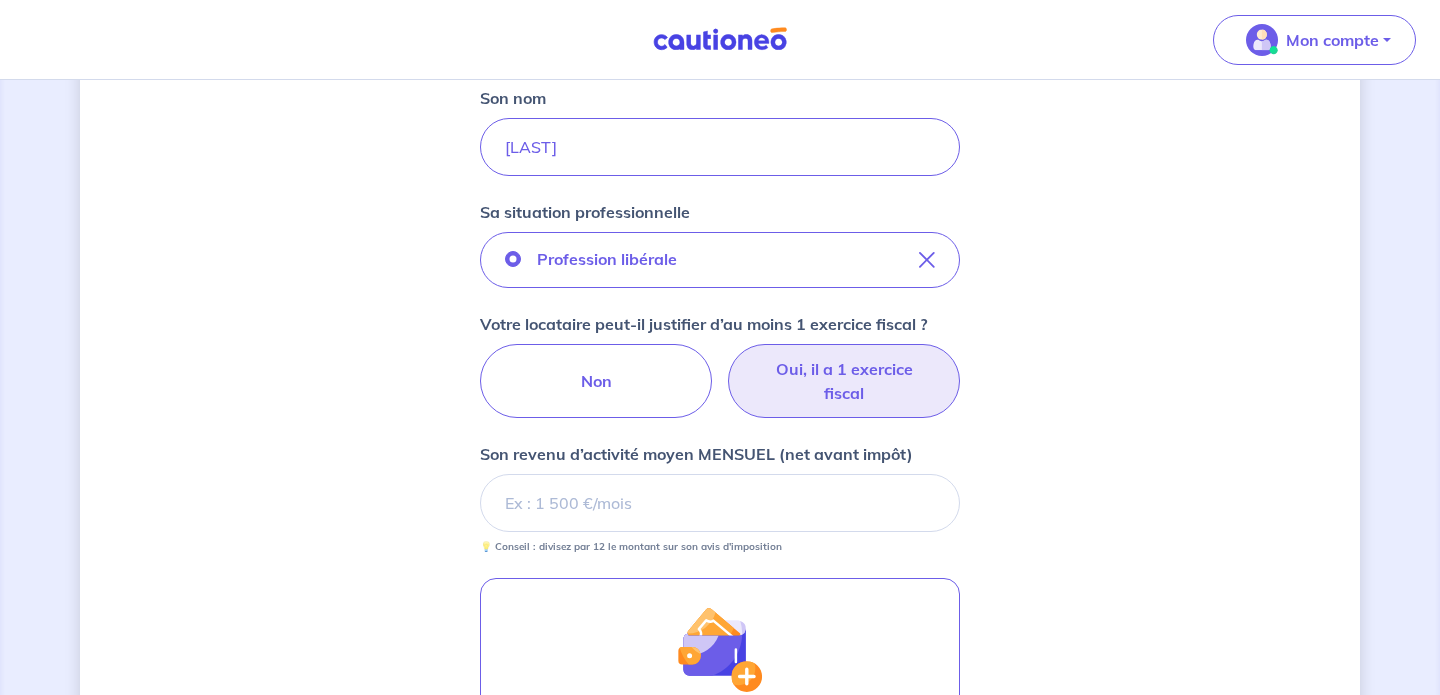 scroll, scrollTop: 443, scrollLeft: 0, axis: vertical 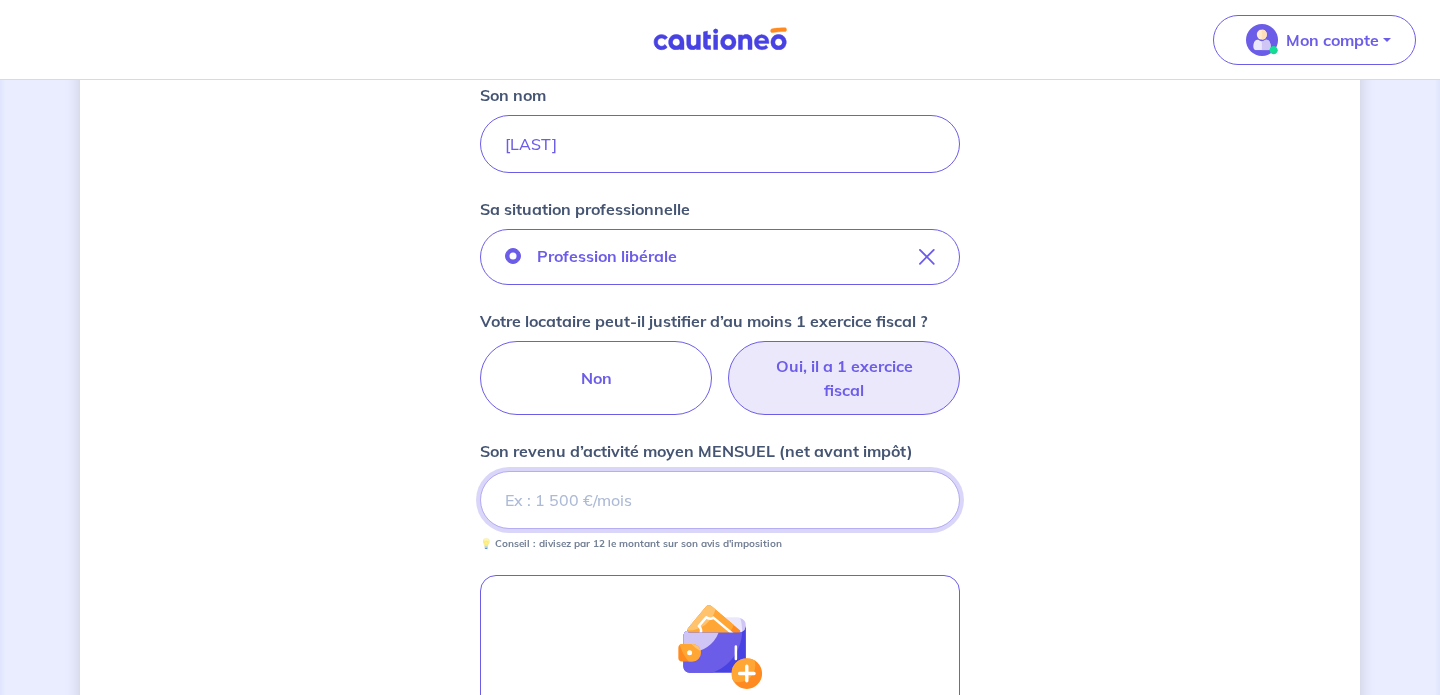 click on "Son revenu d’activité moyen MENSUEL (net avant impôt)" at bounding box center (720, 500) 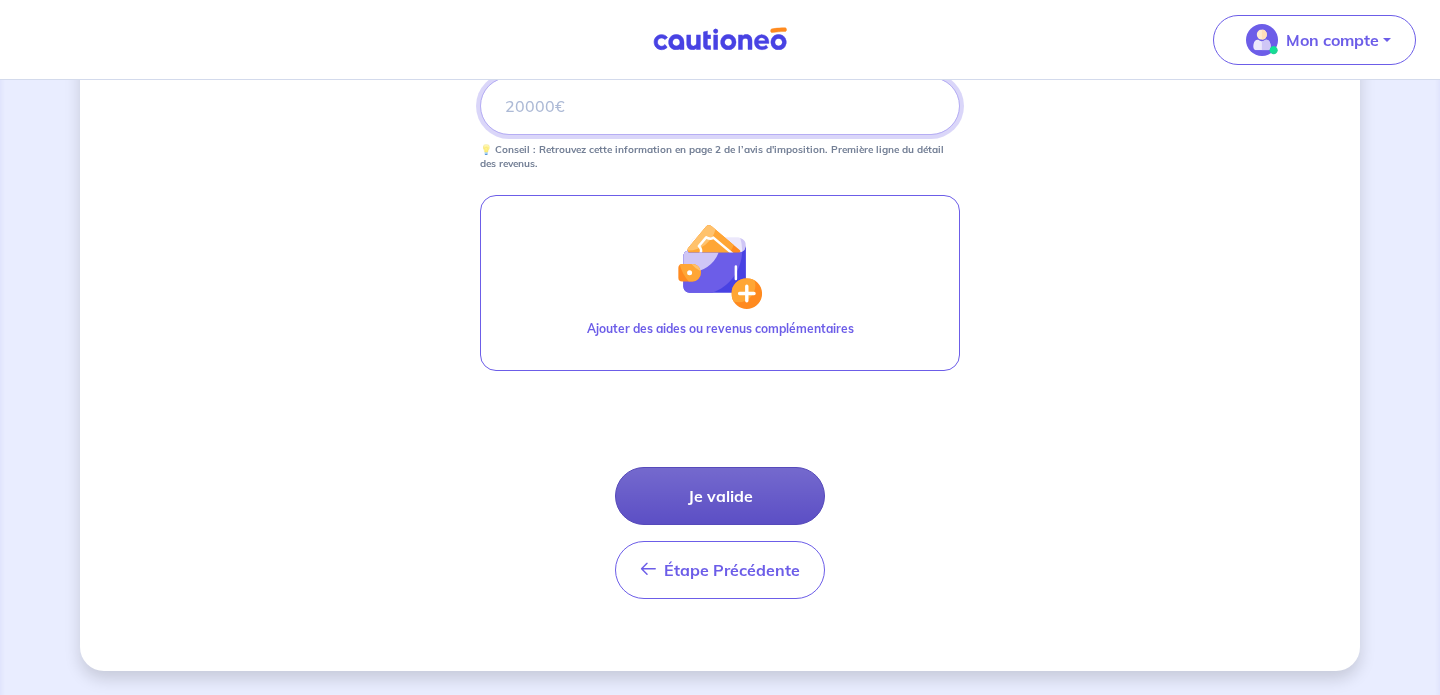 type on "25000" 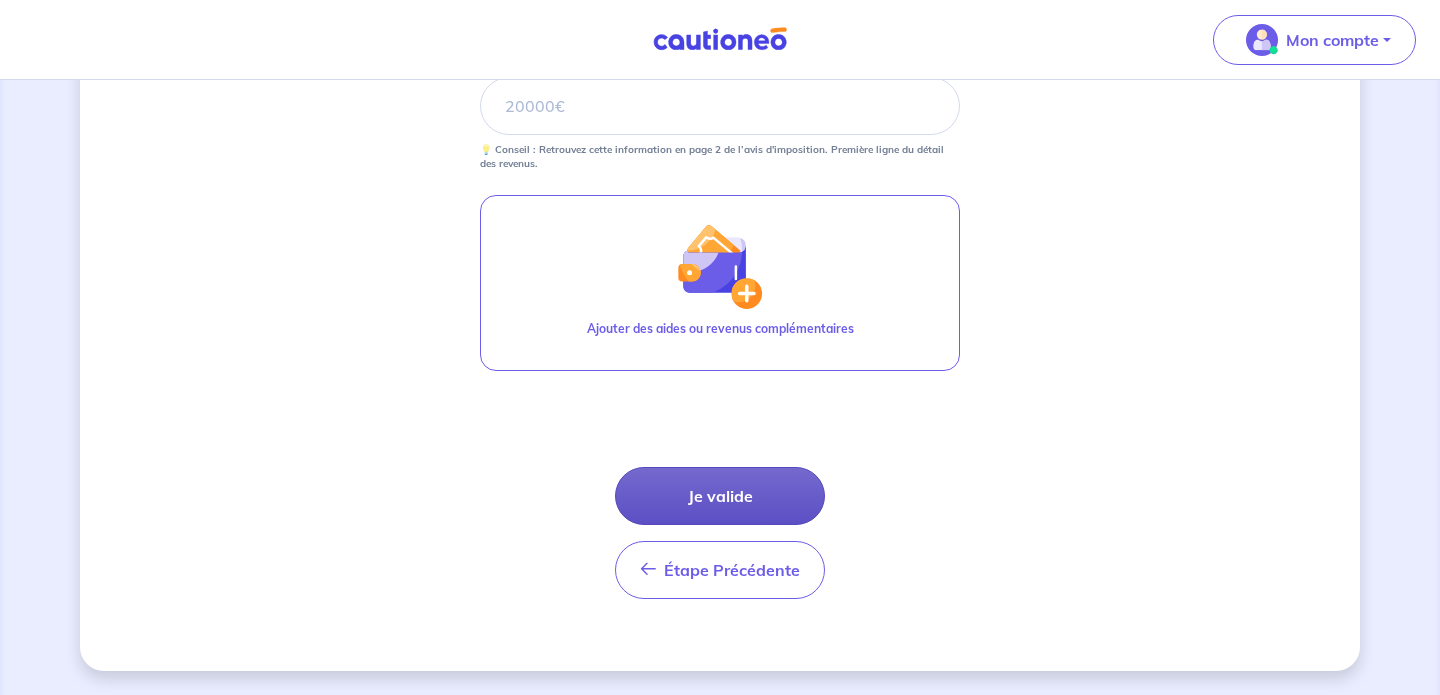 scroll, scrollTop: 973, scrollLeft: 0, axis: vertical 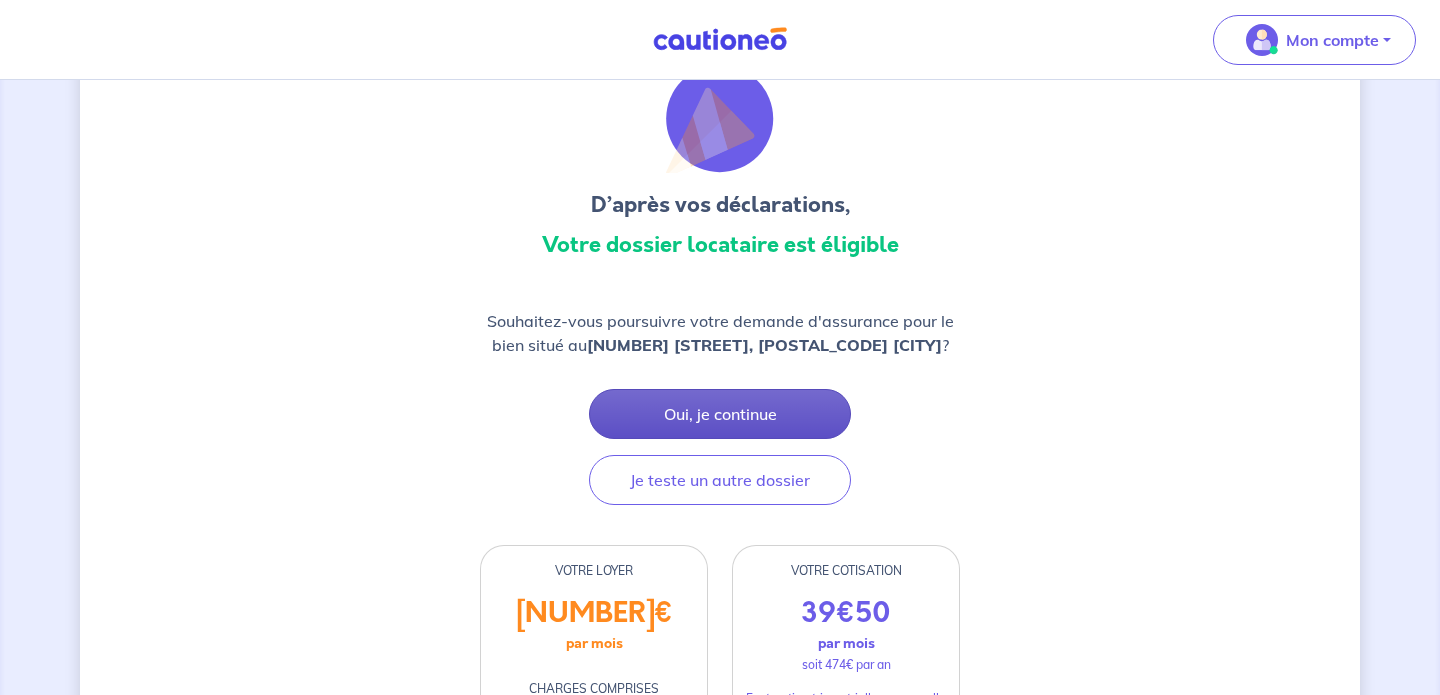 click on "Oui, je continue" at bounding box center (720, 414) 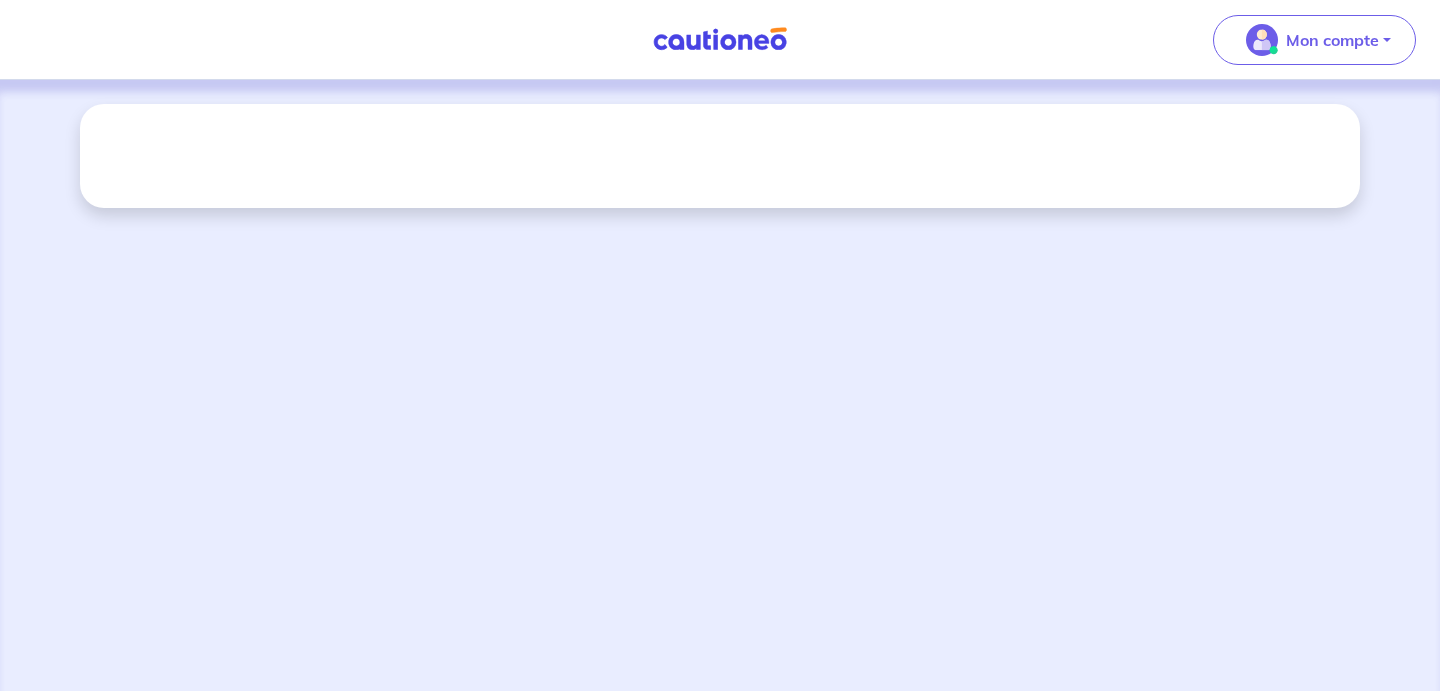 scroll, scrollTop: 0, scrollLeft: 0, axis: both 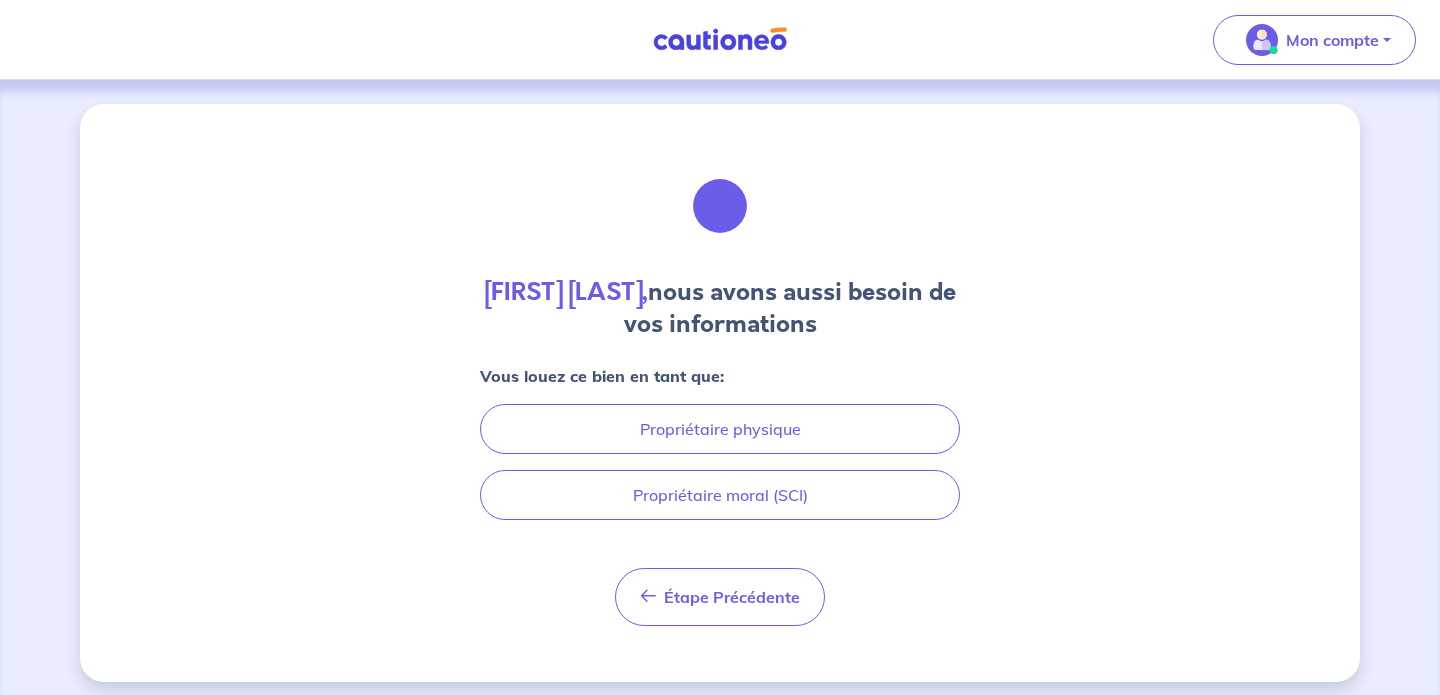 click on "Propriétaire physique" at bounding box center (720, 429) 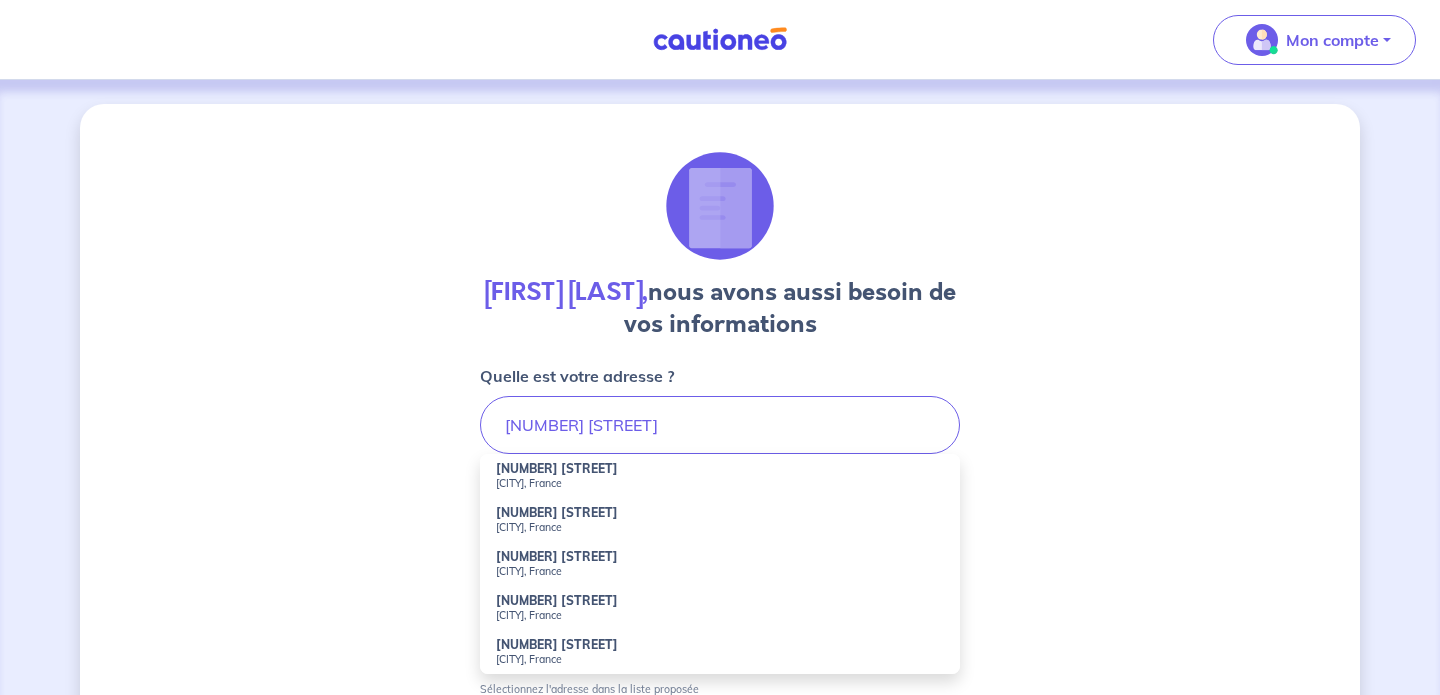 click on "[CITY], France" at bounding box center (720, 483) 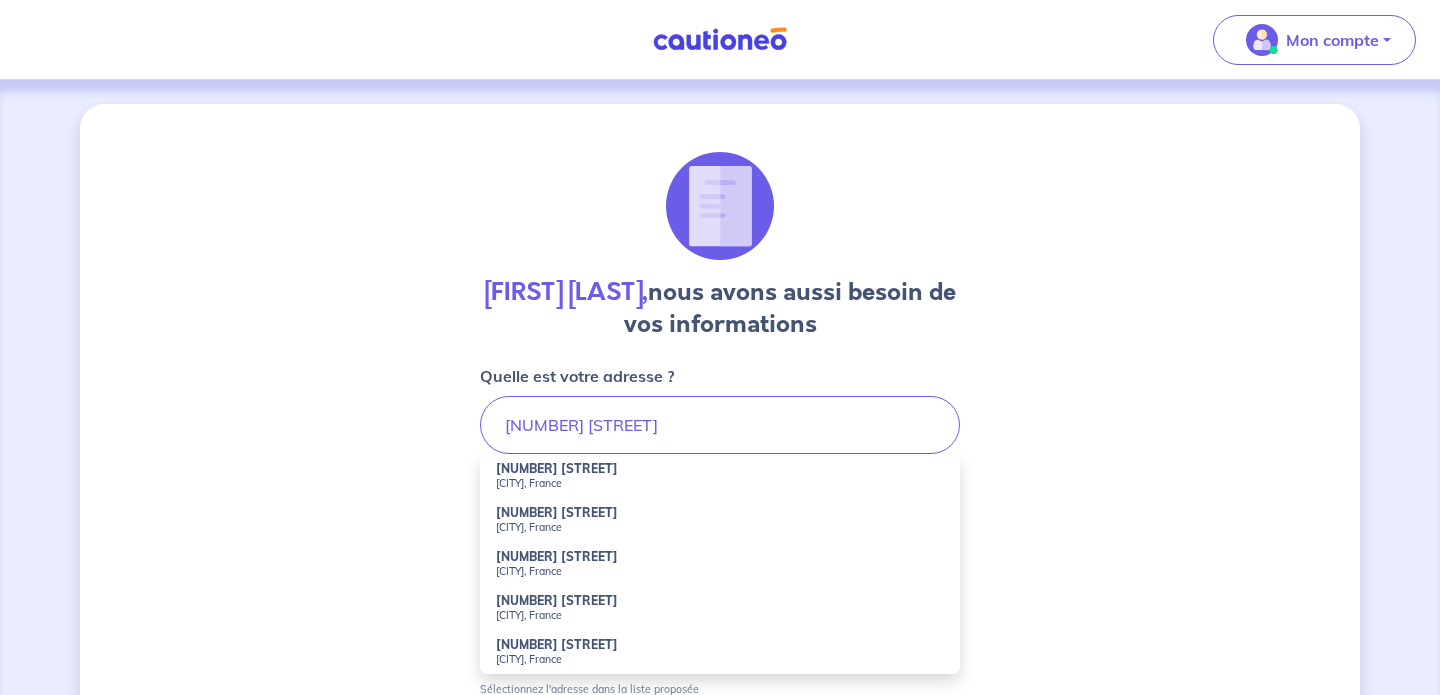 type on "[NUMBER] [STREET], [CITY], France" 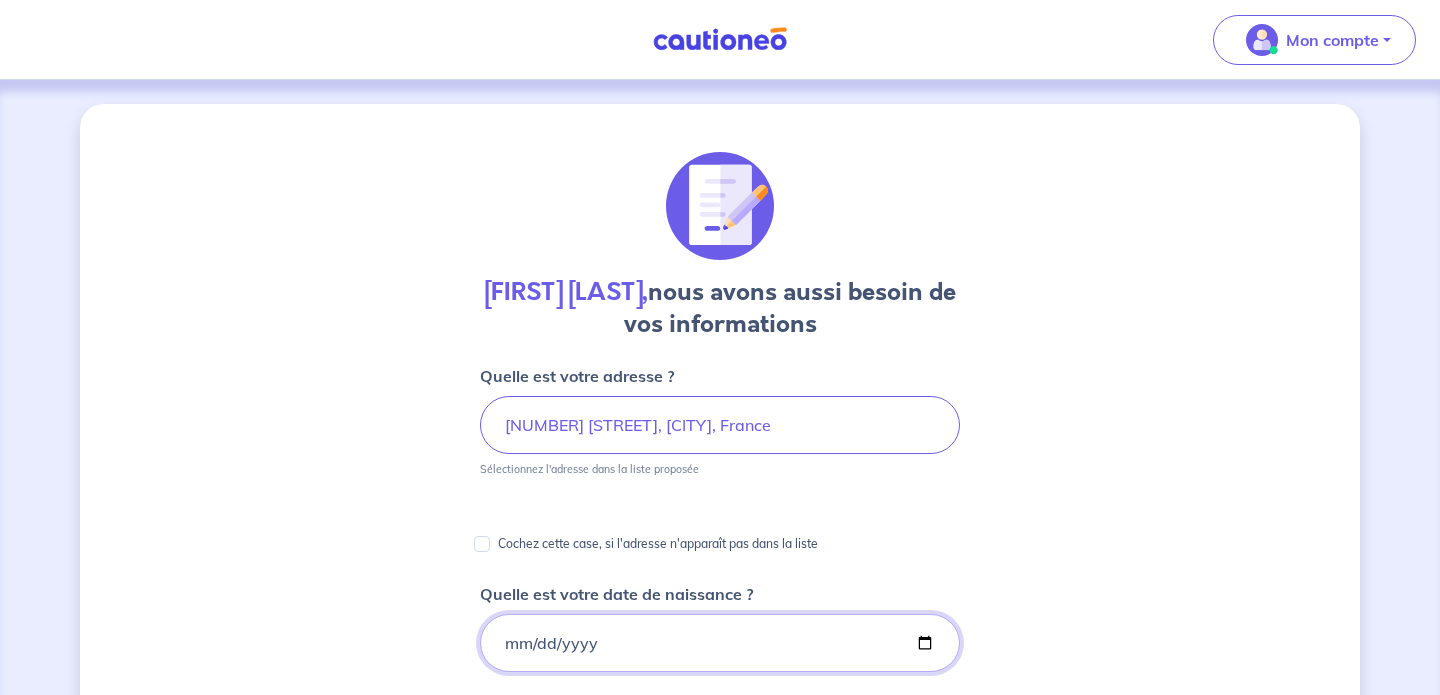 click on "Quelle est votre date de naissance ?" at bounding box center (720, 643) 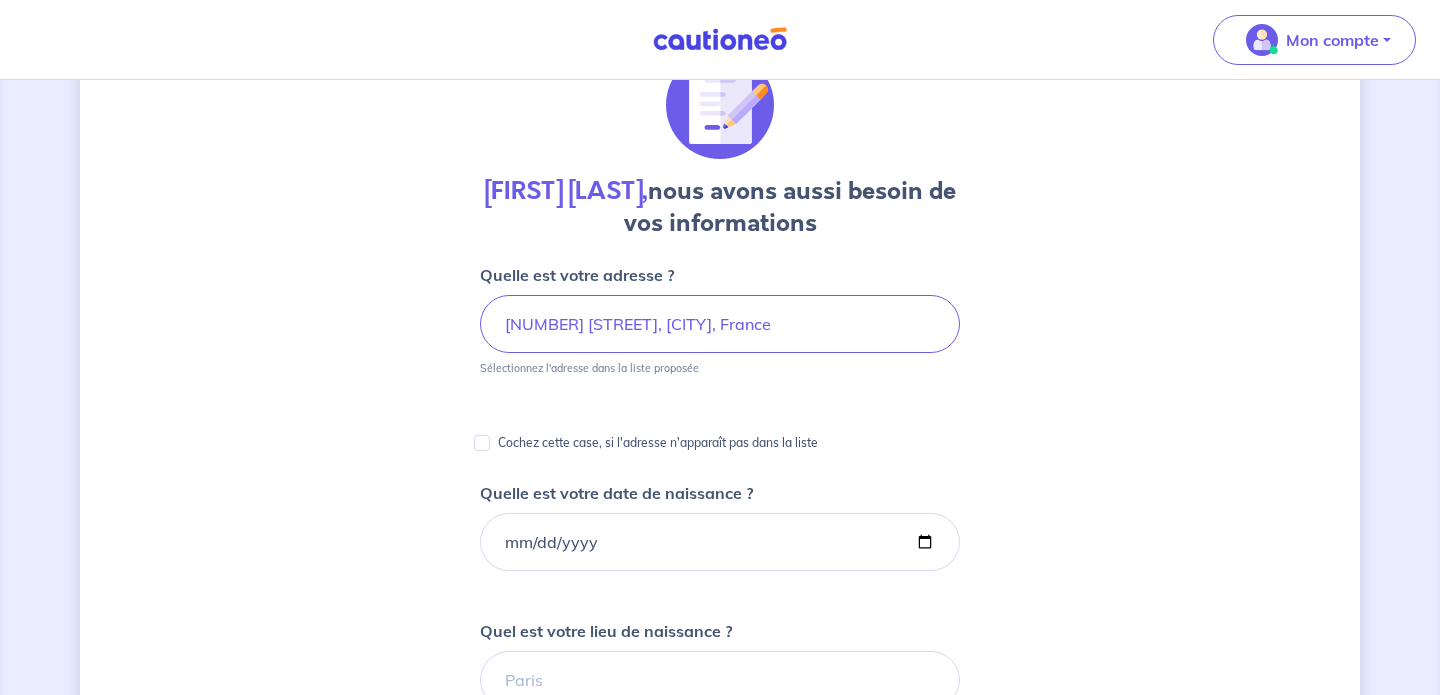 scroll, scrollTop: 103, scrollLeft: 0, axis: vertical 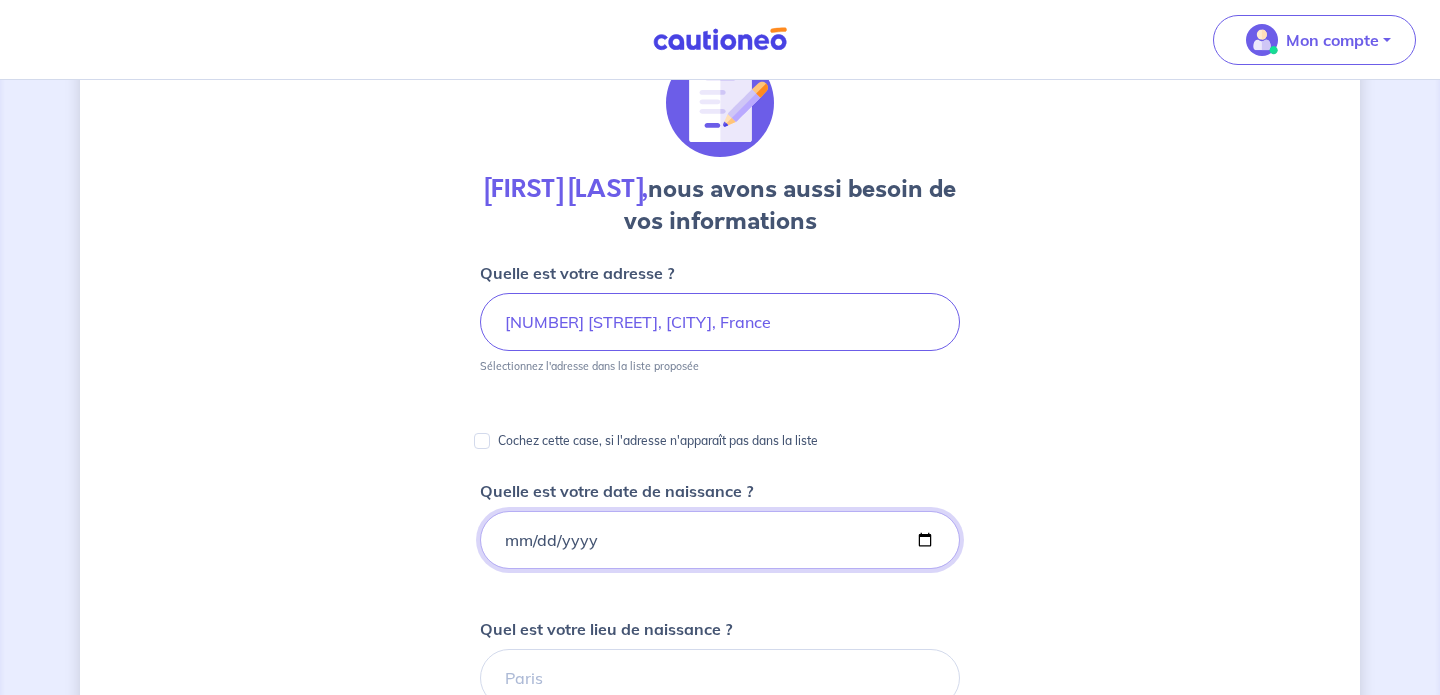 click on "Quelle est votre date de naissance ?" at bounding box center [720, 540] 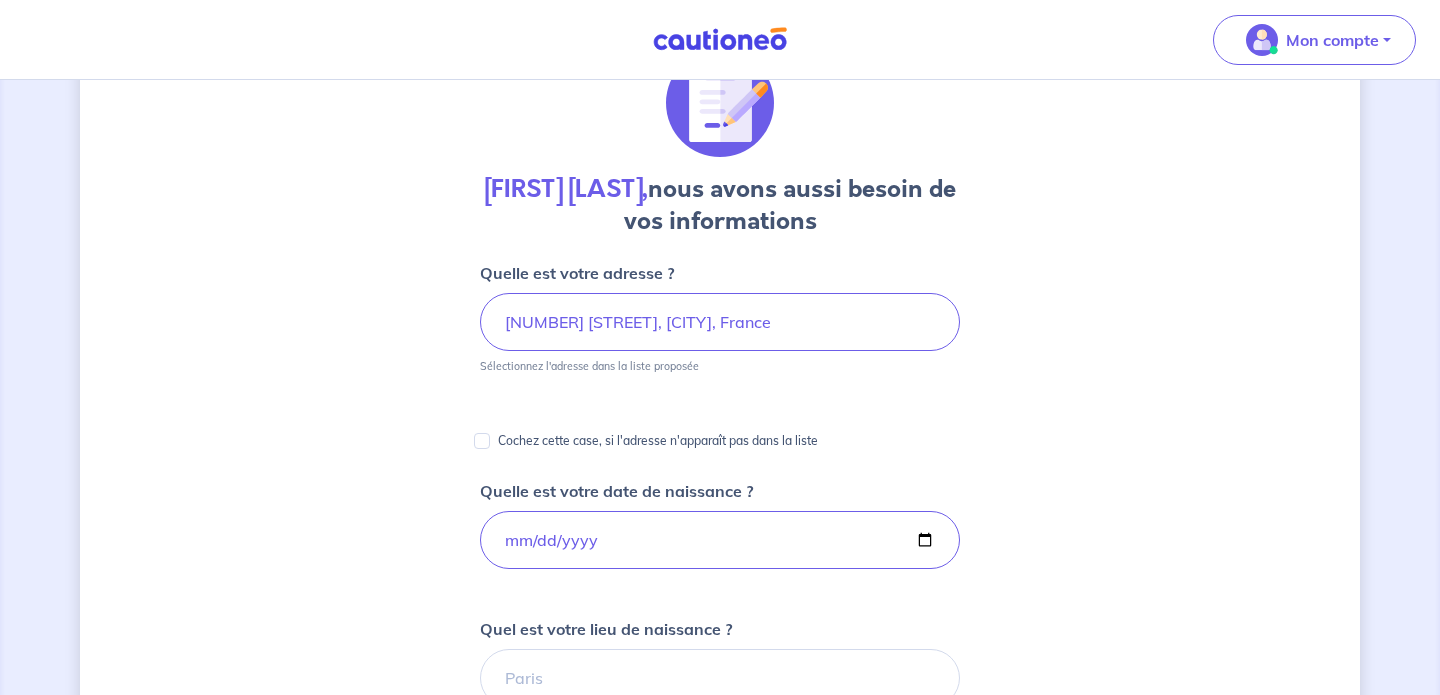 click on "Quelle est votre adresse ? 380 Rue Paradis, Marseille, France Sélectionnez l'adresse dans la liste proposée Cochez cette case, si l'adresse n'apparaît pas dans la liste Quelle est votre date de naissance ? 1993-03-11 Quel est votre lieu de naissance ? Étape Précédente Précédent Je valide Je valide À  SAVOIR Actuellement, nous ne pouvons inscrire qu'un seul propriétaire sur le contrat. Si vous n'êtes pas le seul propriétaire du logement, rassurez-vous le bien est tout autant garanti." at bounding box center (720, 750) 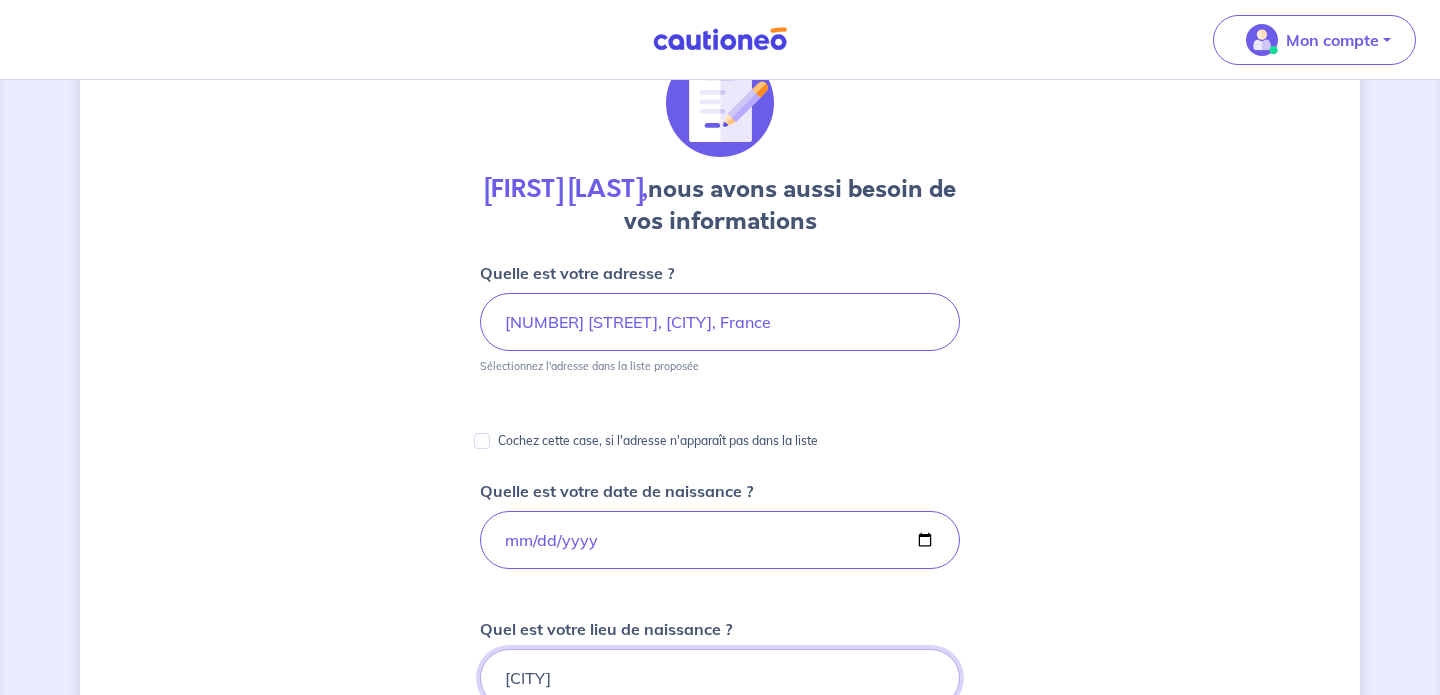 type on "[CITY]" 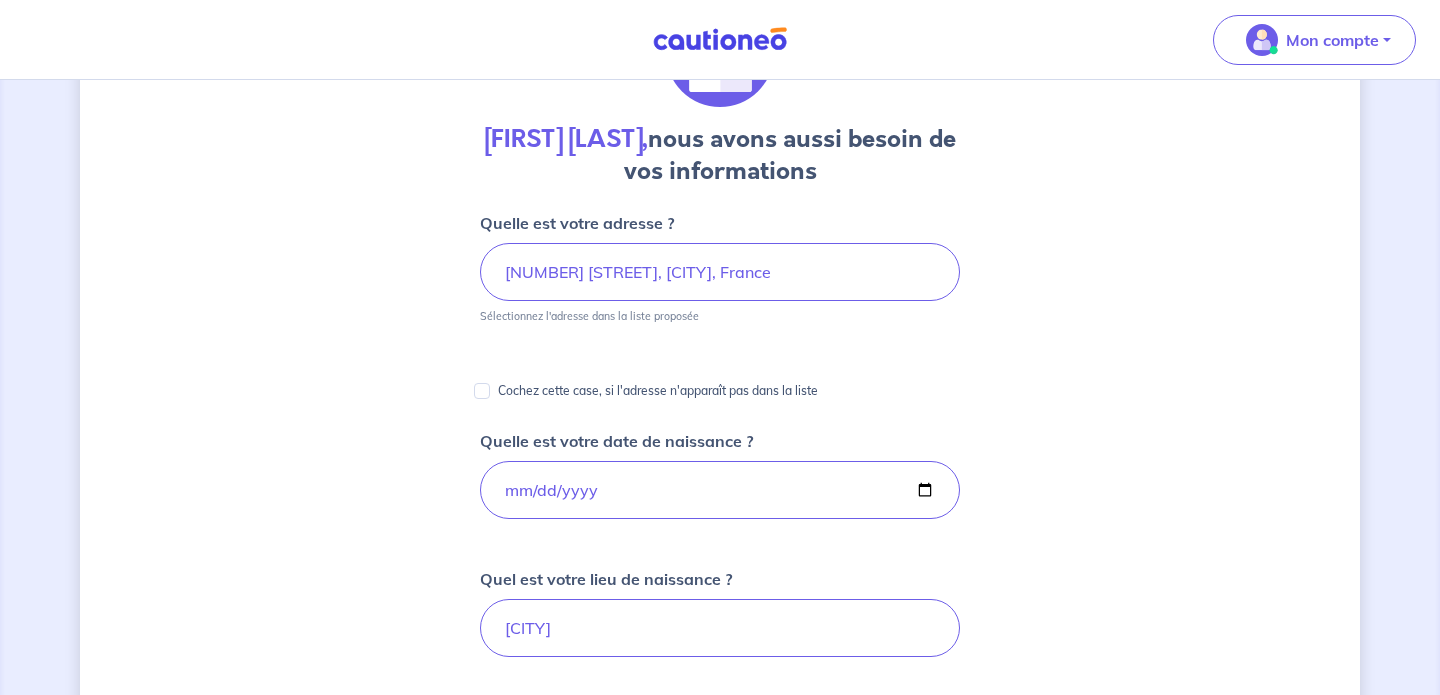 scroll, scrollTop: 163, scrollLeft: 0, axis: vertical 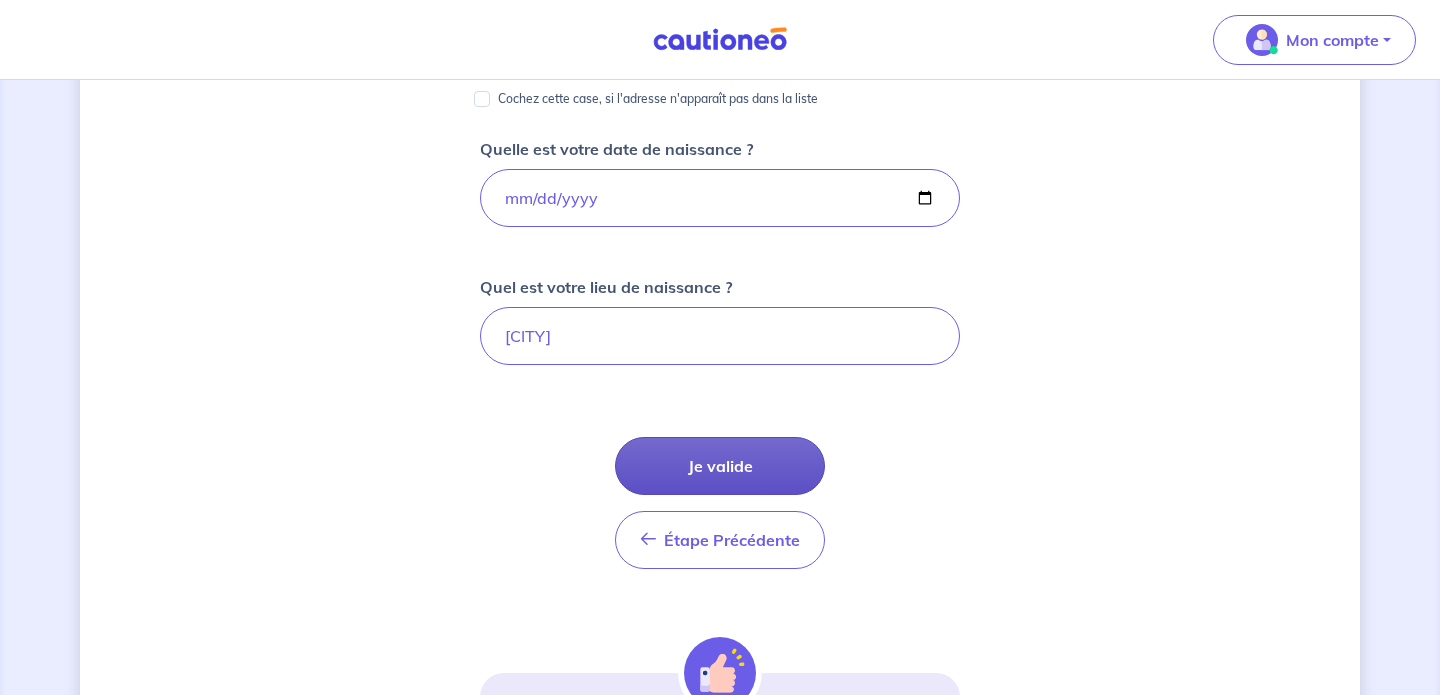 click on "Je valide" at bounding box center [720, 466] 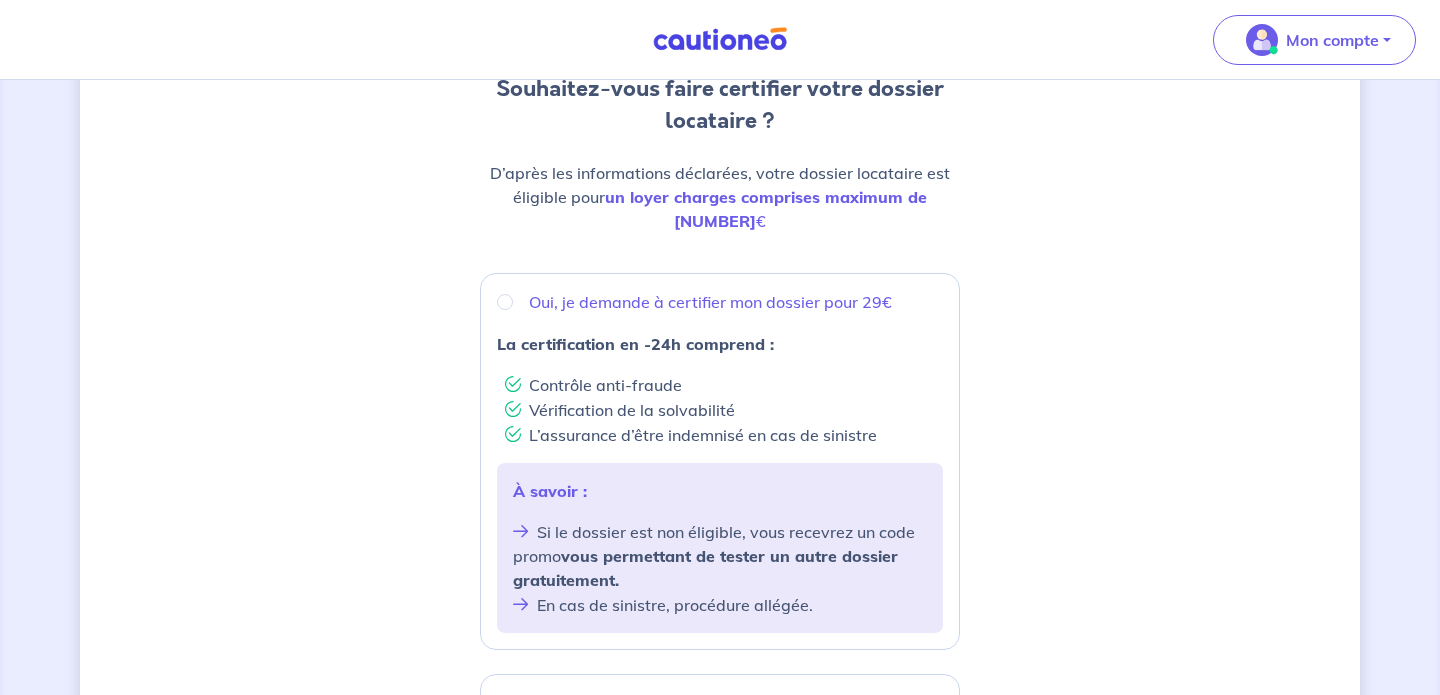scroll, scrollTop: 243, scrollLeft: 0, axis: vertical 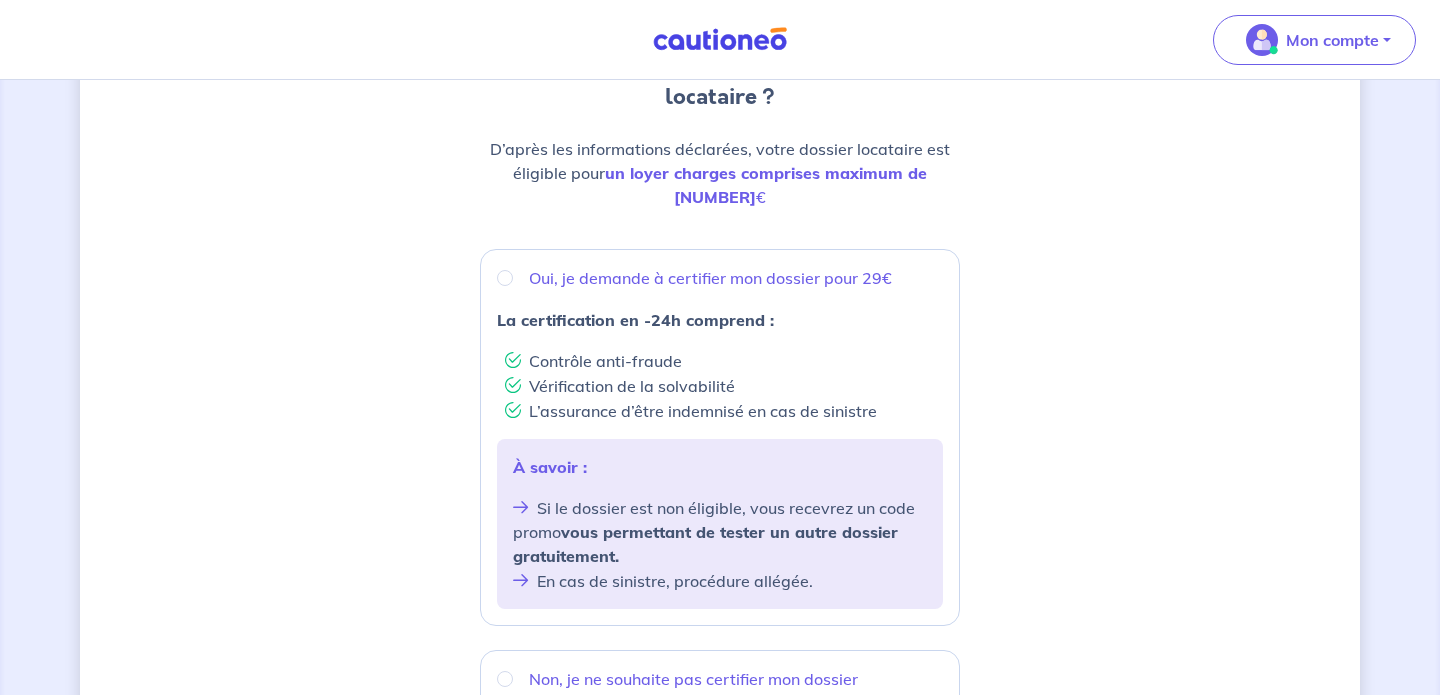 click on "Oui, je demande à certifier mon dossier pour 29€" at bounding box center (505, 278) 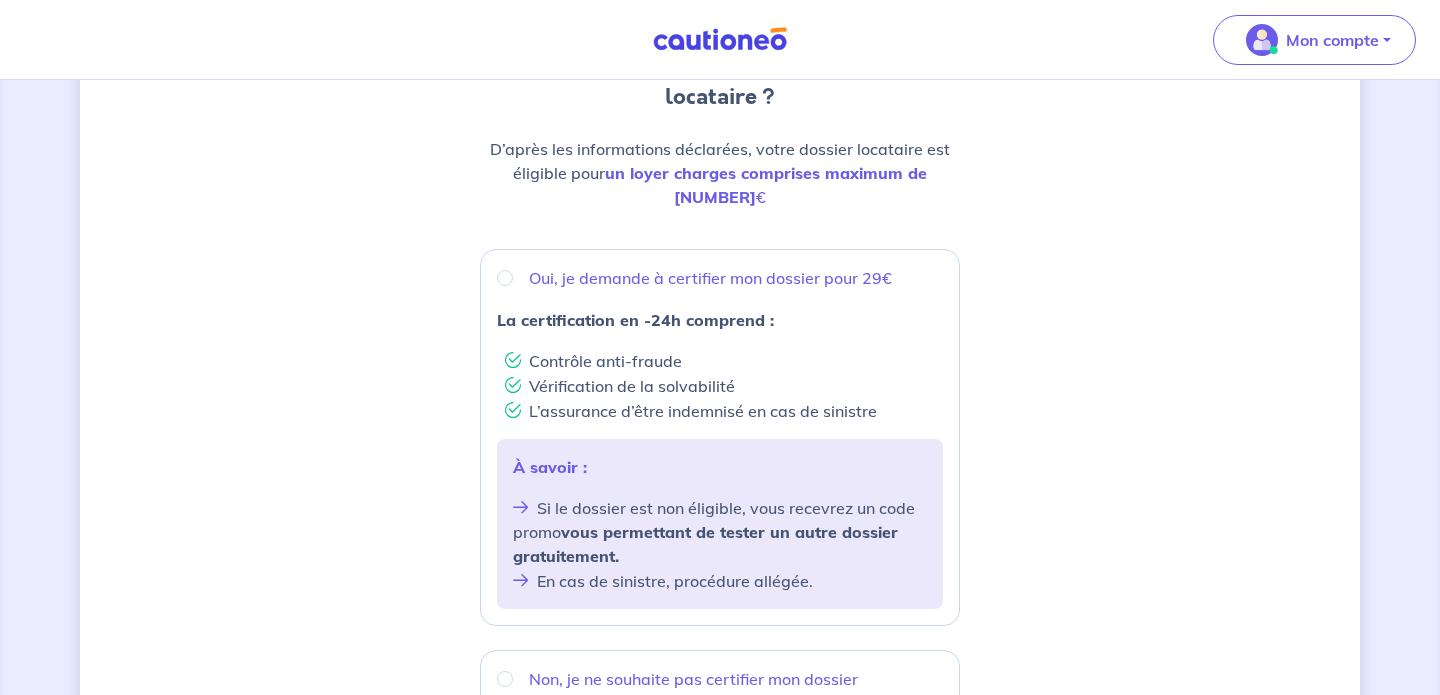 radio on "true" 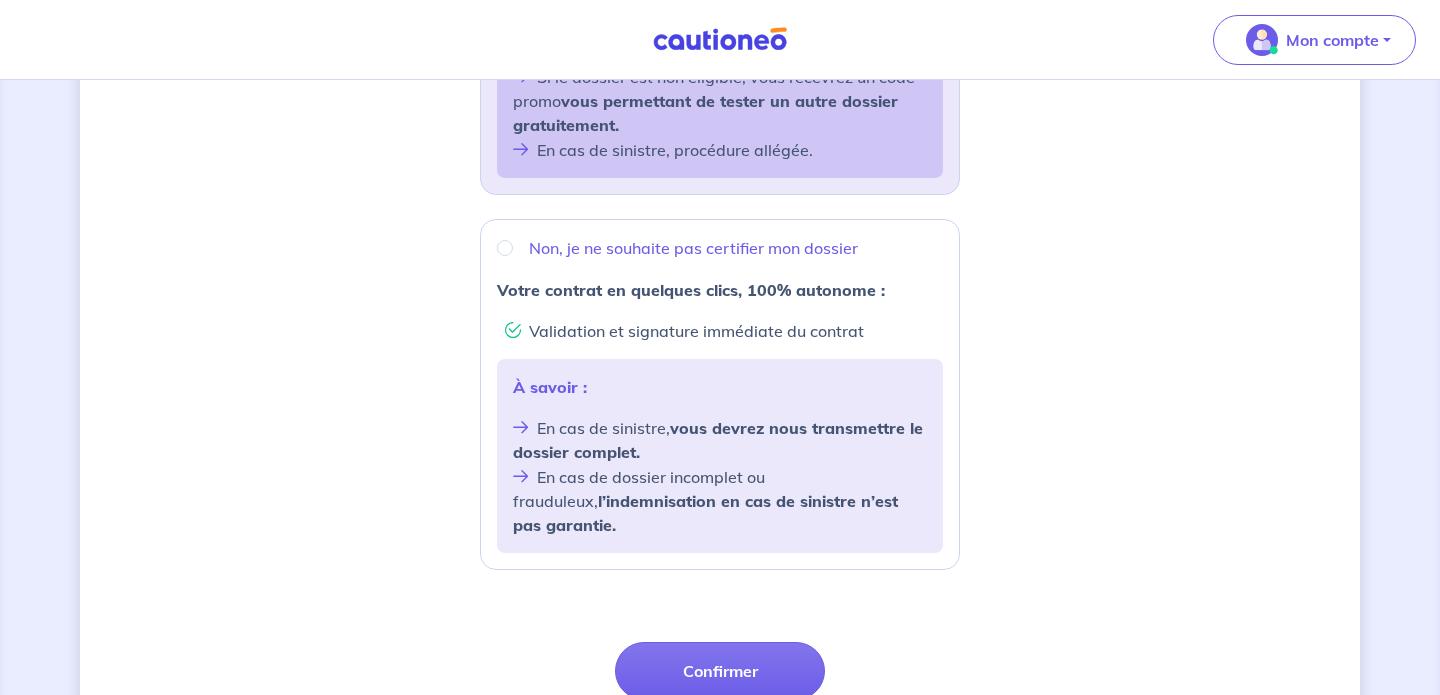 scroll, scrollTop: 725, scrollLeft: 0, axis: vertical 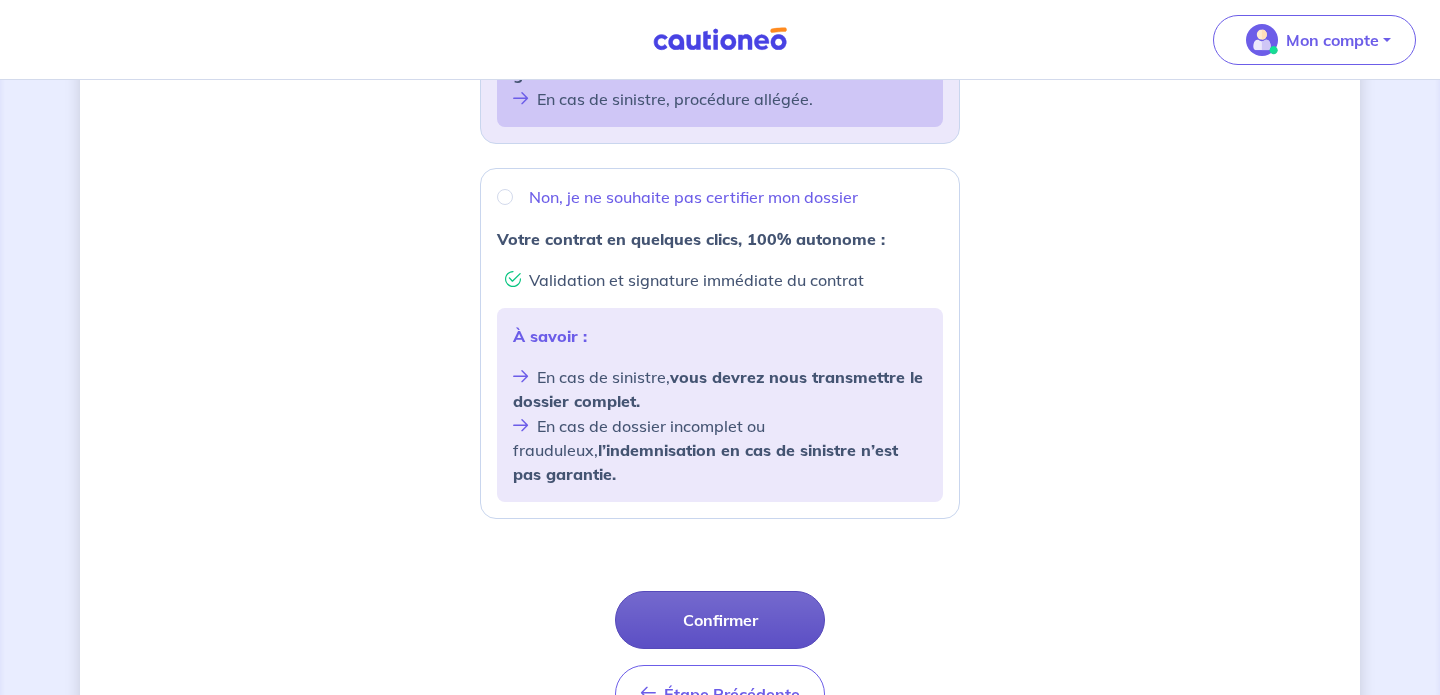 click on "Confirmer" at bounding box center [720, 620] 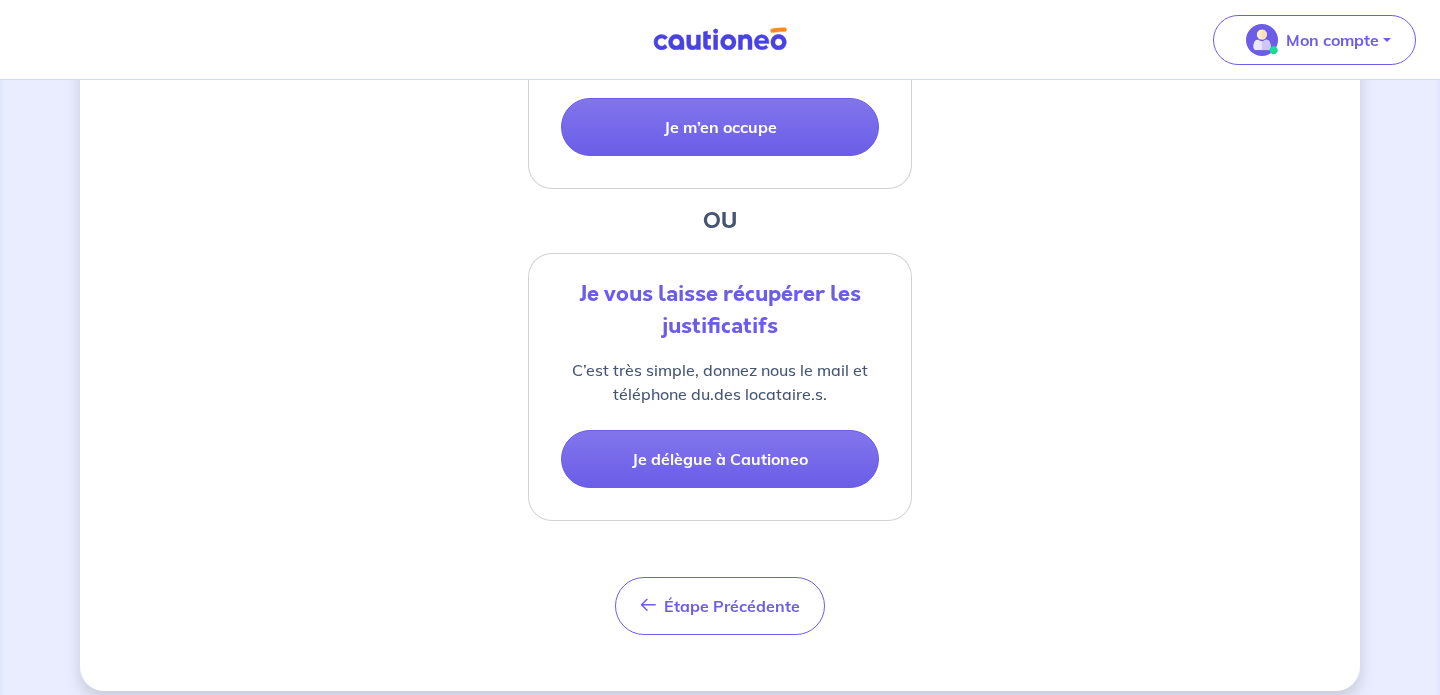 scroll, scrollTop: 647, scrollLeft: 0, axis: vertical 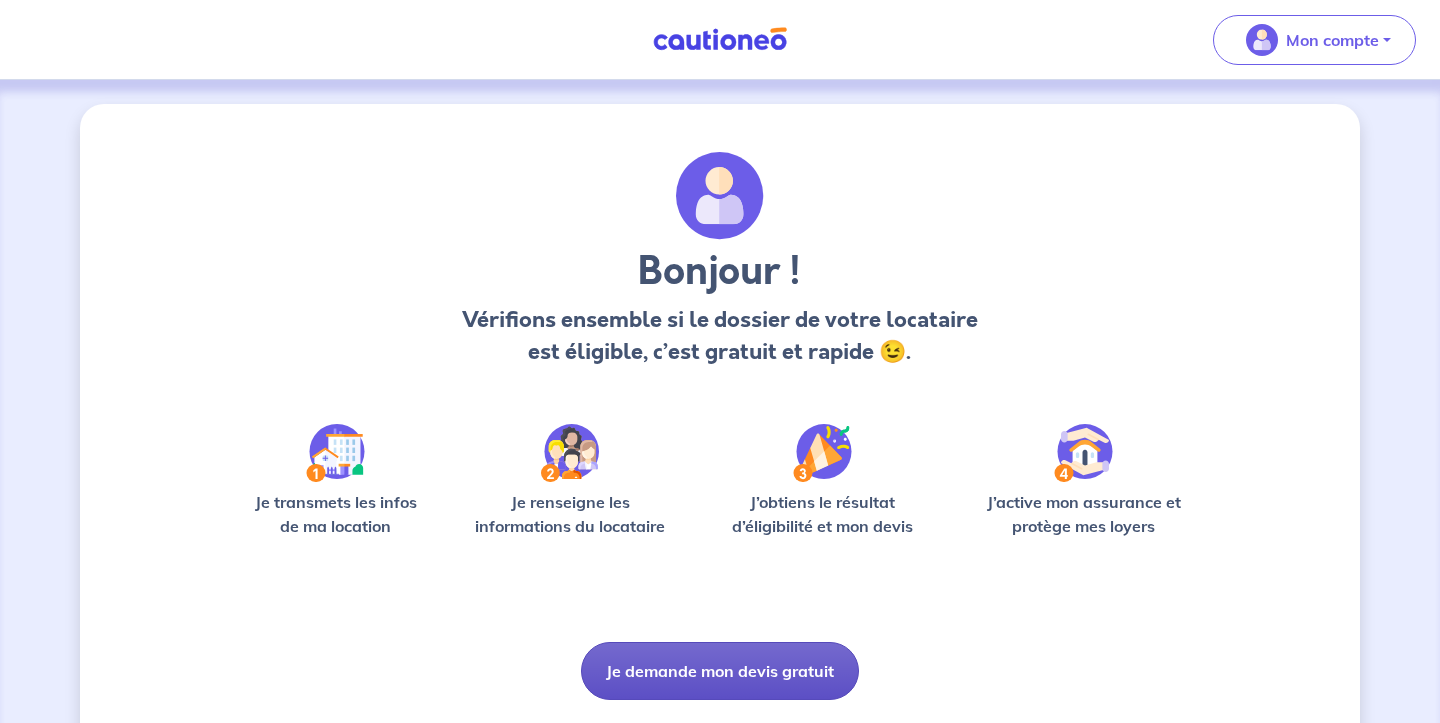 click on "Je demande mon devis gratuit" at bounding box center [720, 671] 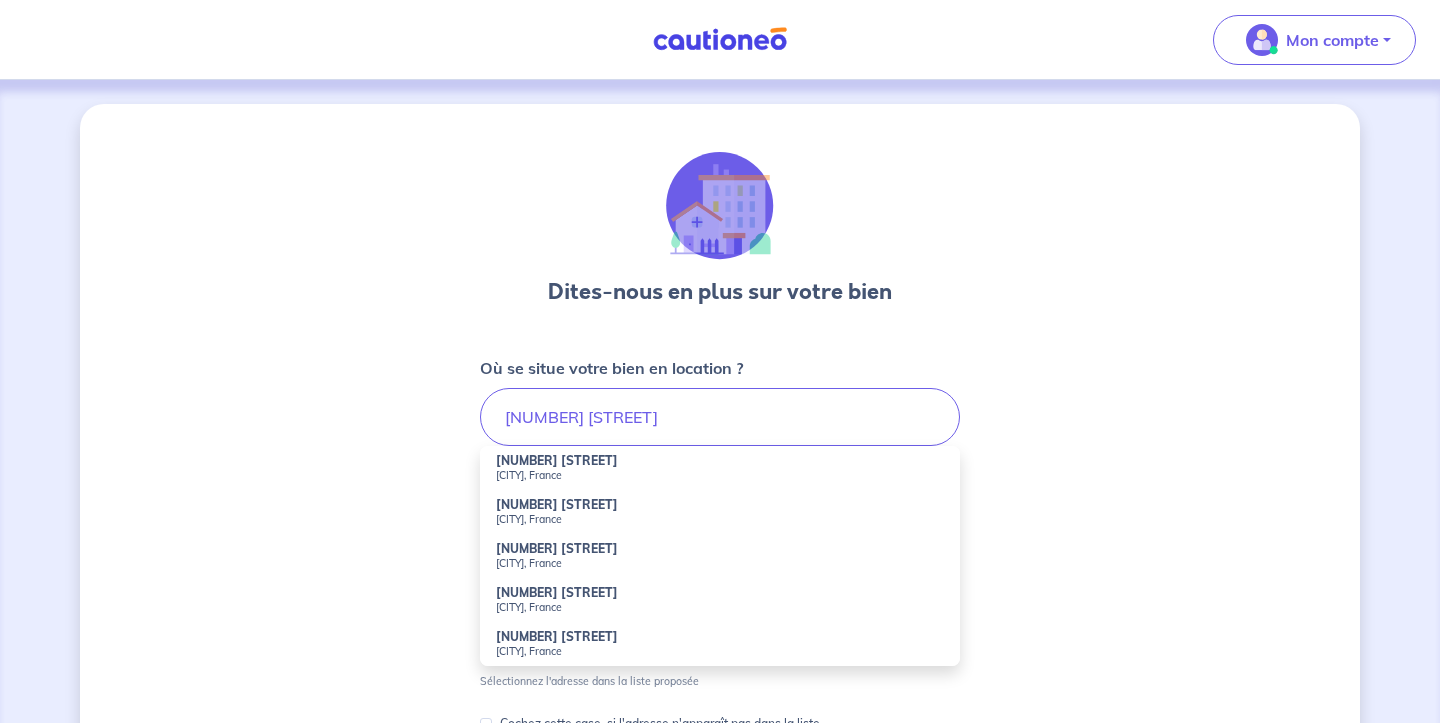 click on "[CITY], France" at bounding box center (720, 475) 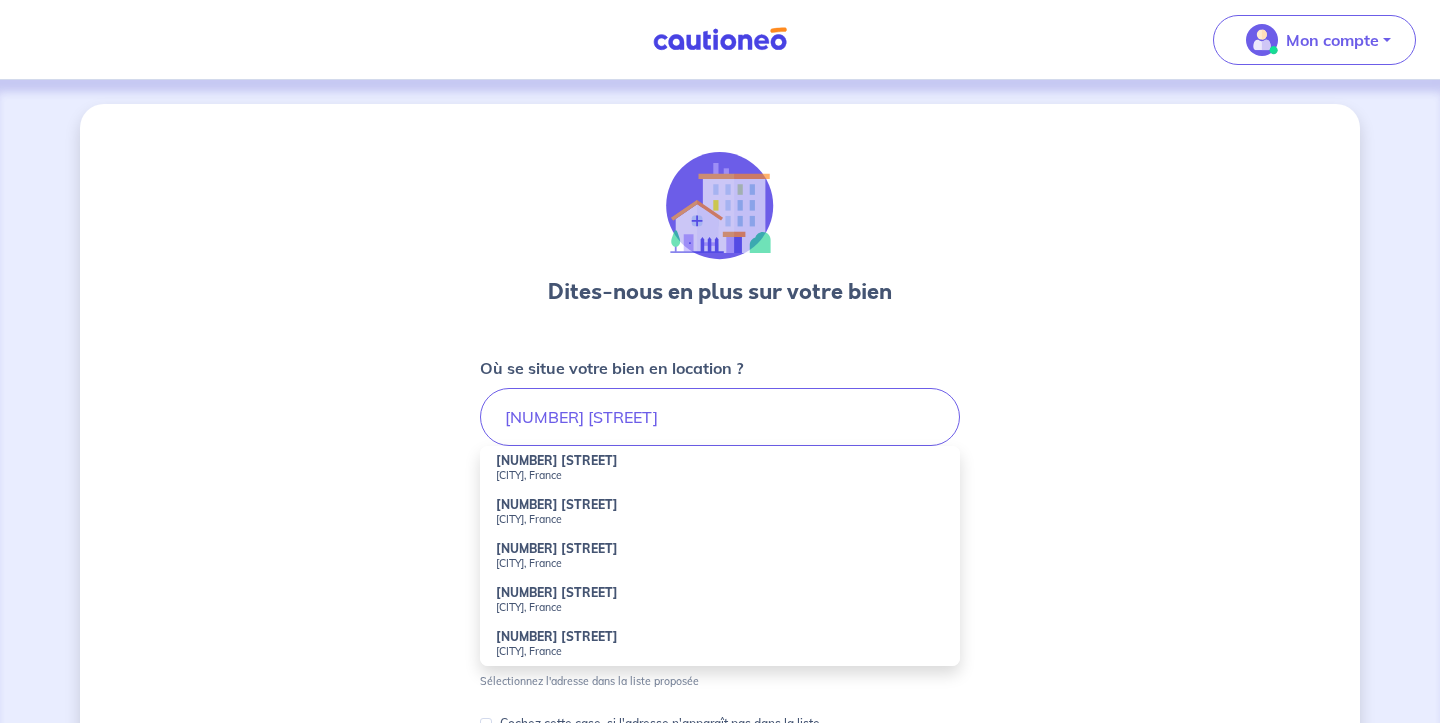 type on "[NUMBER] [STREET], [CITY], France" 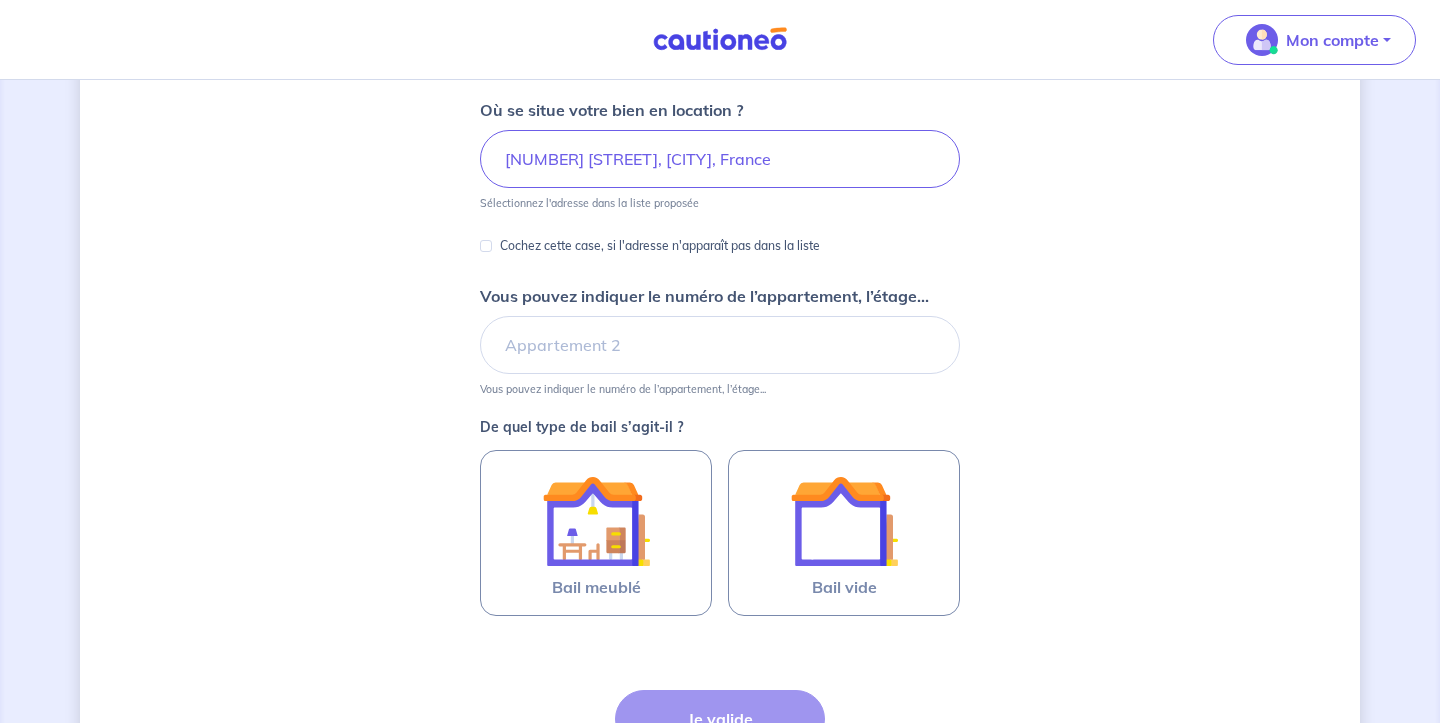 scroll, scrollTop: 259, scrollLeft: 0, axis: vertical 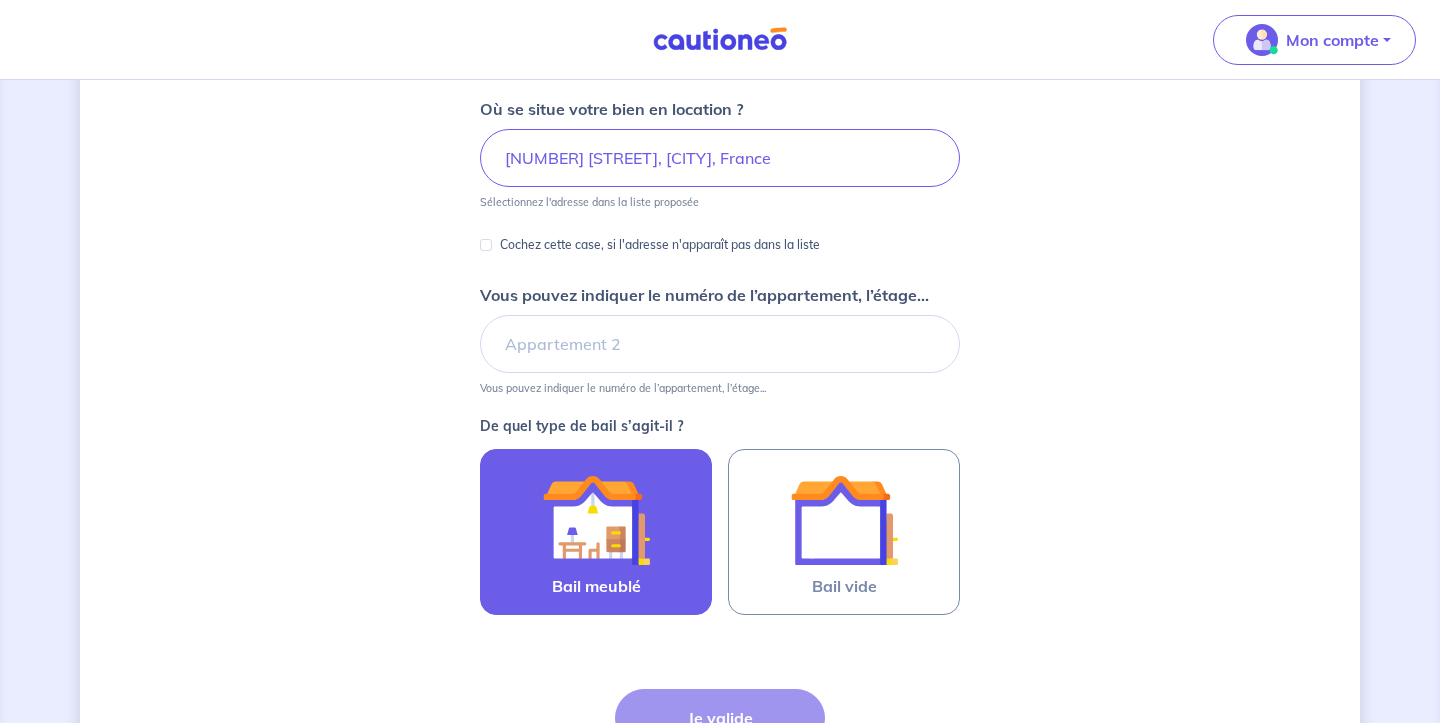click on "Bail meublé" at bounding box center (596, 586) 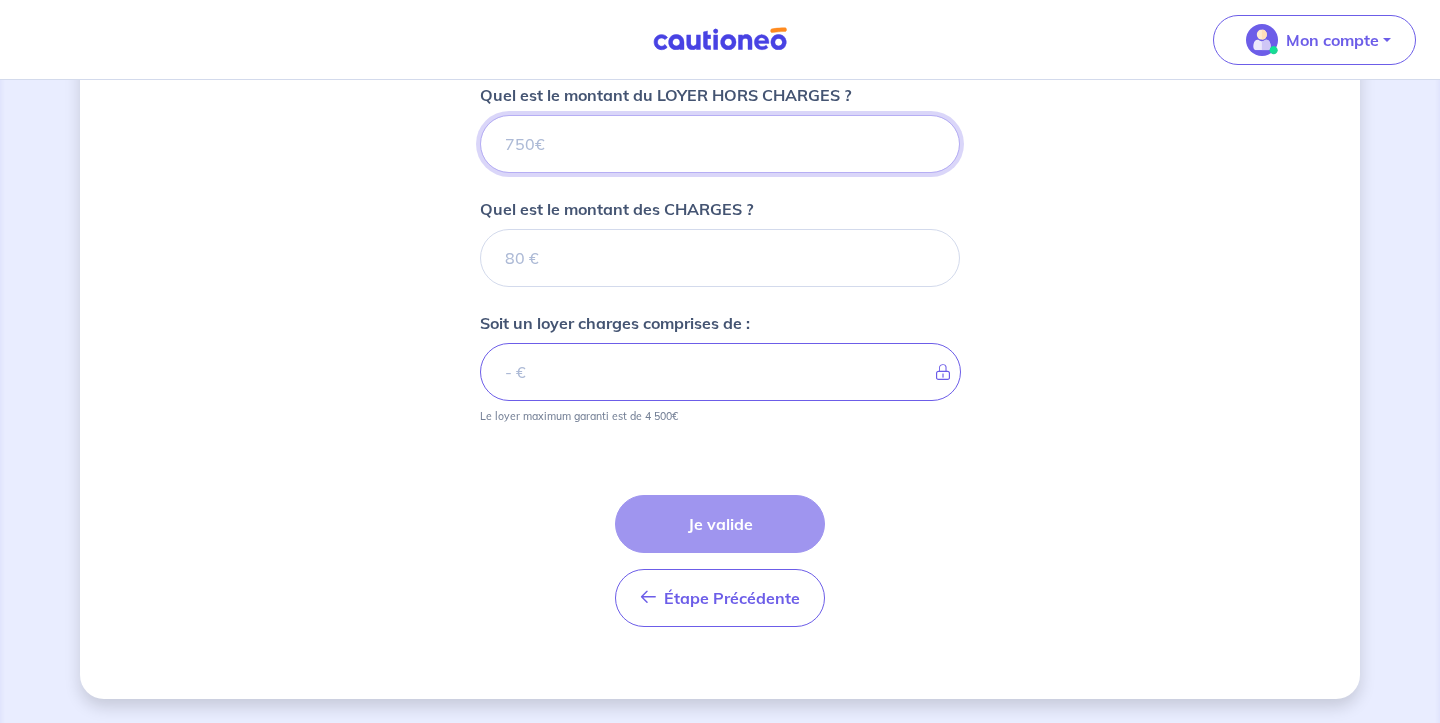 scroll, scrollTop: 819, scrollLeft: 0, axis: vertical 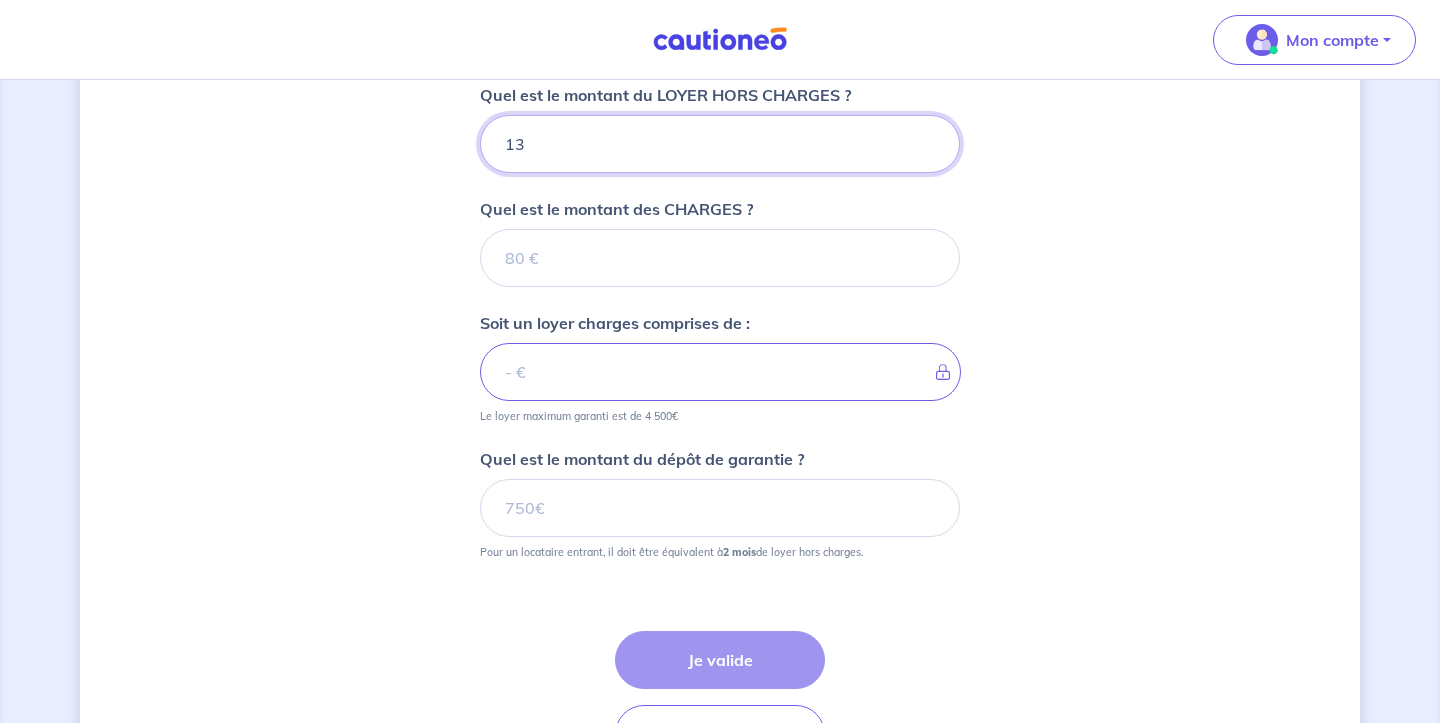 type on "134" 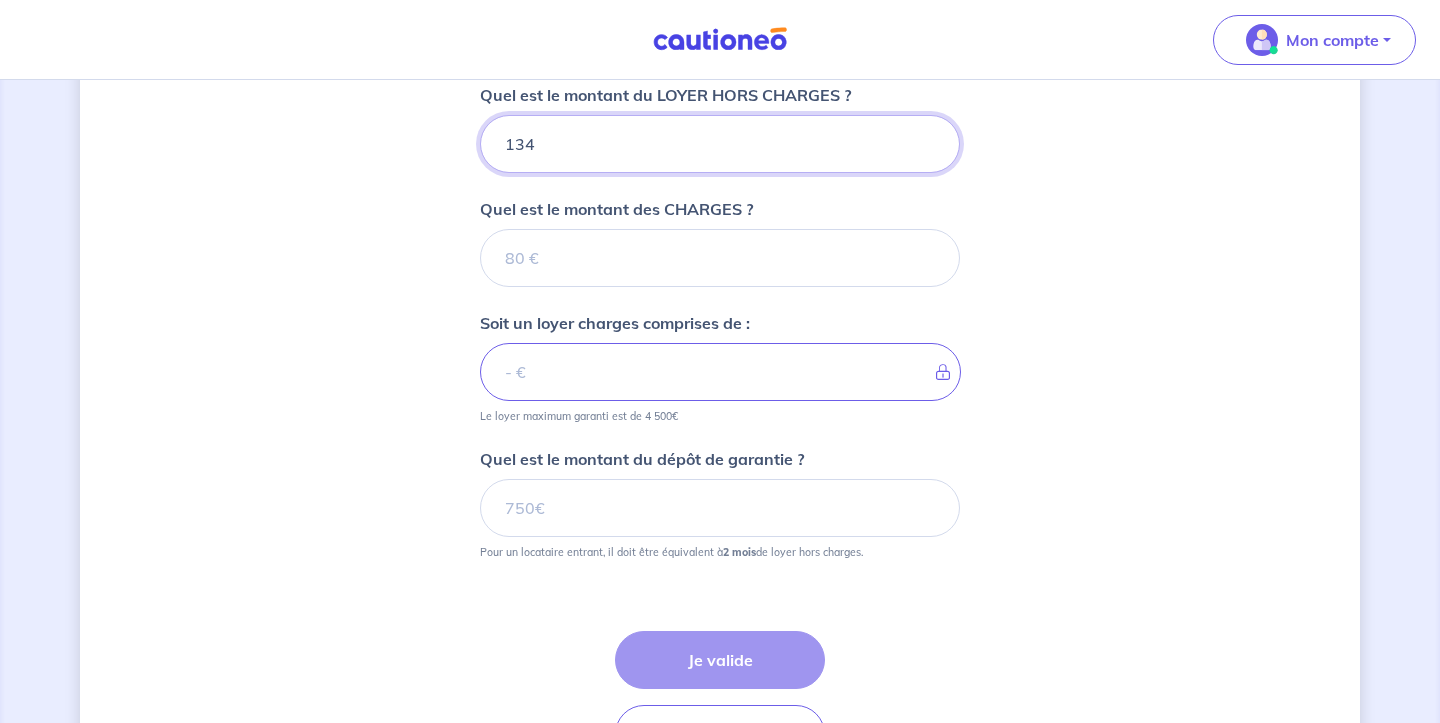 type 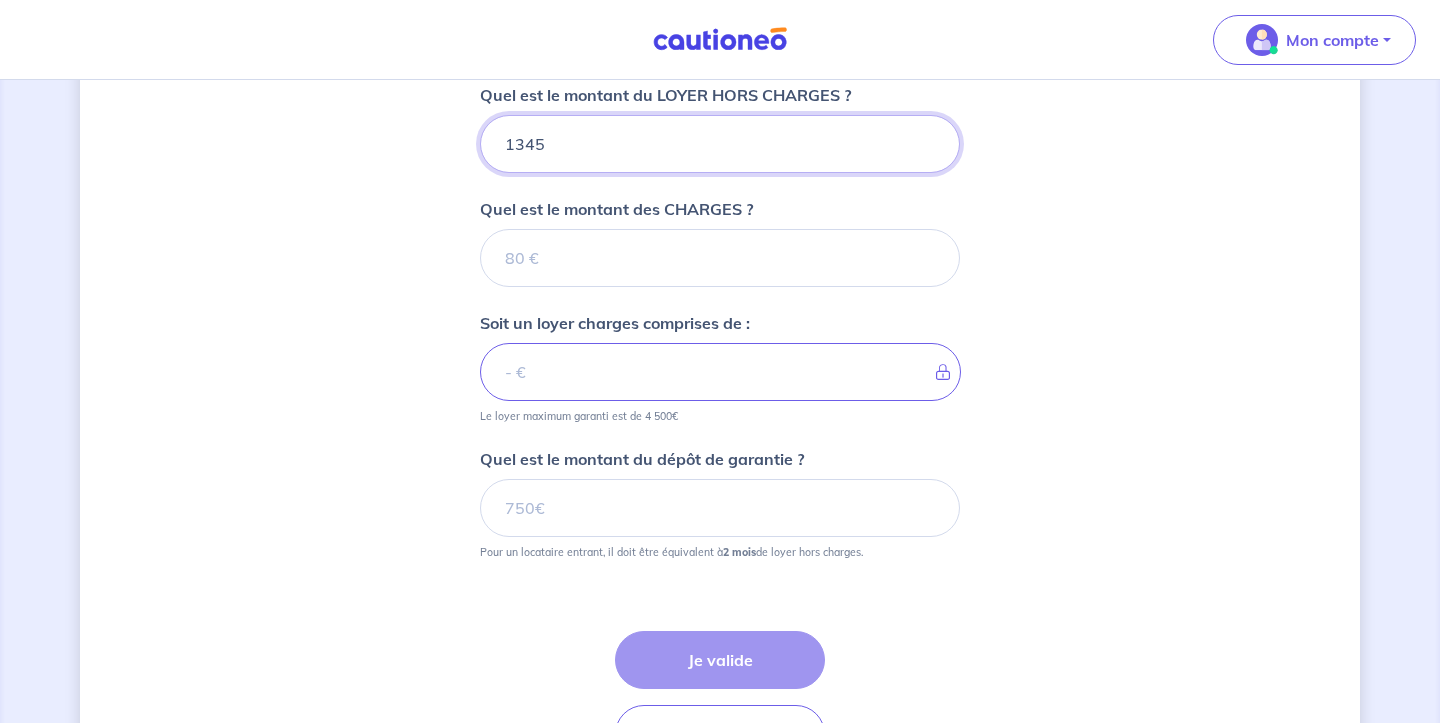 type 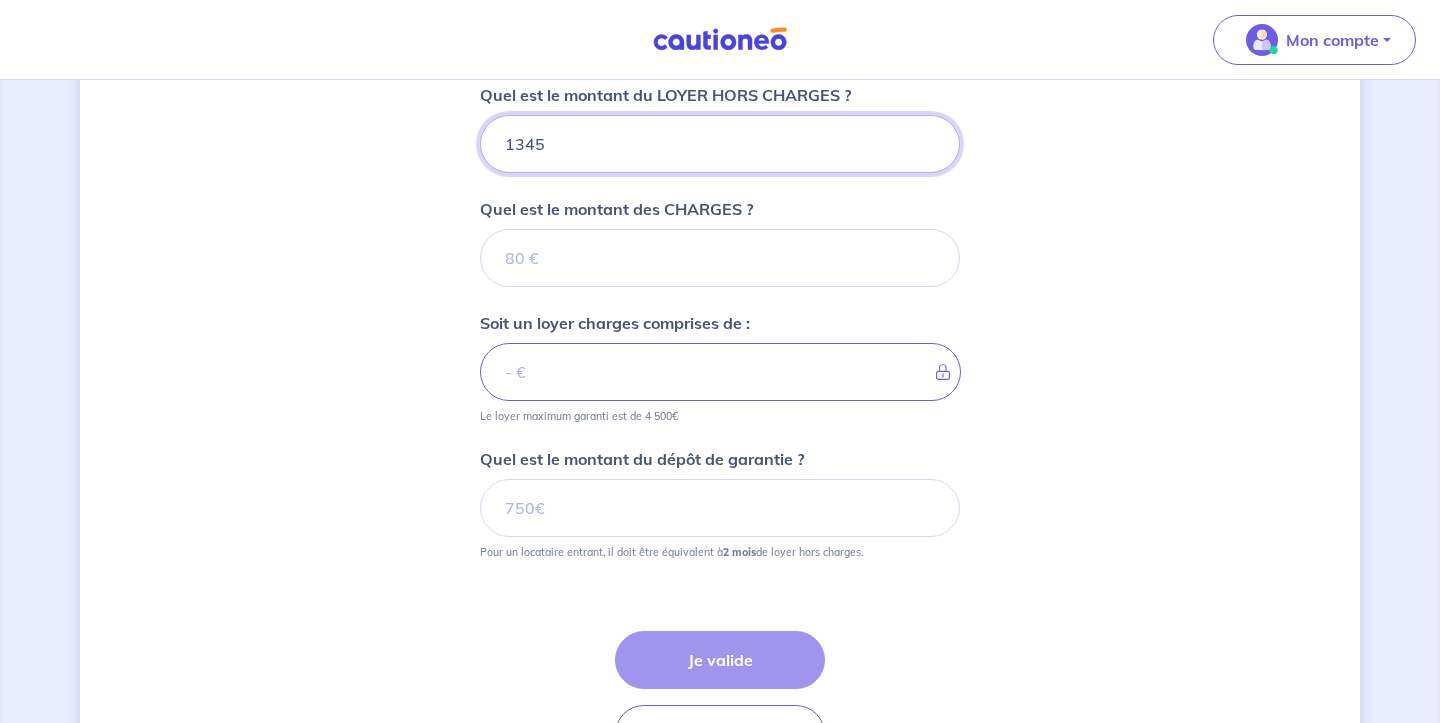 type on "1345" 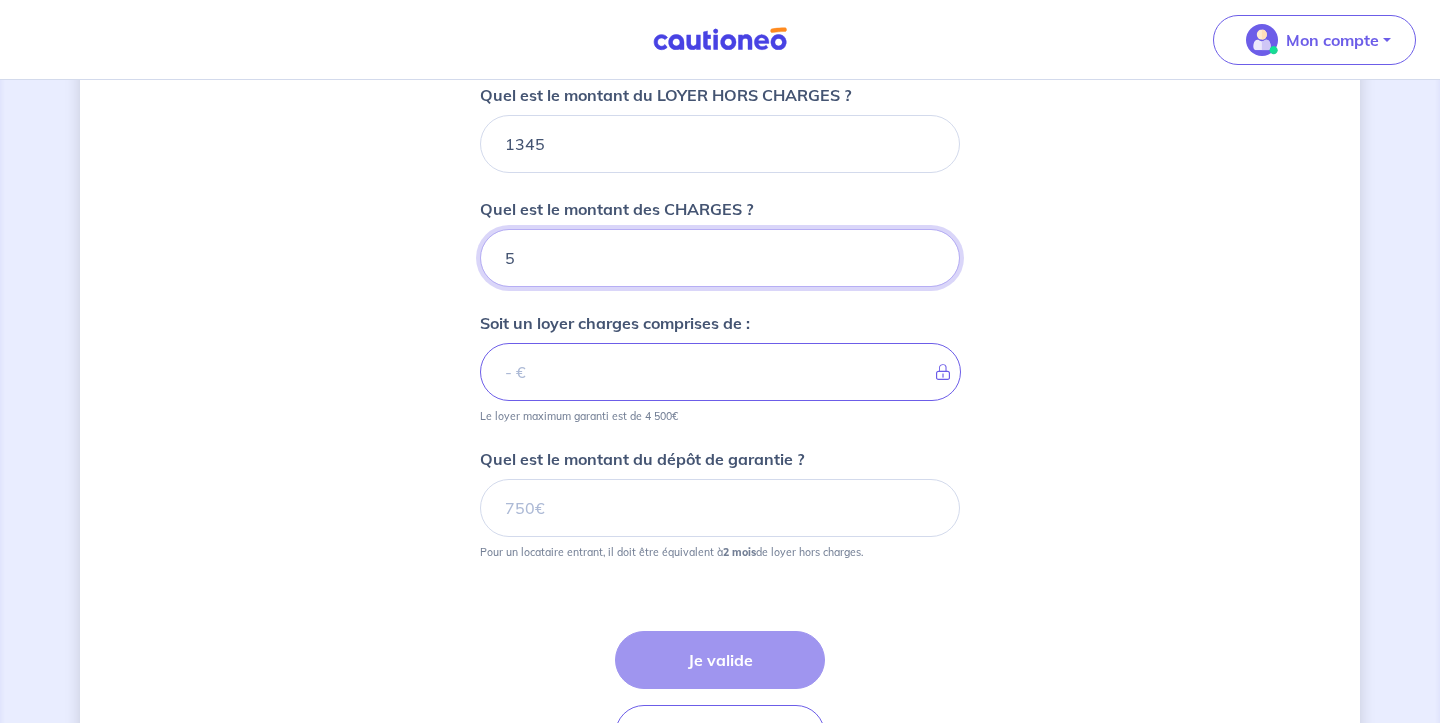 type on "55" 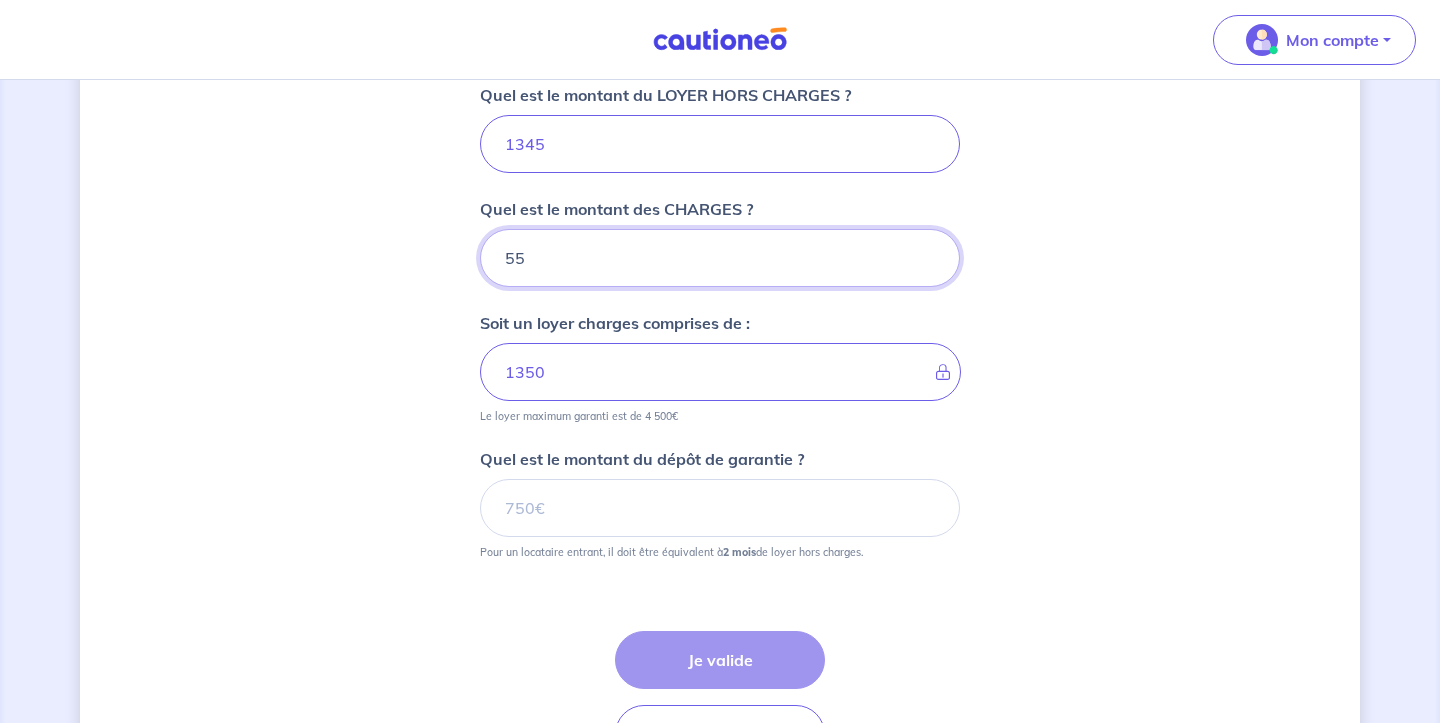 type on "1400" 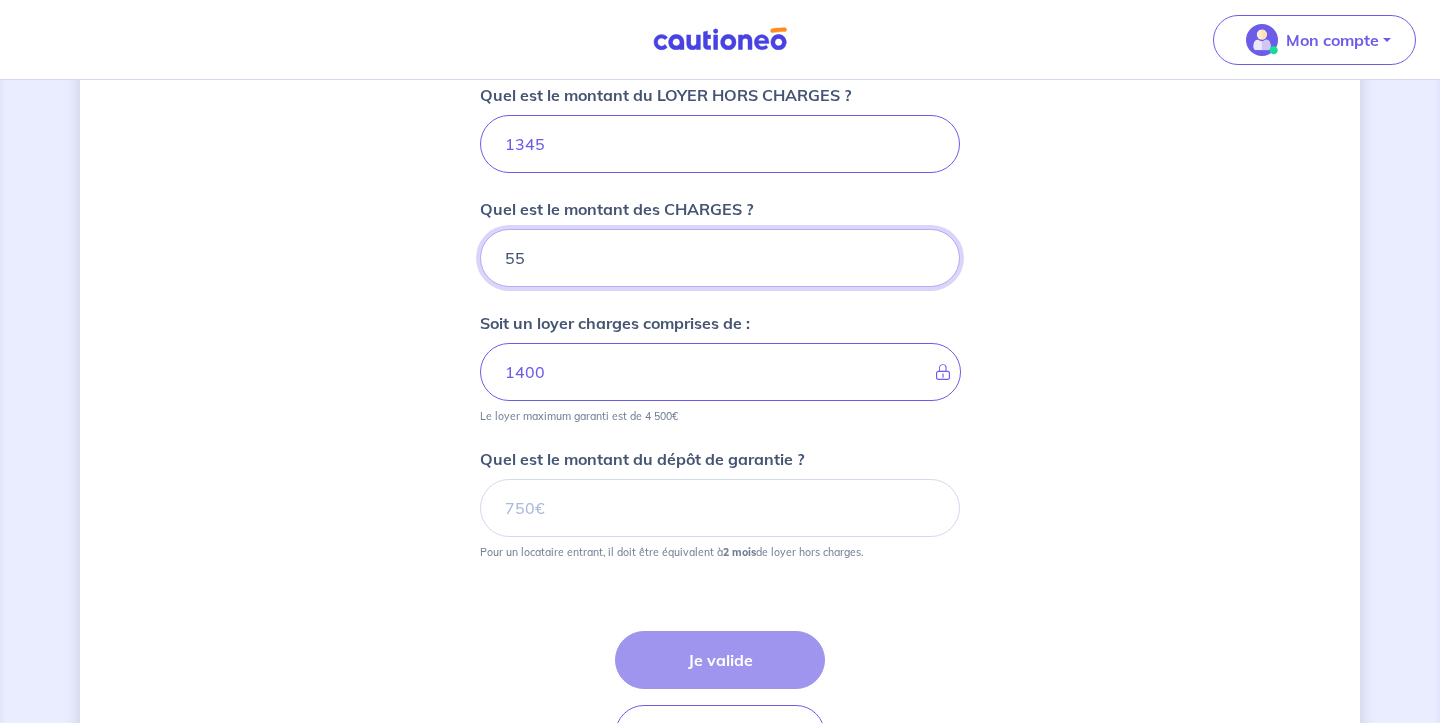 type on "55" 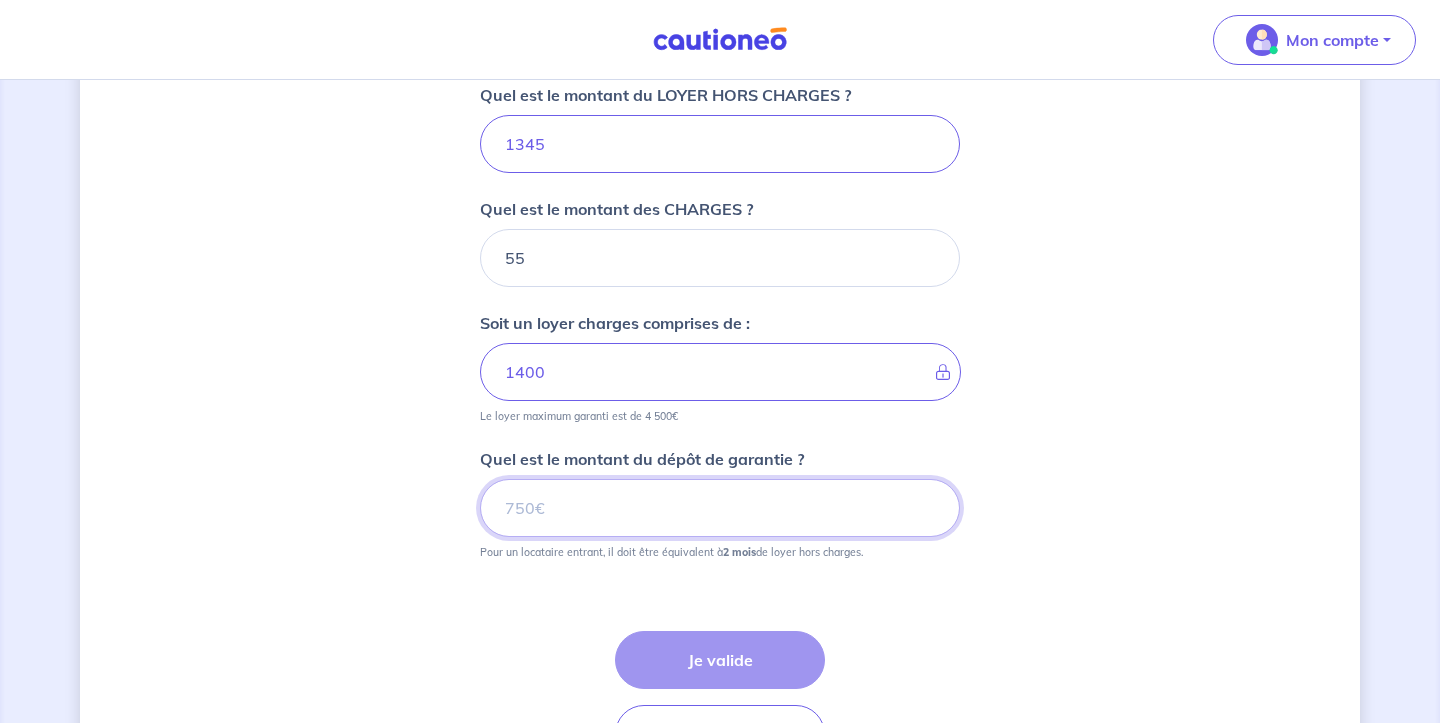 click on "Quel est le montant du dépôt de garantie ?" at bounding box center [720, 508] 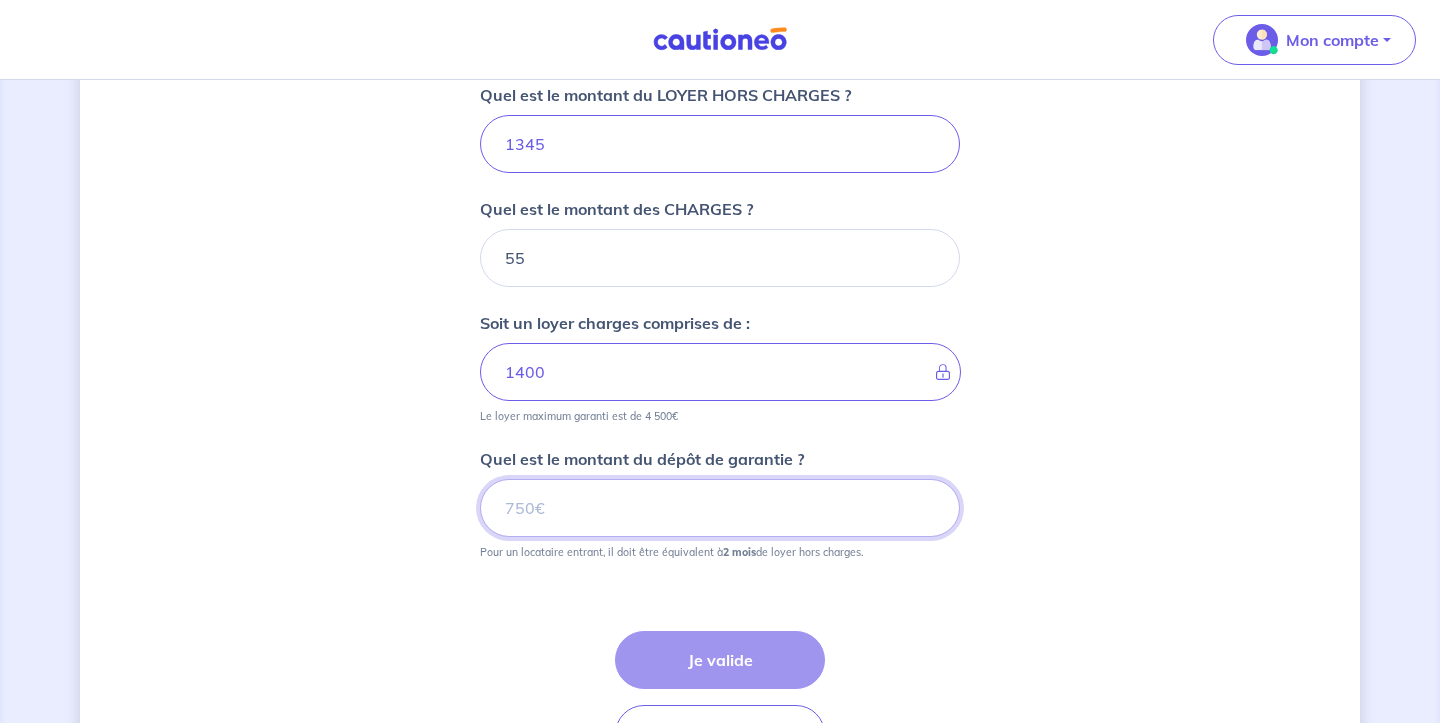 click on "Quel est le montant du dépôt de garantie ?" at bounding box center [720, 508] 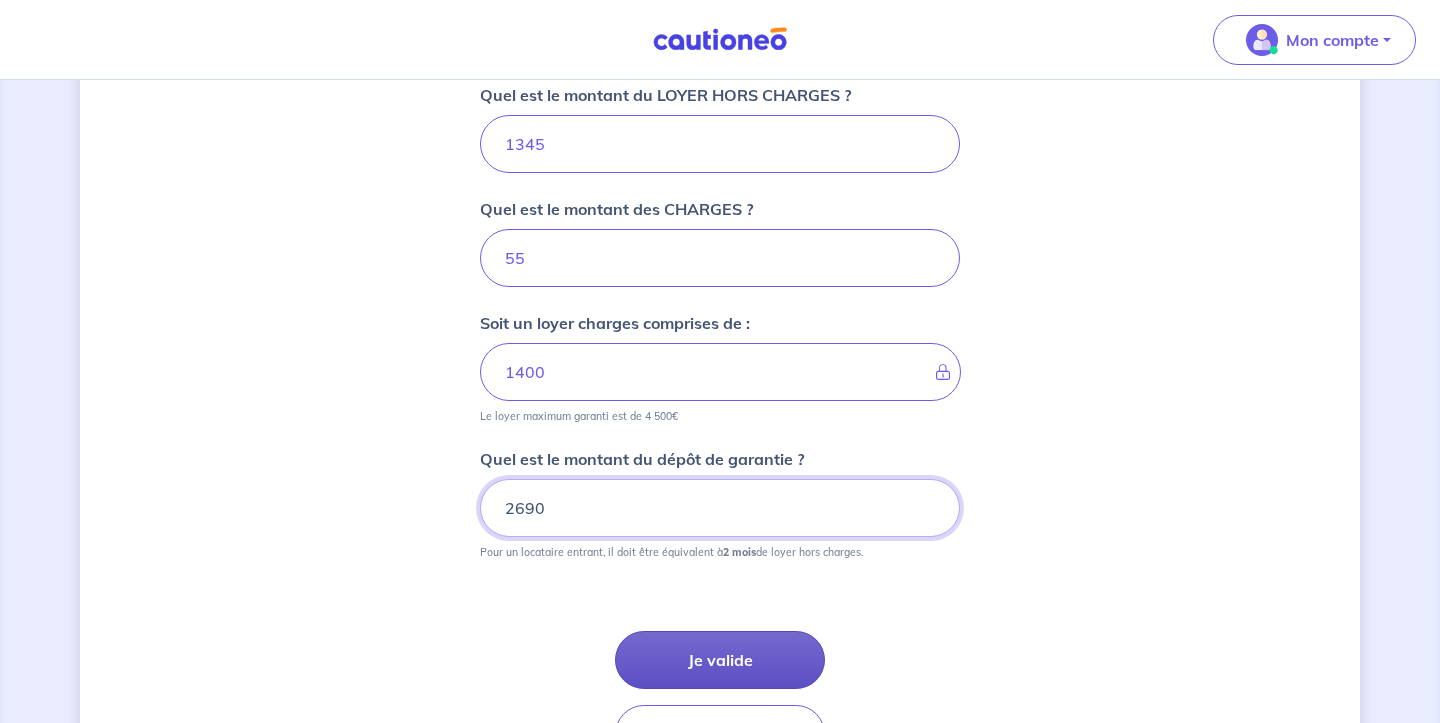 type on "2690" 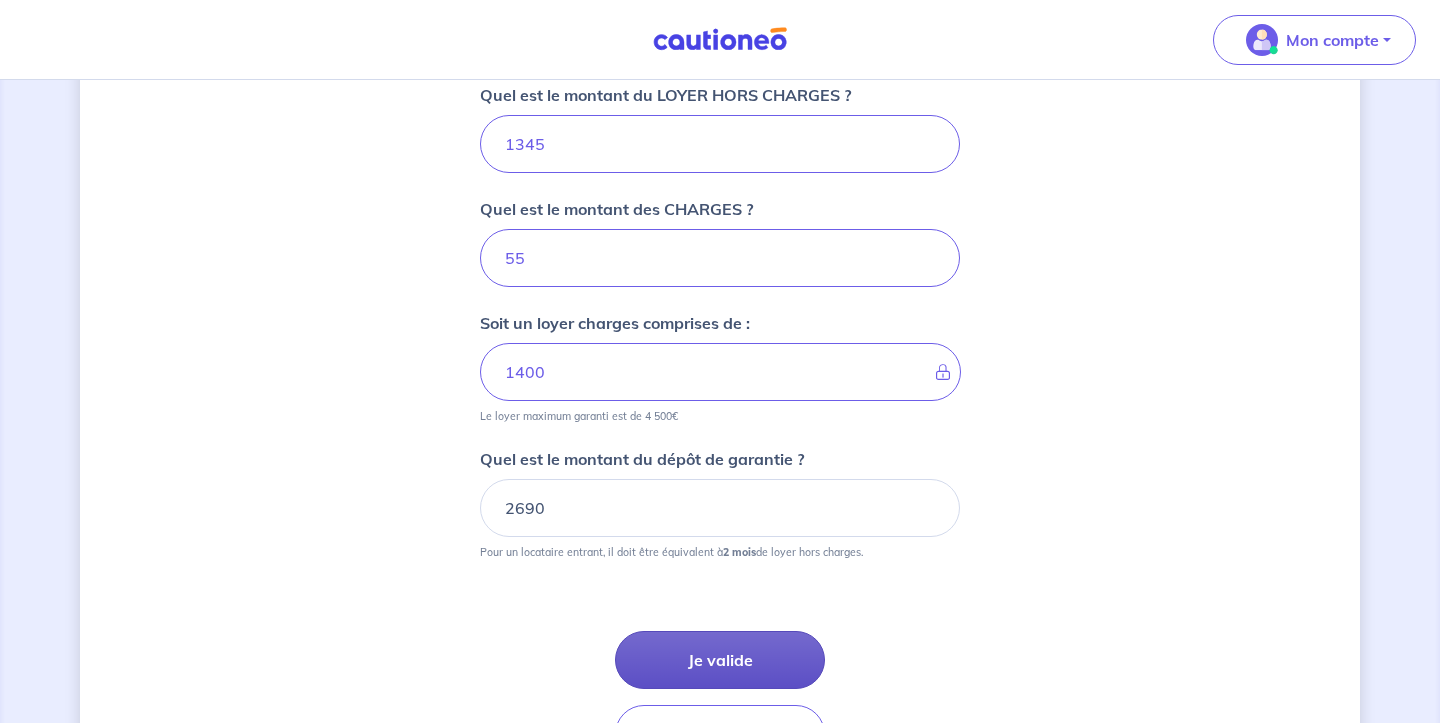 click on "Je valide" at bounding box center [720, 660] 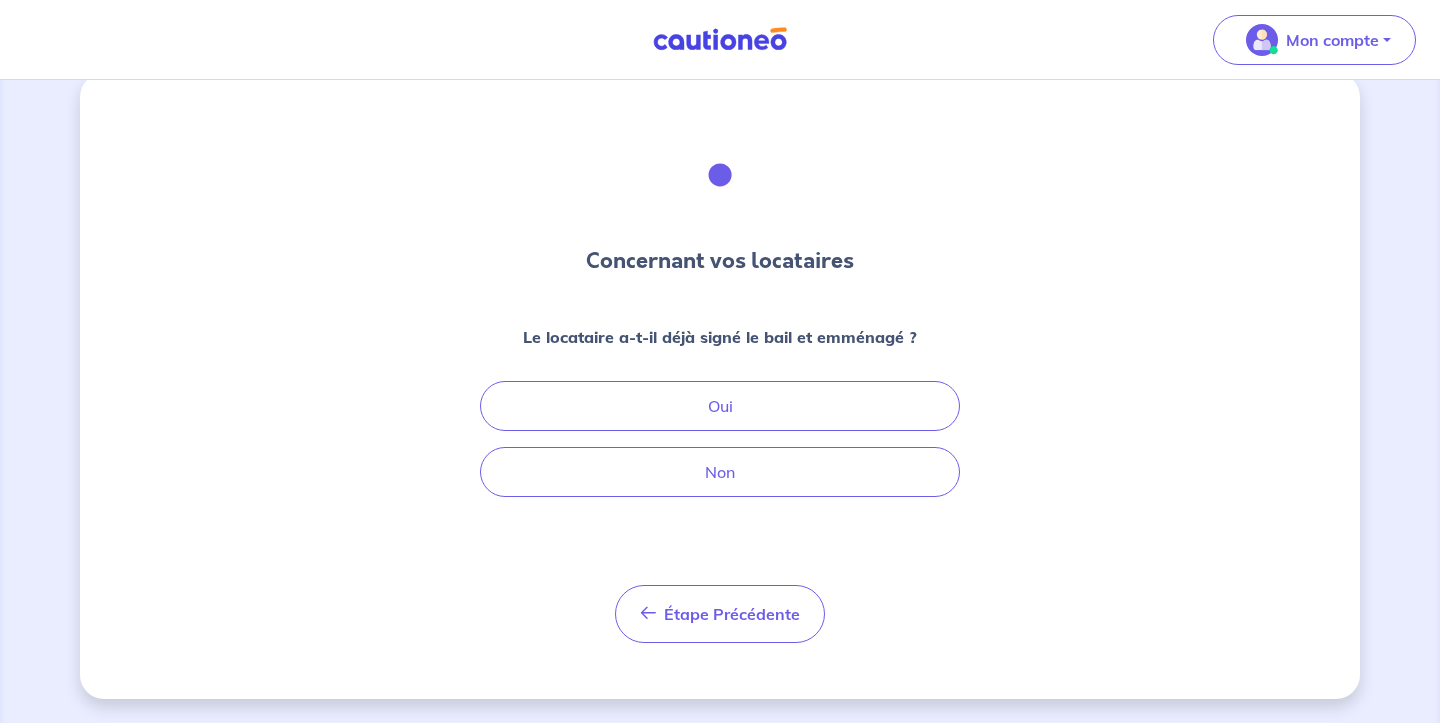 scroll, scrollTop: 0, scrollLeft: 0, axis: both 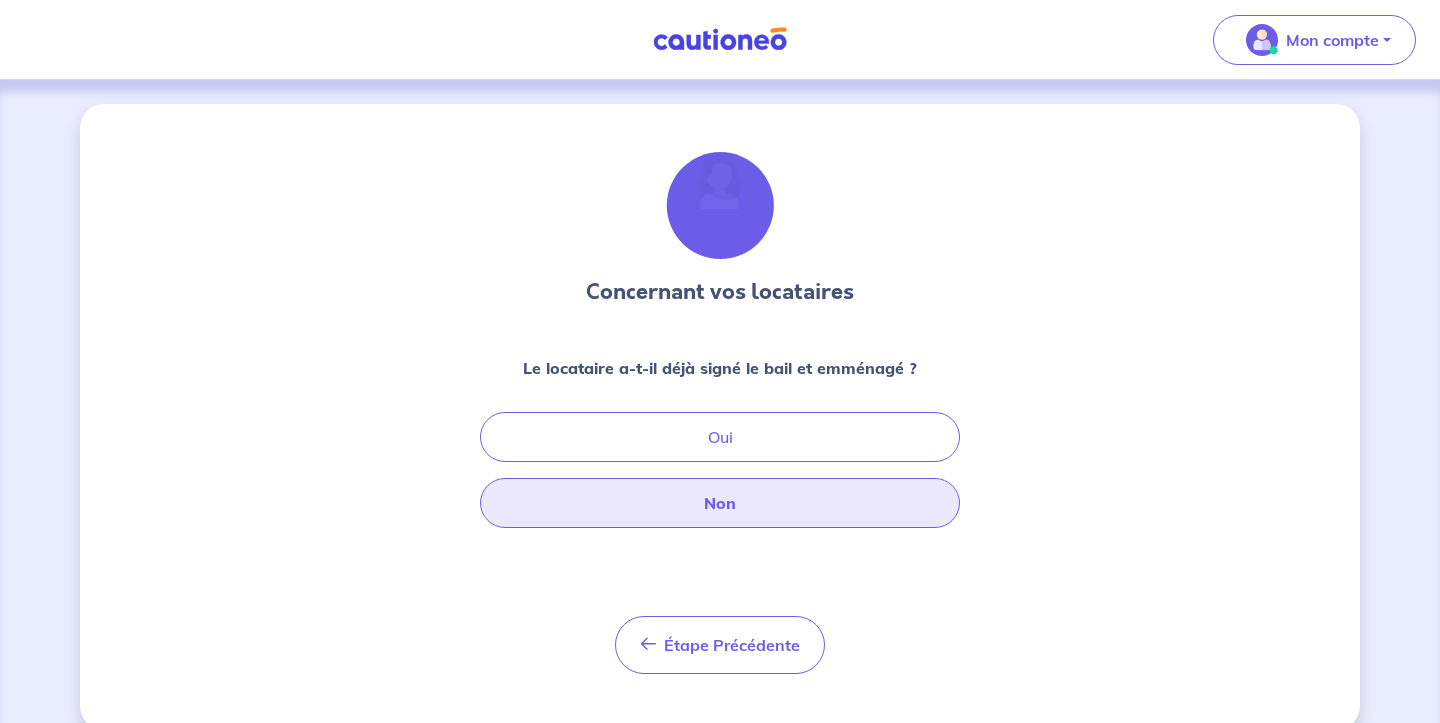 click on "Non" at bounding box center [720, 503] 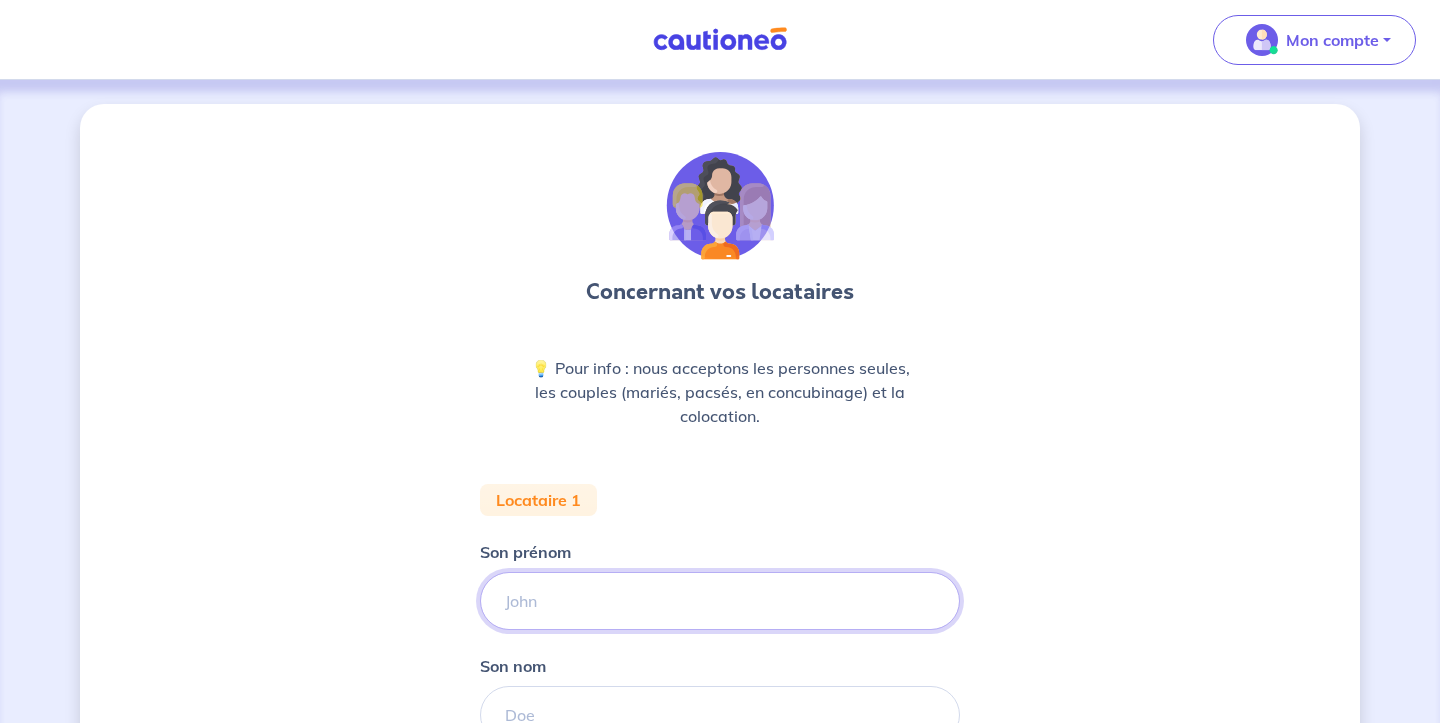 click on "Son prénom" at bounding box center (720, 601) 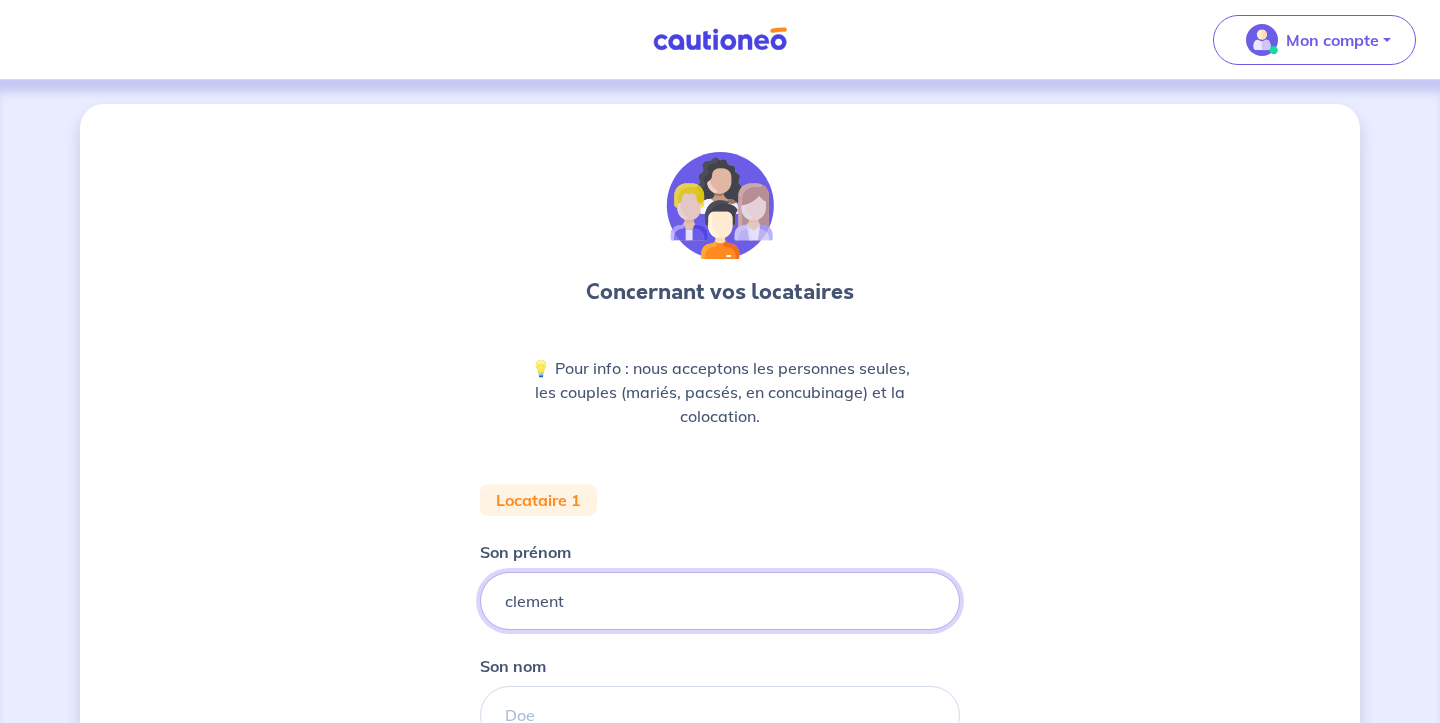 type on "clement" 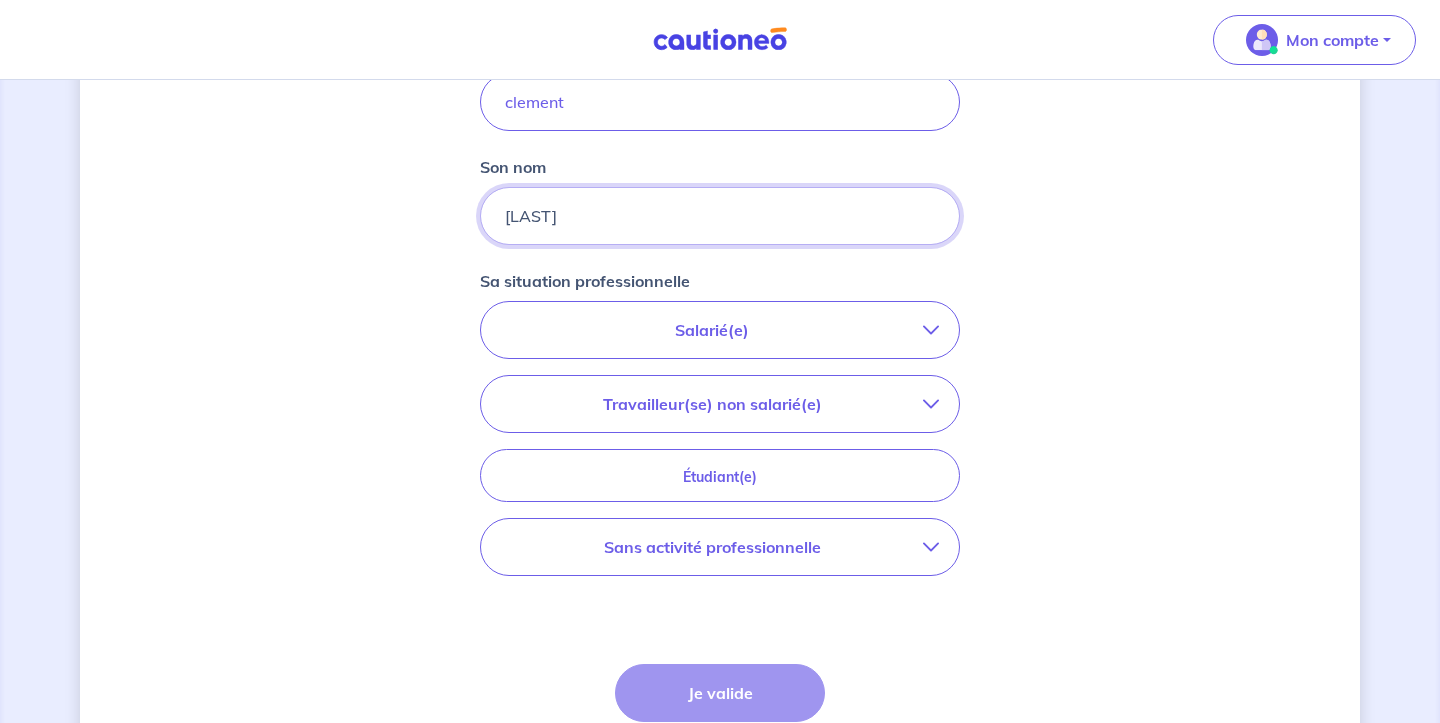 scroll, scrollTop: 519, scrollLeft: 0, axis: vertical 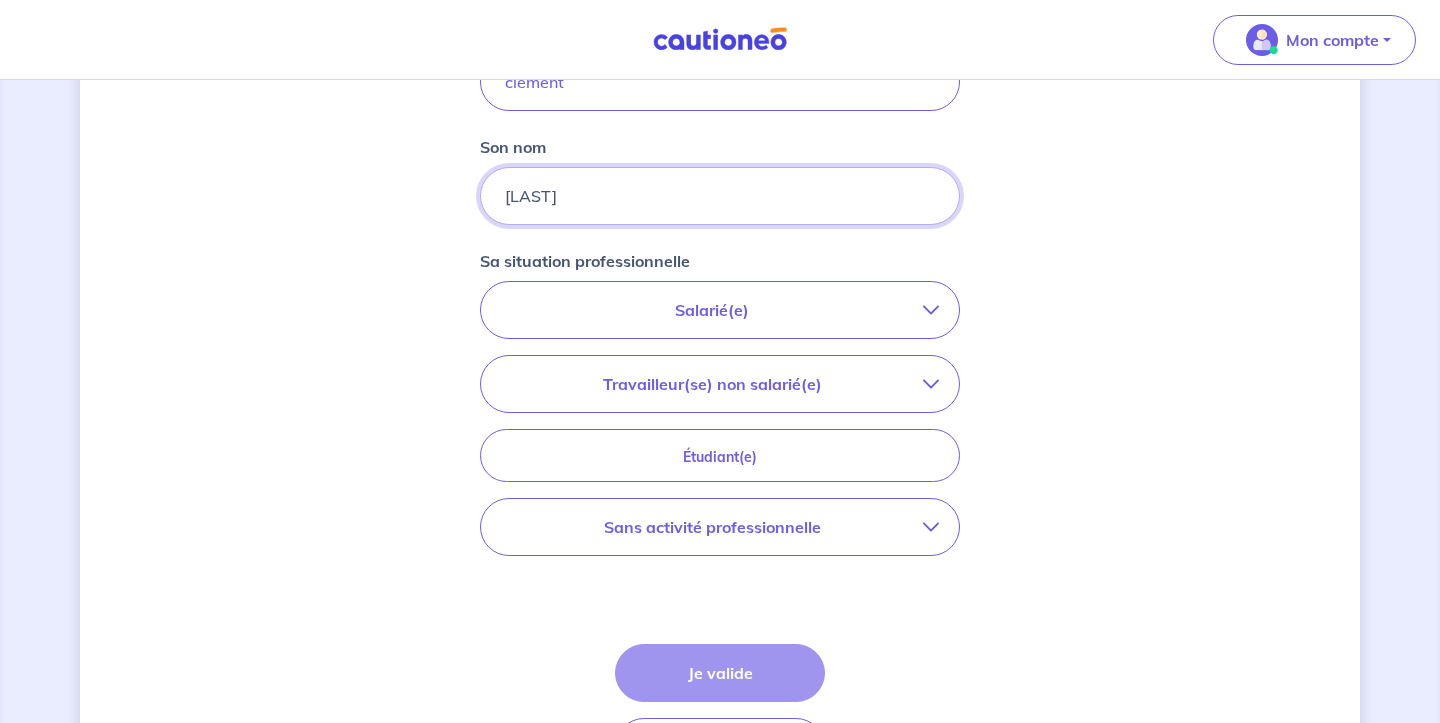 type on "[LAST]" 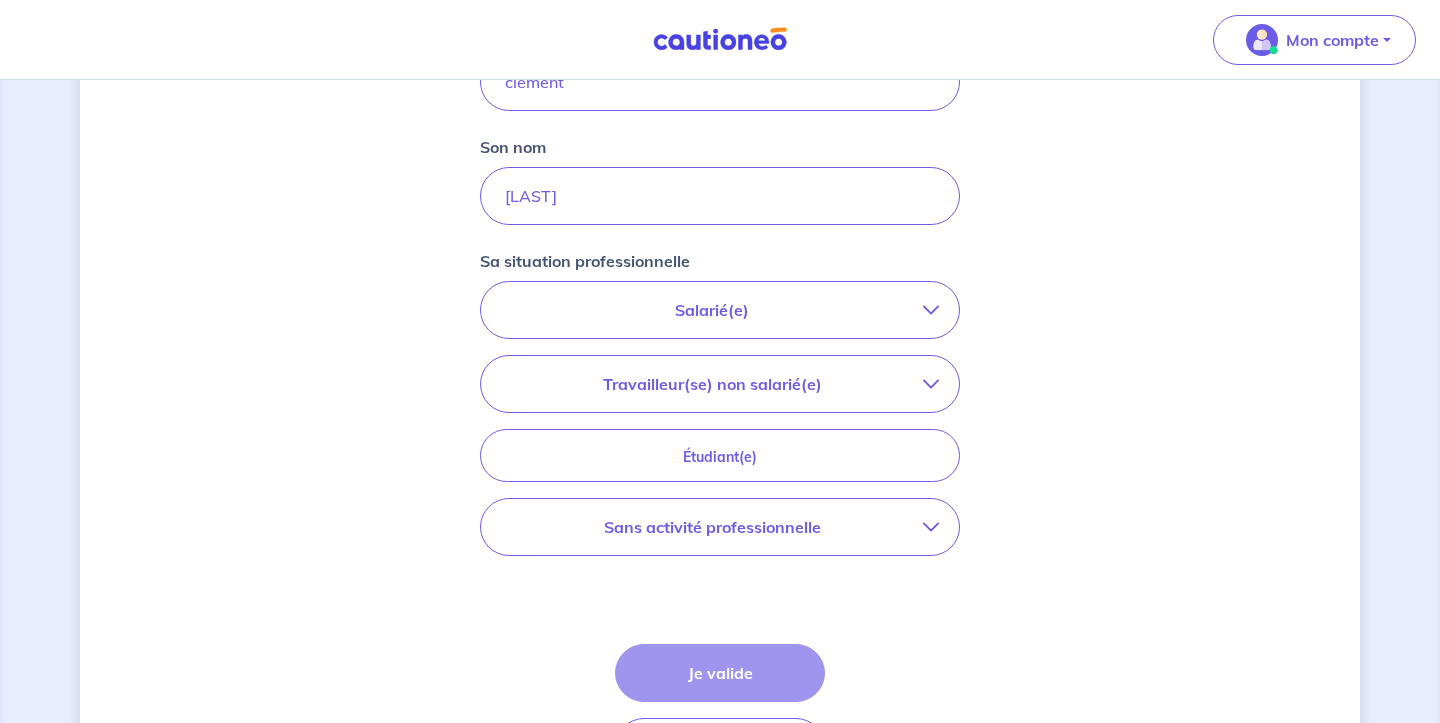 click on "Travailleur(se) non salarié(e)" at bounding box center (720, 384) 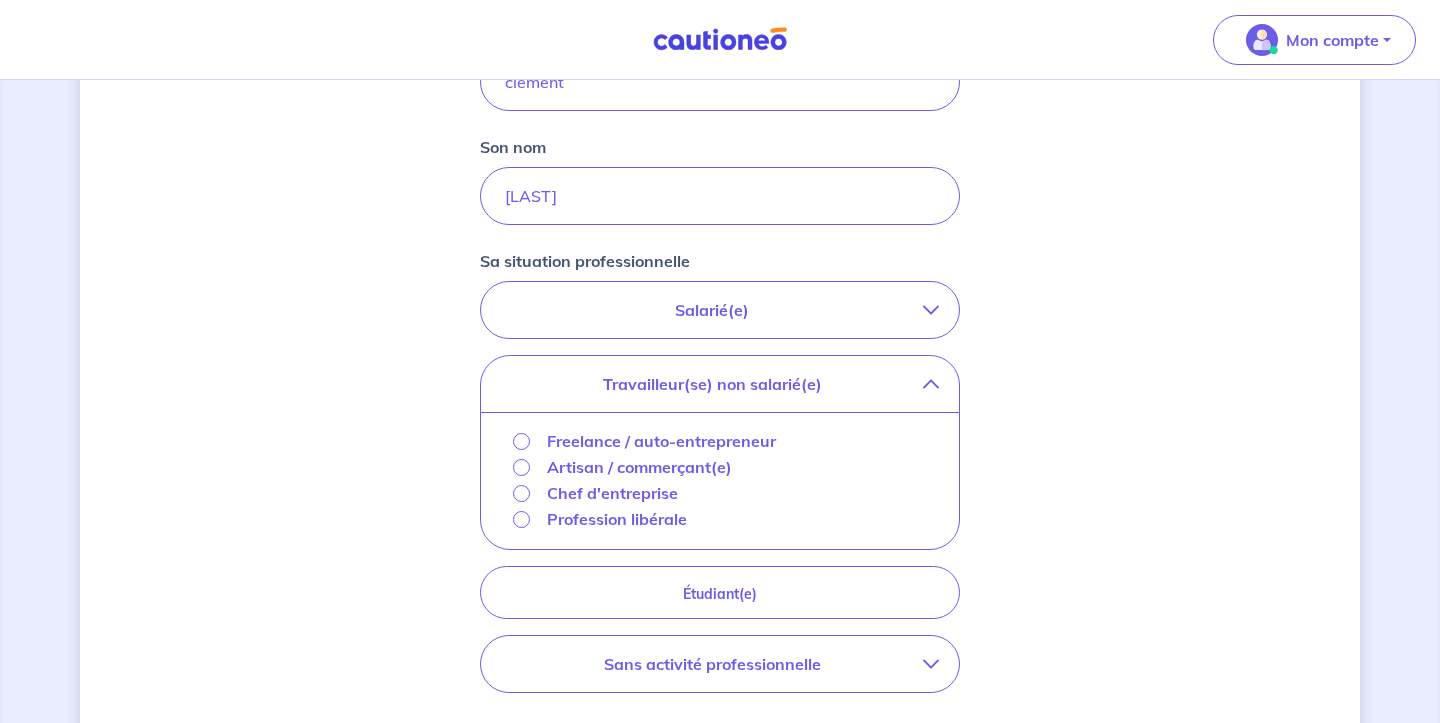 click on "Freelance / auto-entrepreneur" at bounding box center [661, 441] 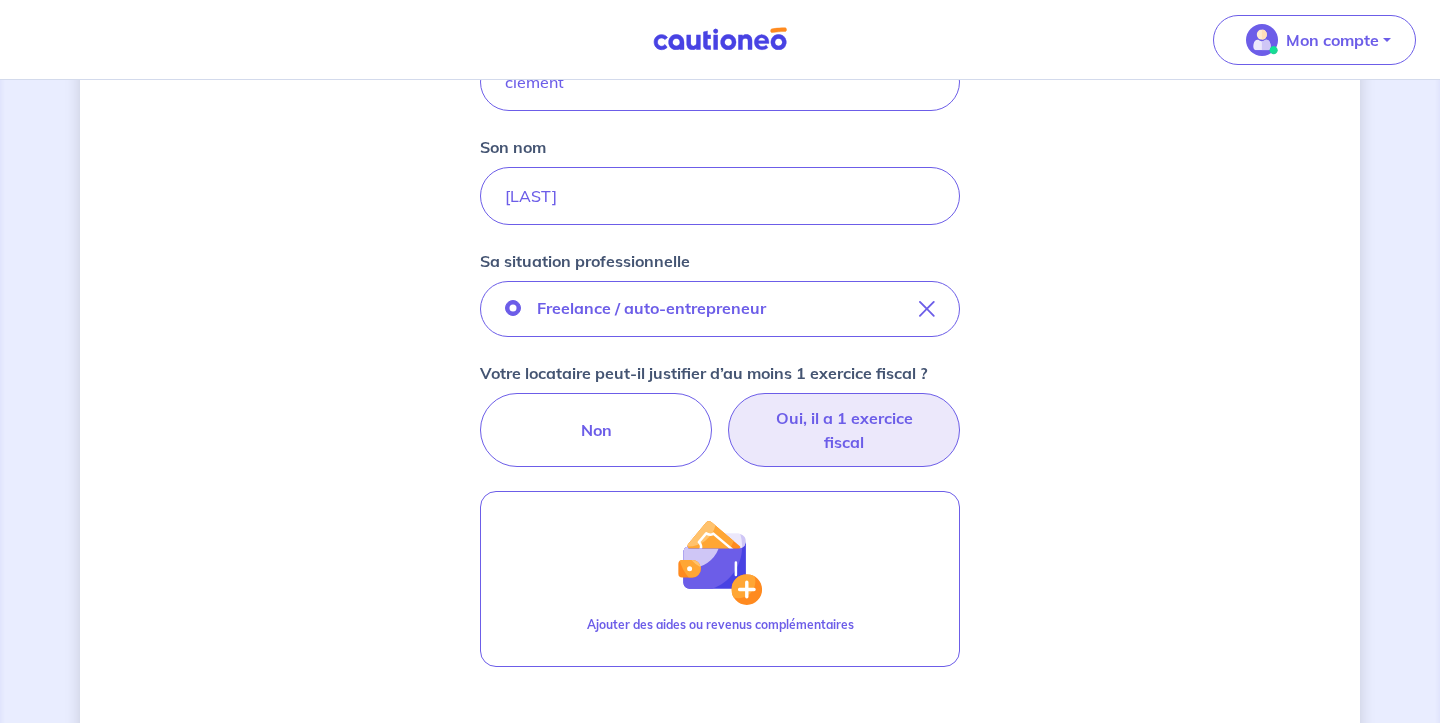 click on "Oui, il a 1 exercice fiscal" at bounding box center (844, 430) 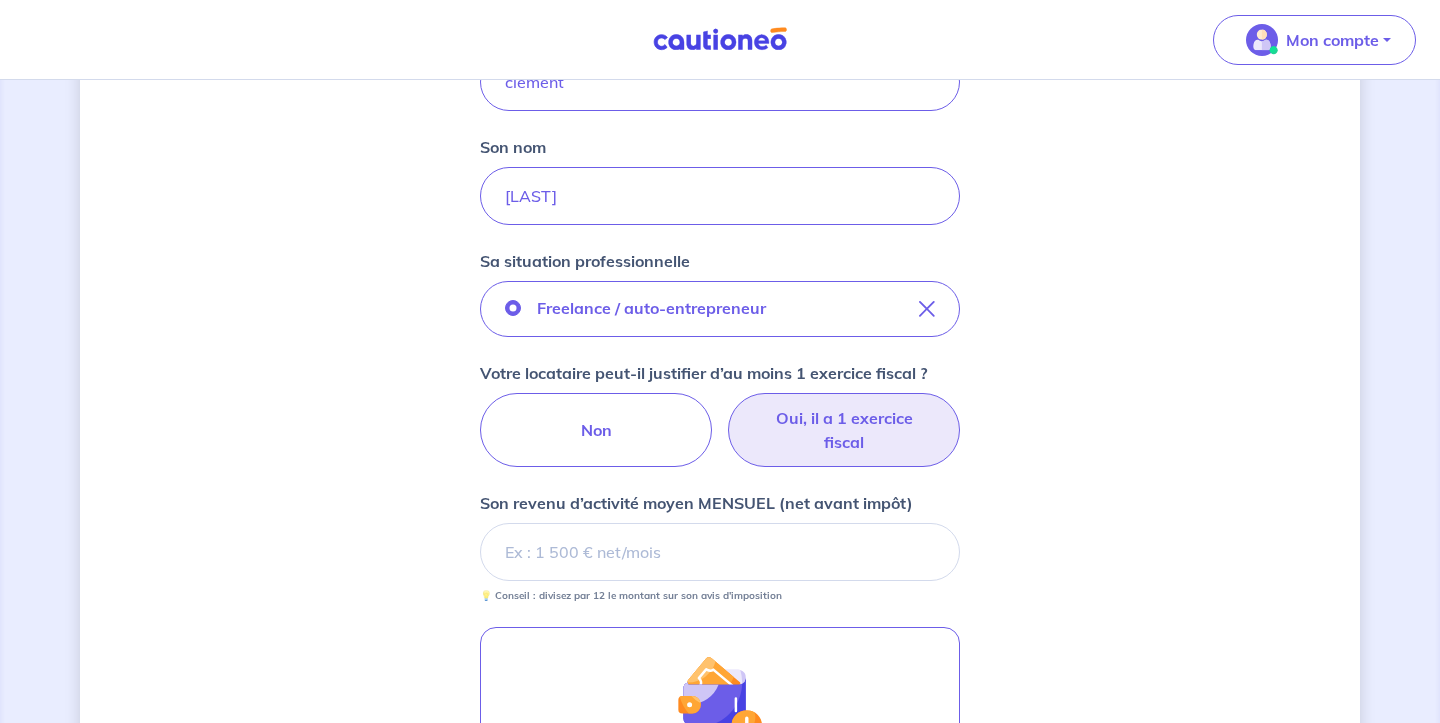 click on "Son revenu d’activité moyen MENSUEL (net avant impôt)" at bounding box center [720, 552] 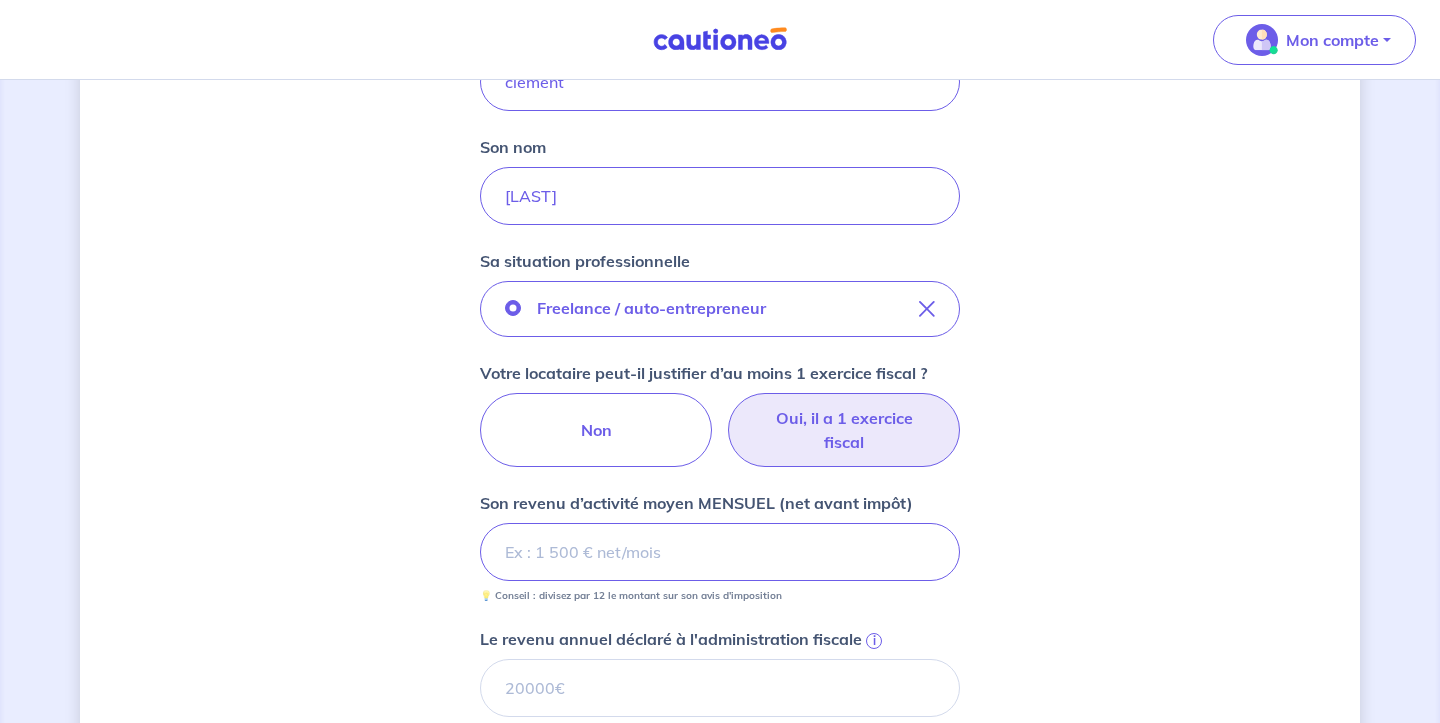 type on "[AMOUNT]" 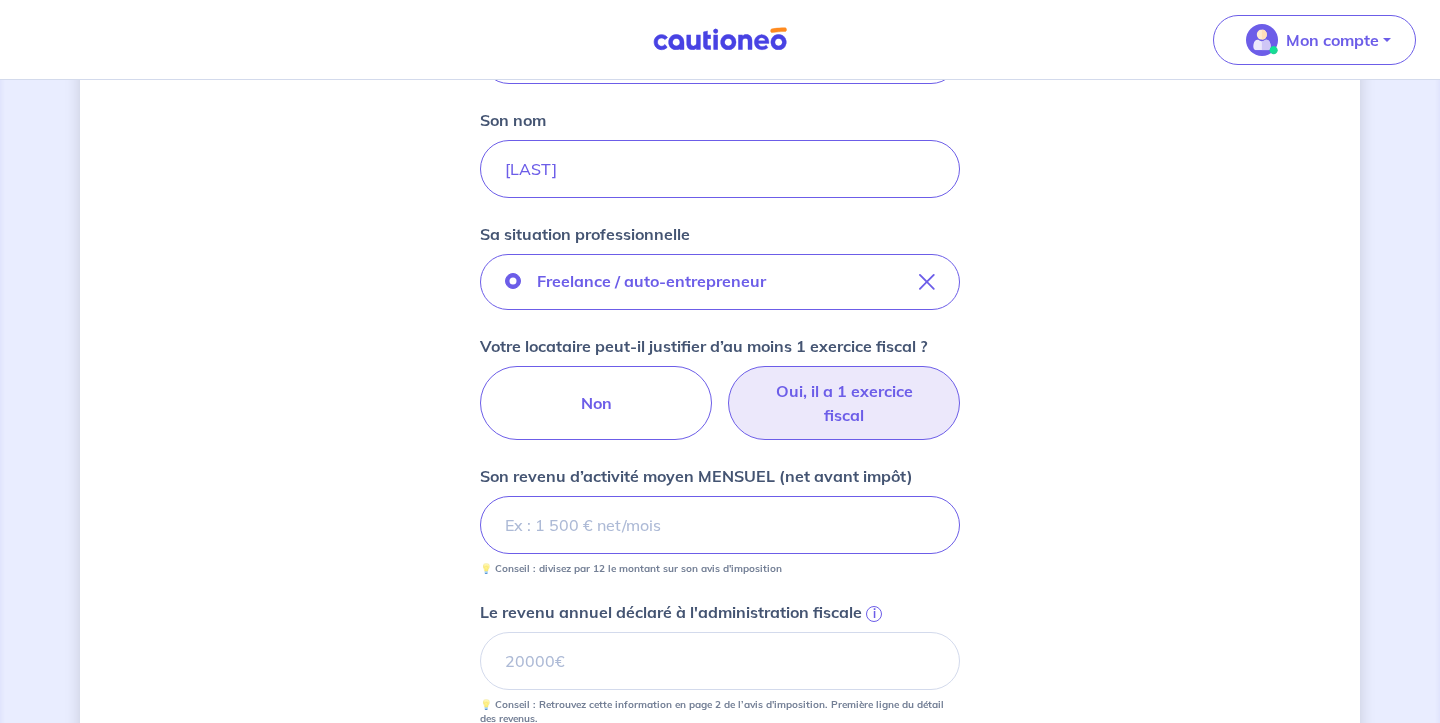 scroll, scrollTop: 560, scrollLeft: 0, axis: vertical 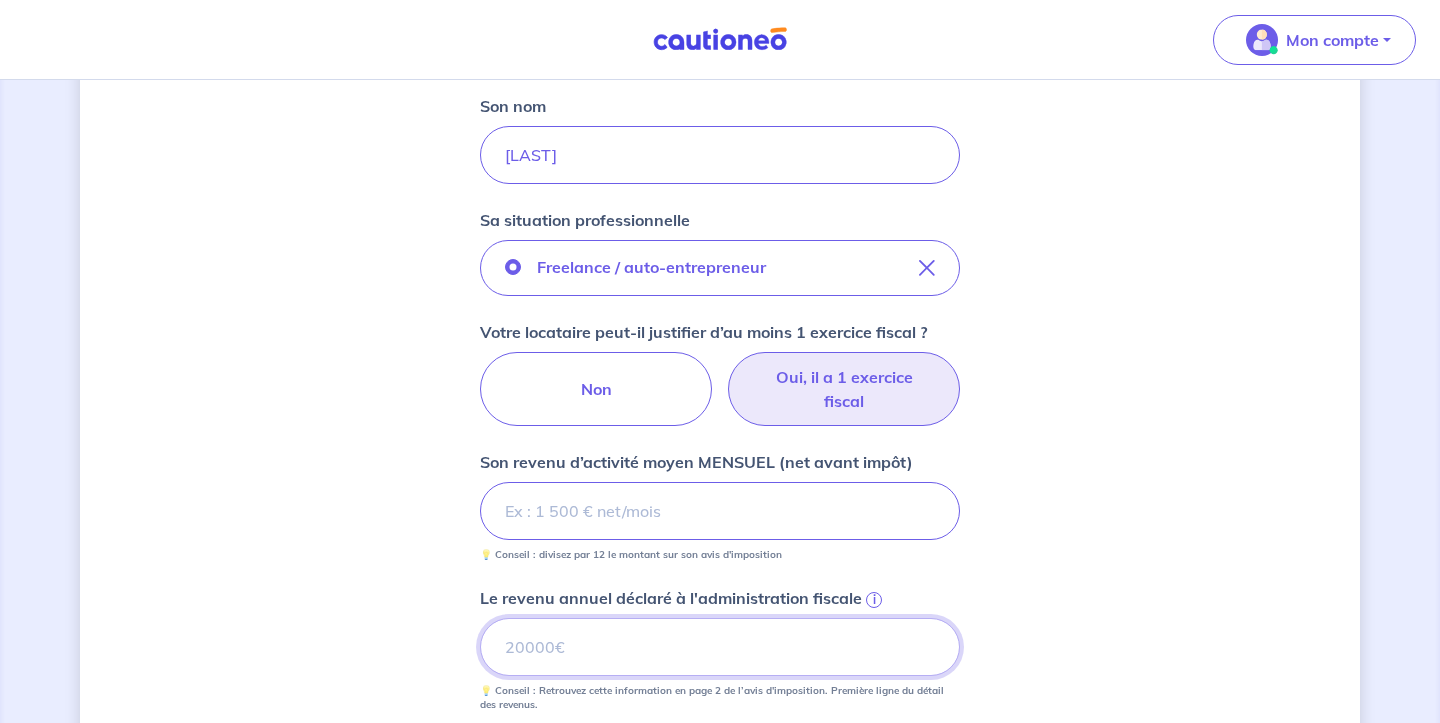 click on "Le revenu annuel déclaré à l'administration fiscale i" at bounding box center [720, 647] 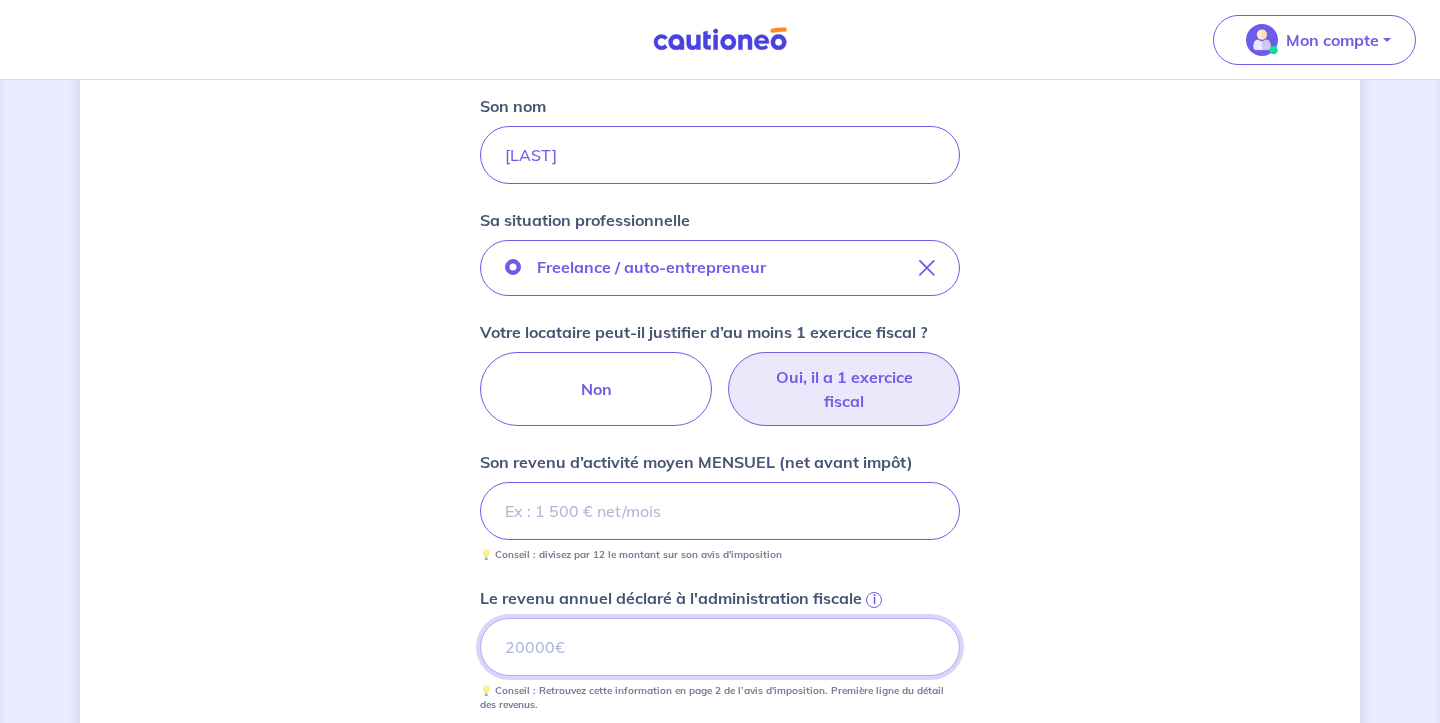 type on "[AMOUNT]" 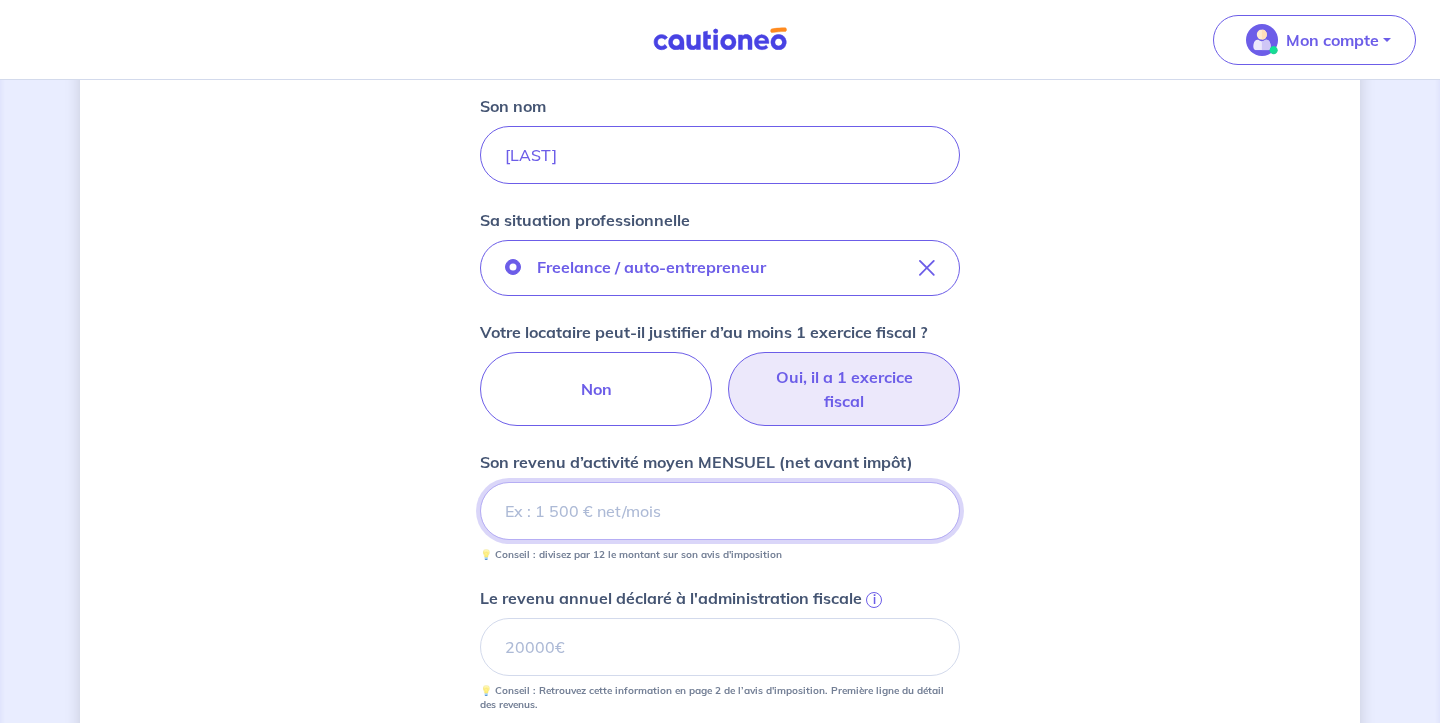 click on "[AMOUNT]" at bounding box center [720, 511] 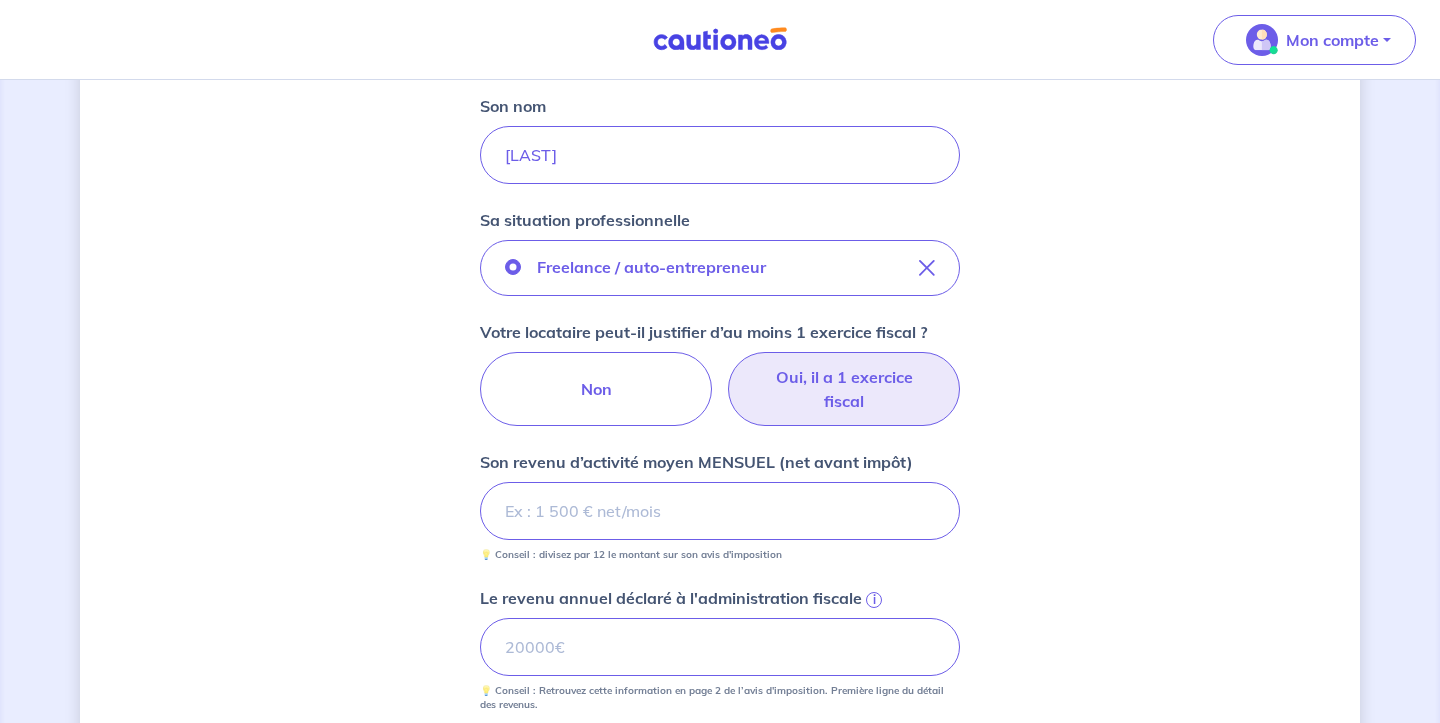 type on "[AMOUNT]" 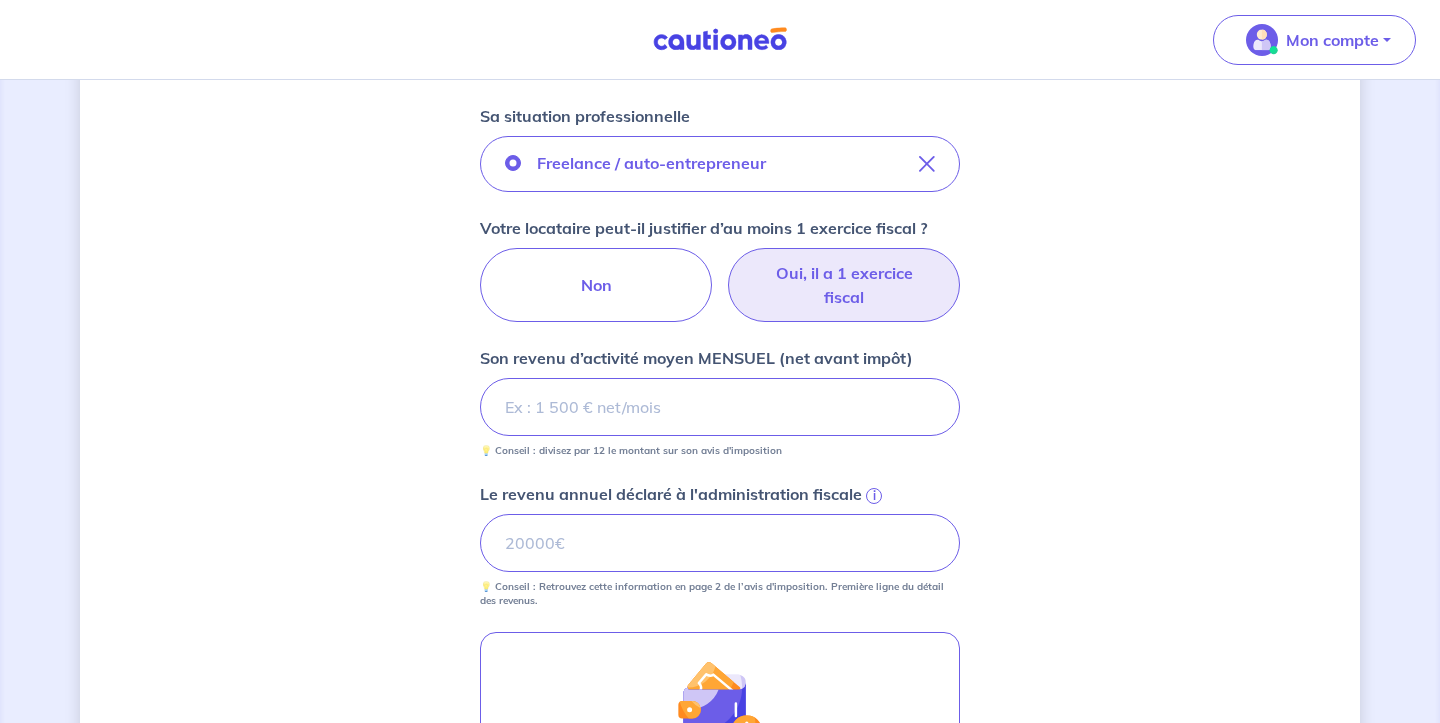 scroll, scrollTop: 665, scrollLeft: 0, axis: vertical 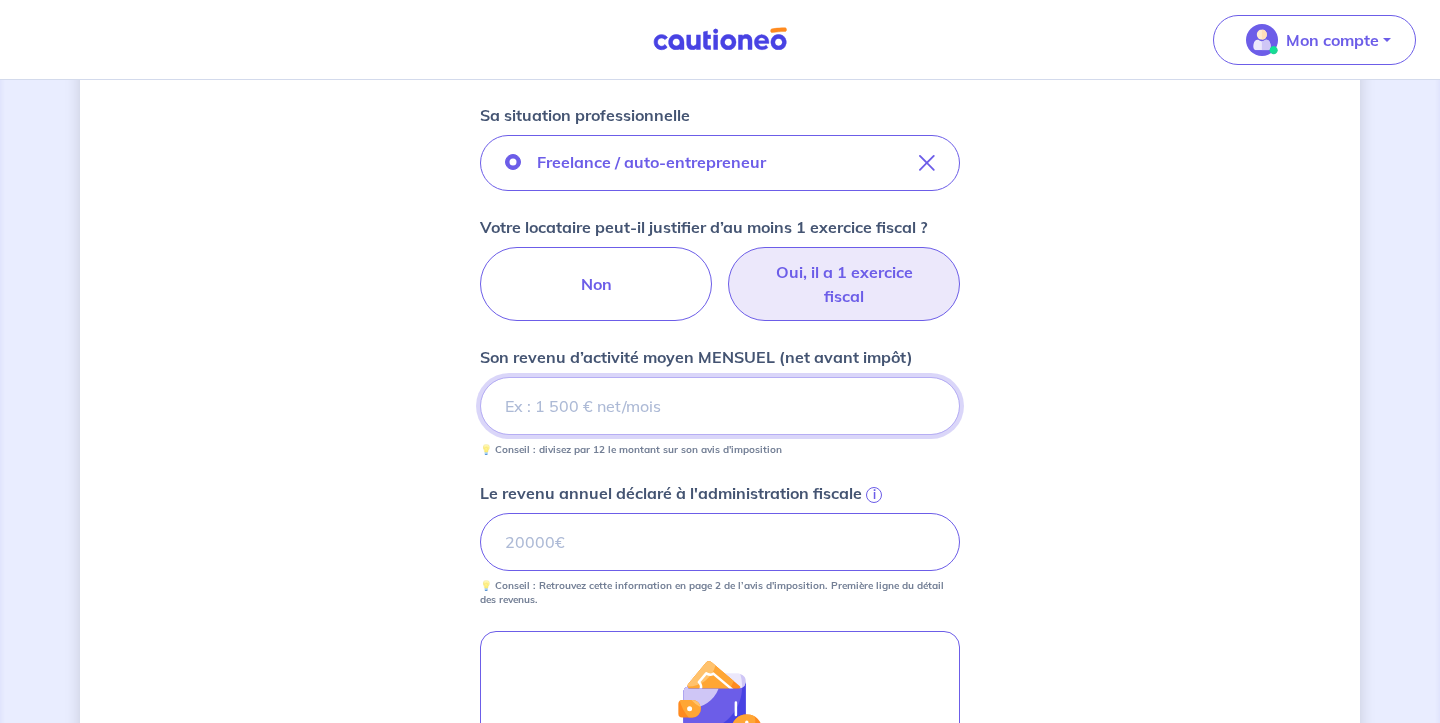 click on "[AMOUNT]" at bounding box center (720, 406) 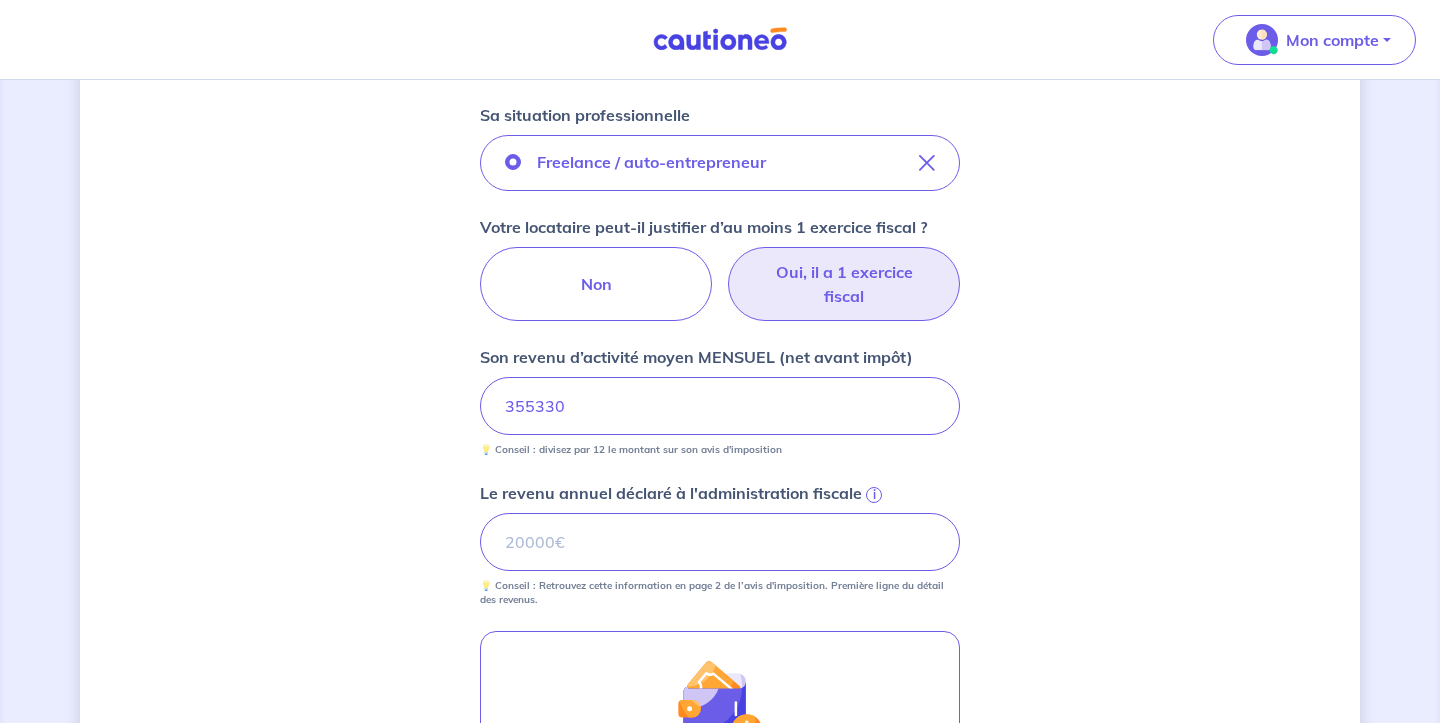 drag, startPoint x: 587, startPoint y: 414, endPoint x: 445, endPoint y: 411, distance: 142.0317 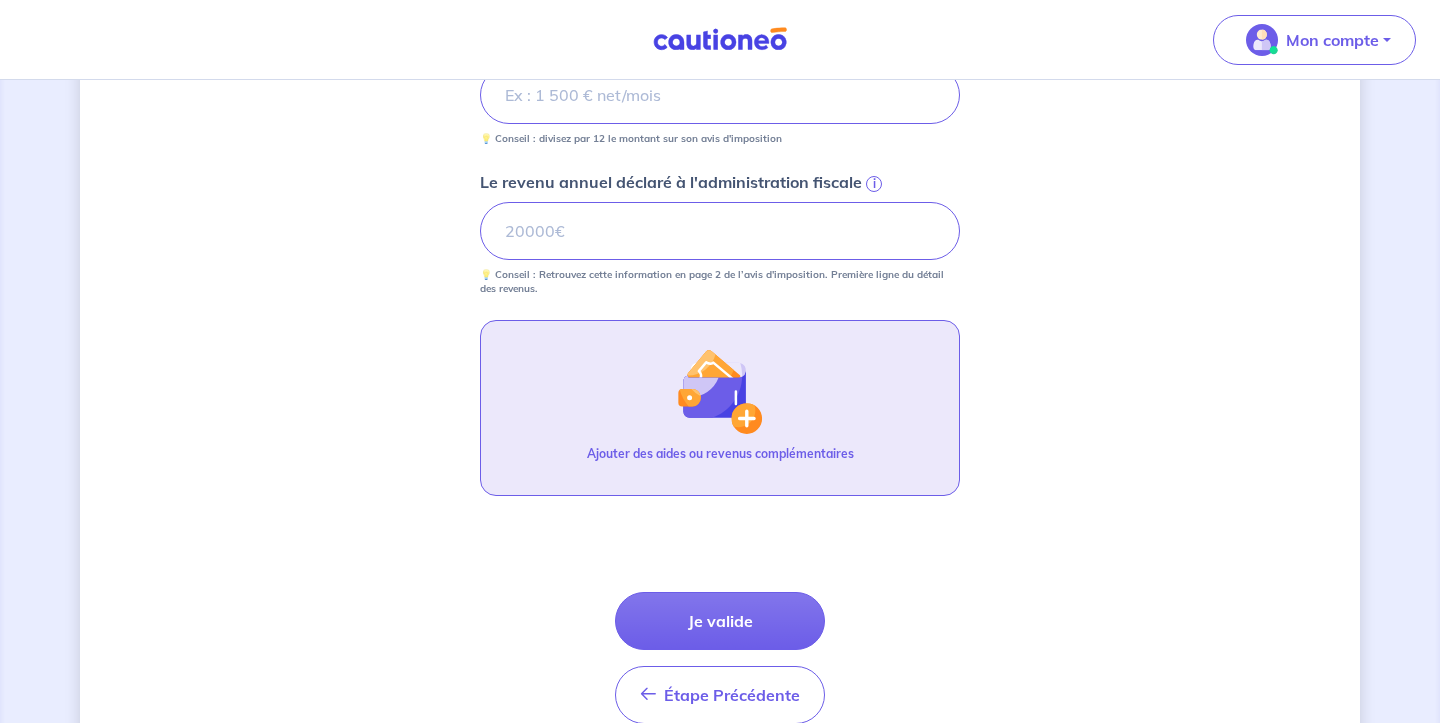 scroll, scrollTop: 979, scrollLeft: 0, axis: vertical 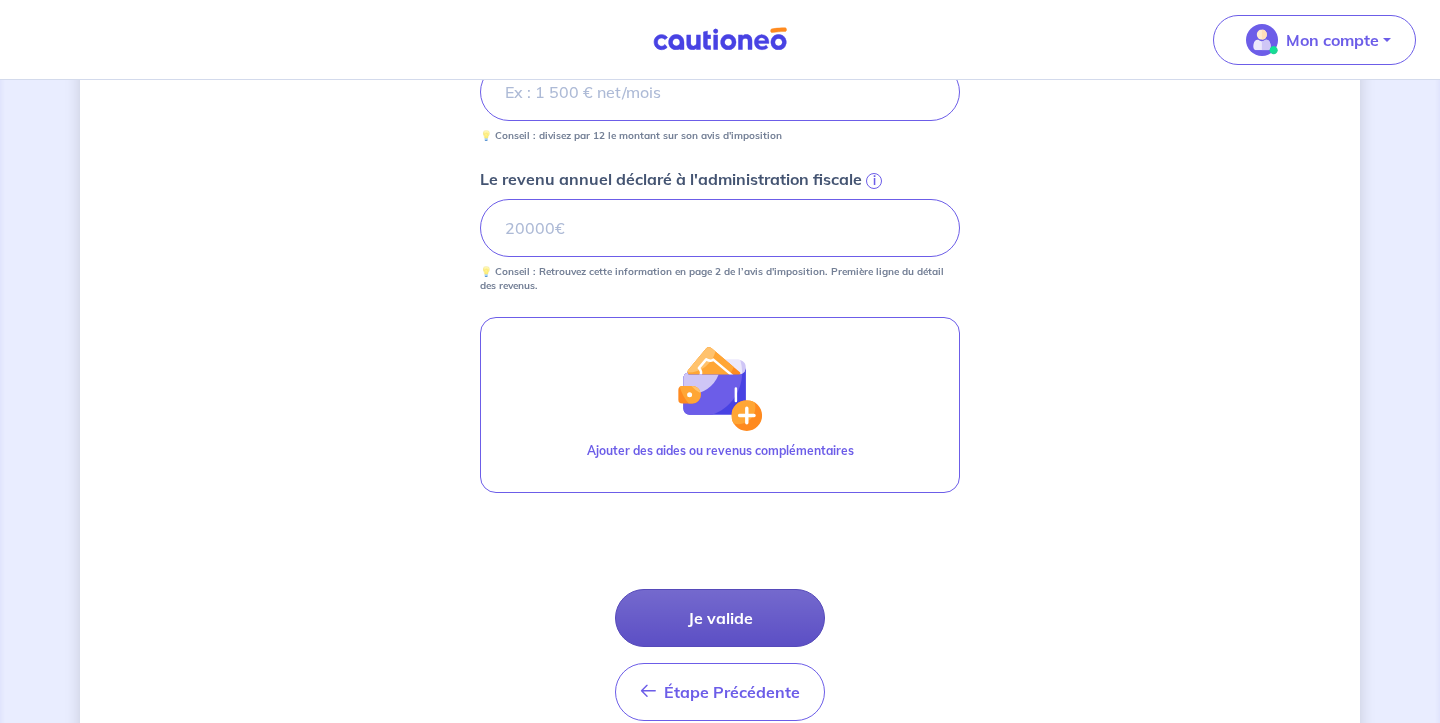 click on "Je valide" at bounding box center [720, 618] 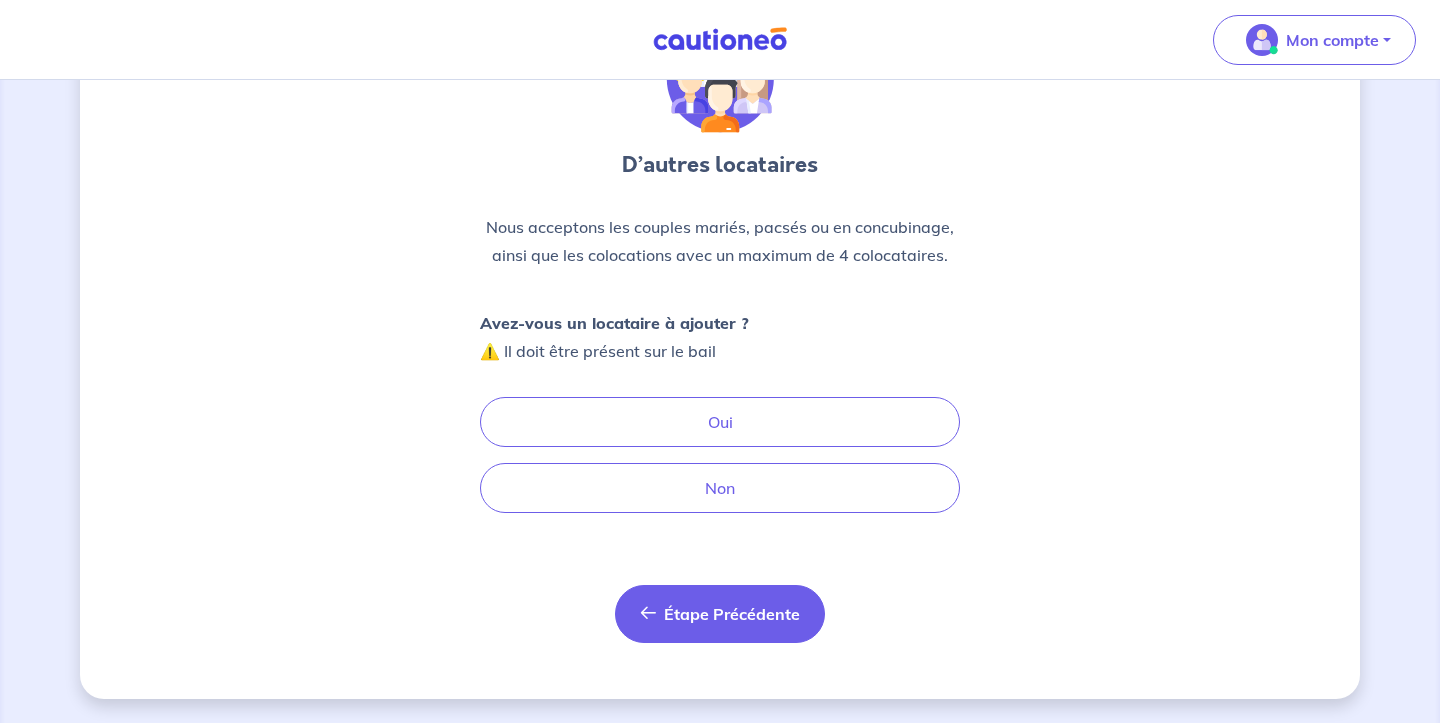 scroll, scrollTop: 0, scrollLeft: 0, axis: both 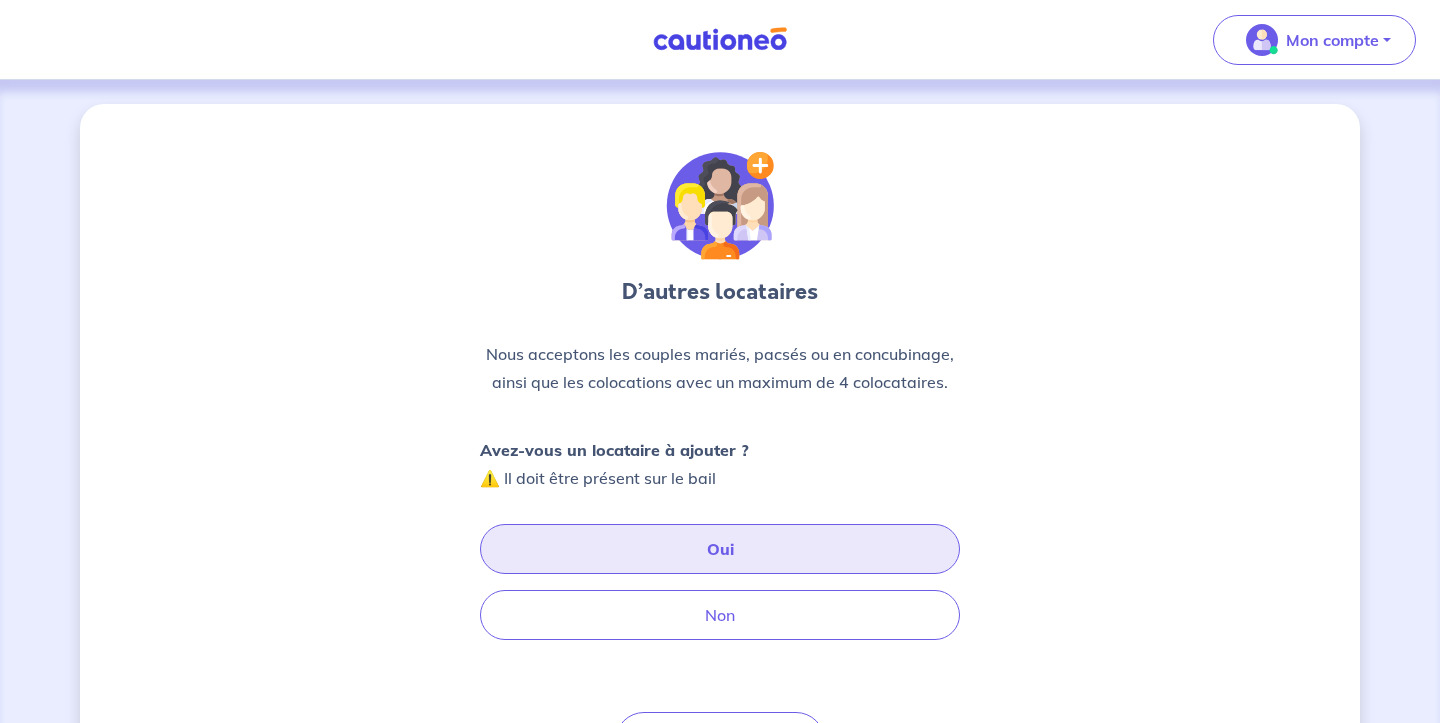 click on "Oui" at bounding box center [720, 549] 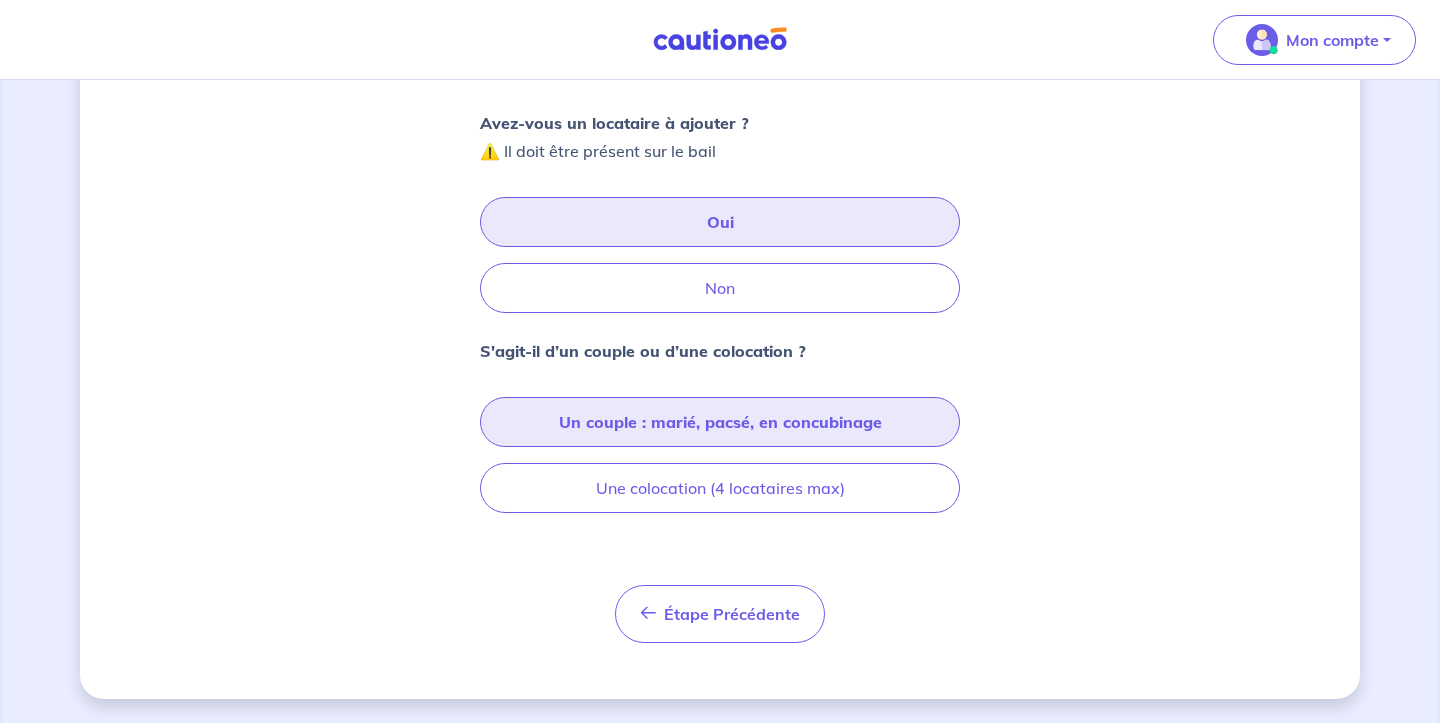 click on "Un couple : marié, pacsé, en concubinage" at bounding box center [720, 422] 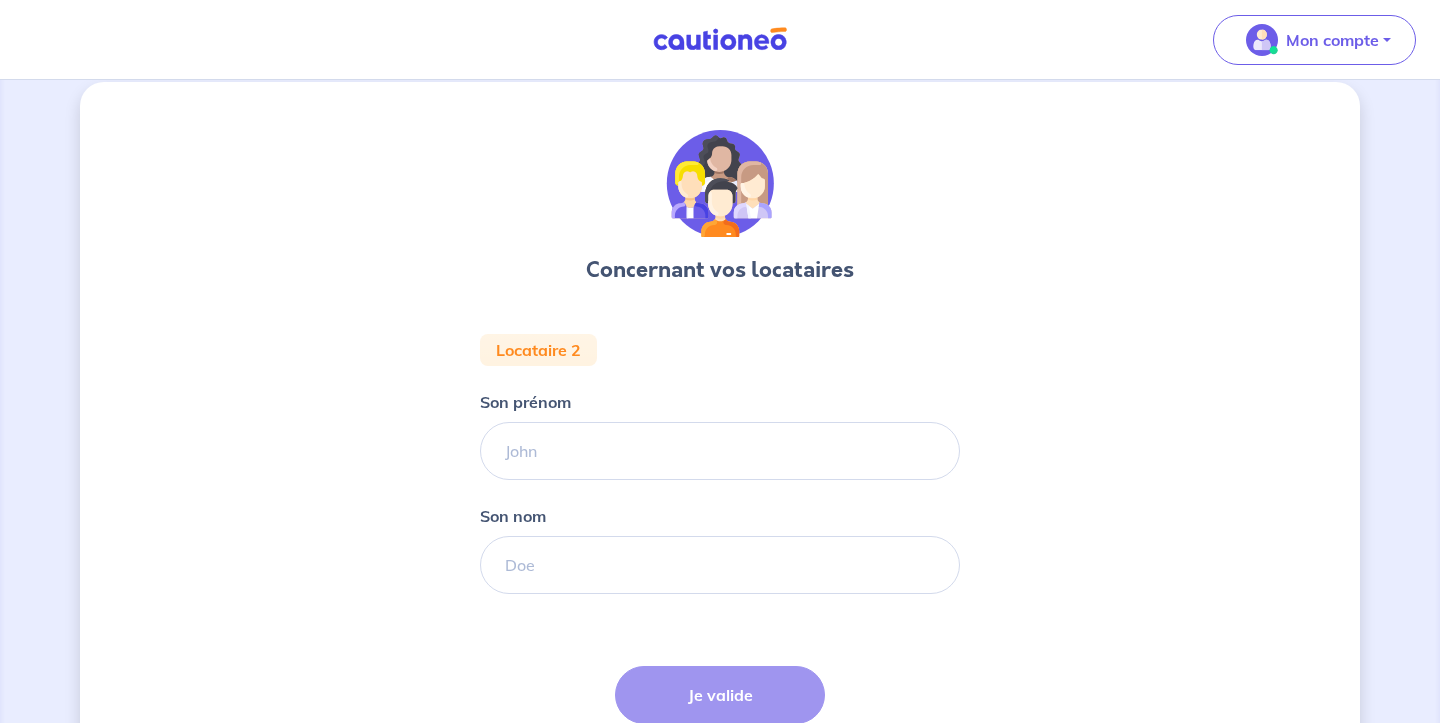 scroll, scrollTop: 0, scrollLeft: 0, axis: both 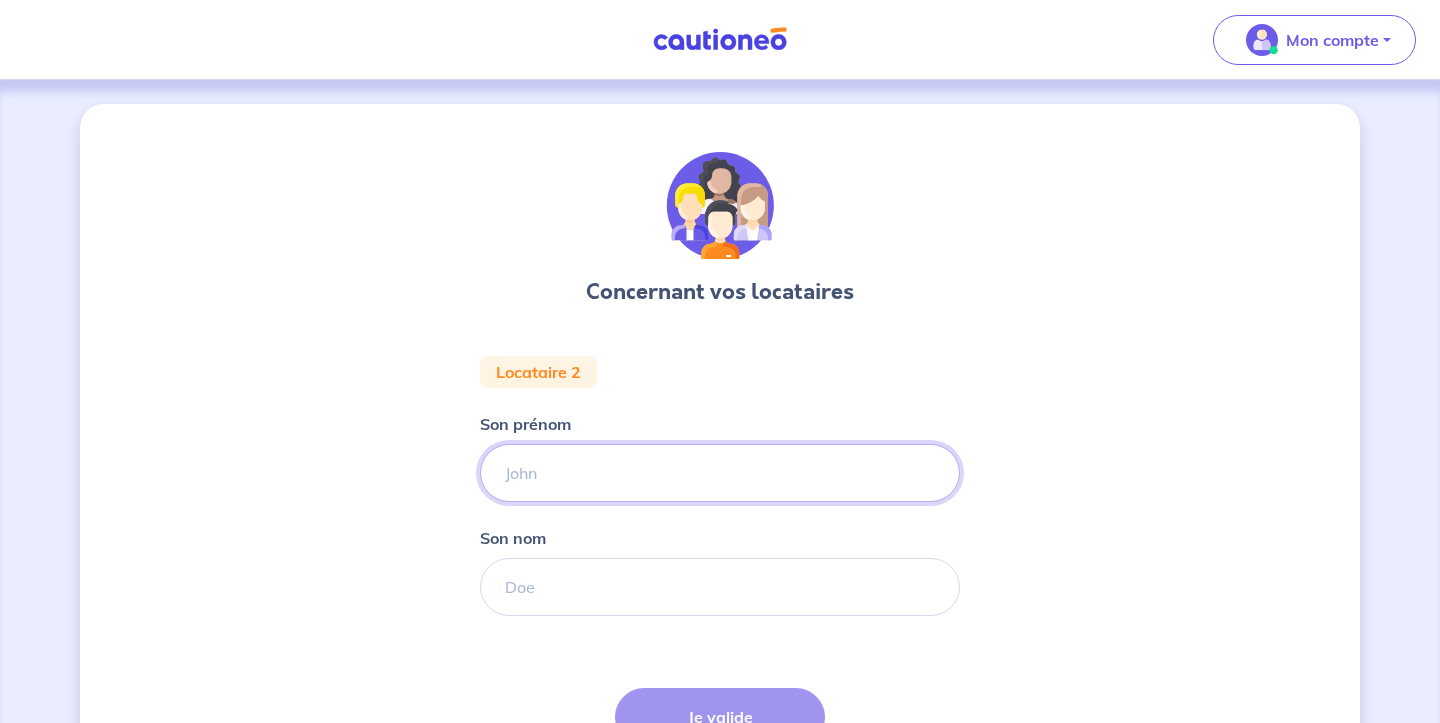 click on "Son prénom" at bounding box center (720, 473) 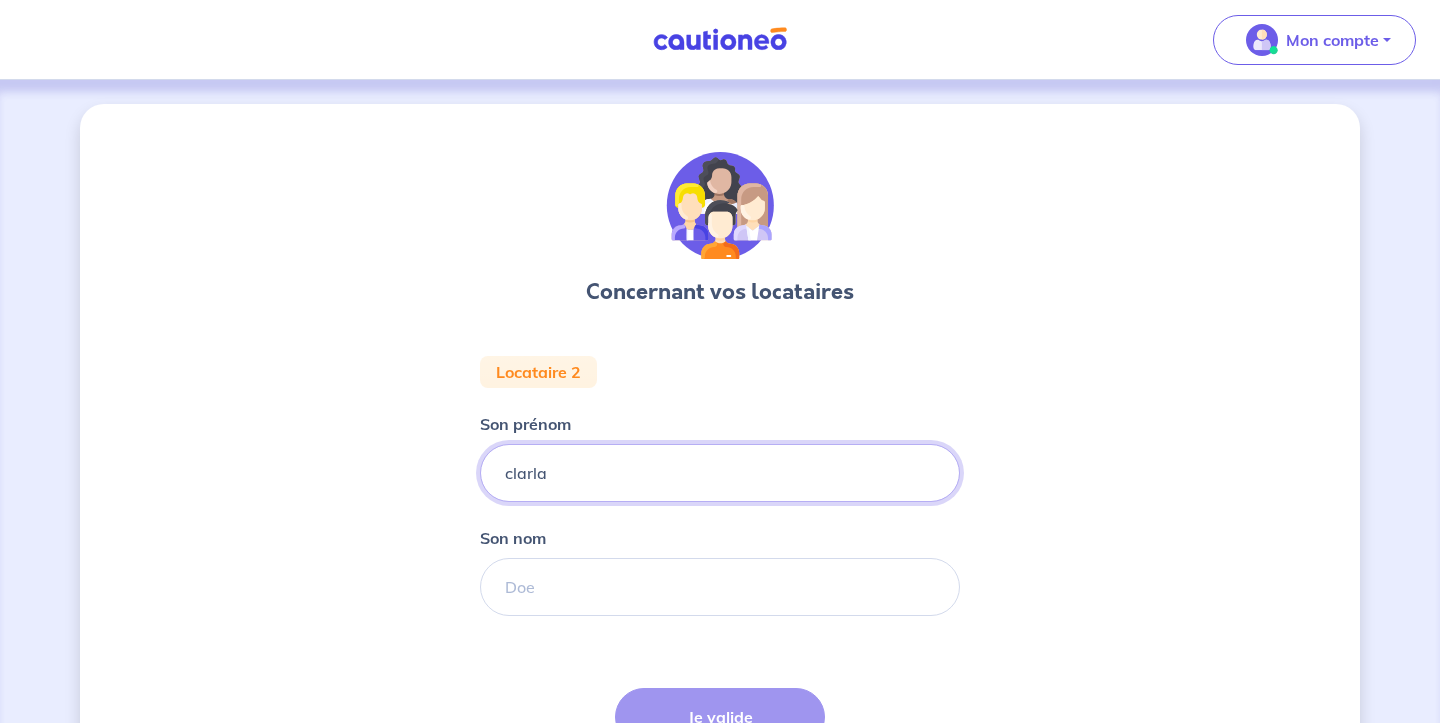 type on "clarla" 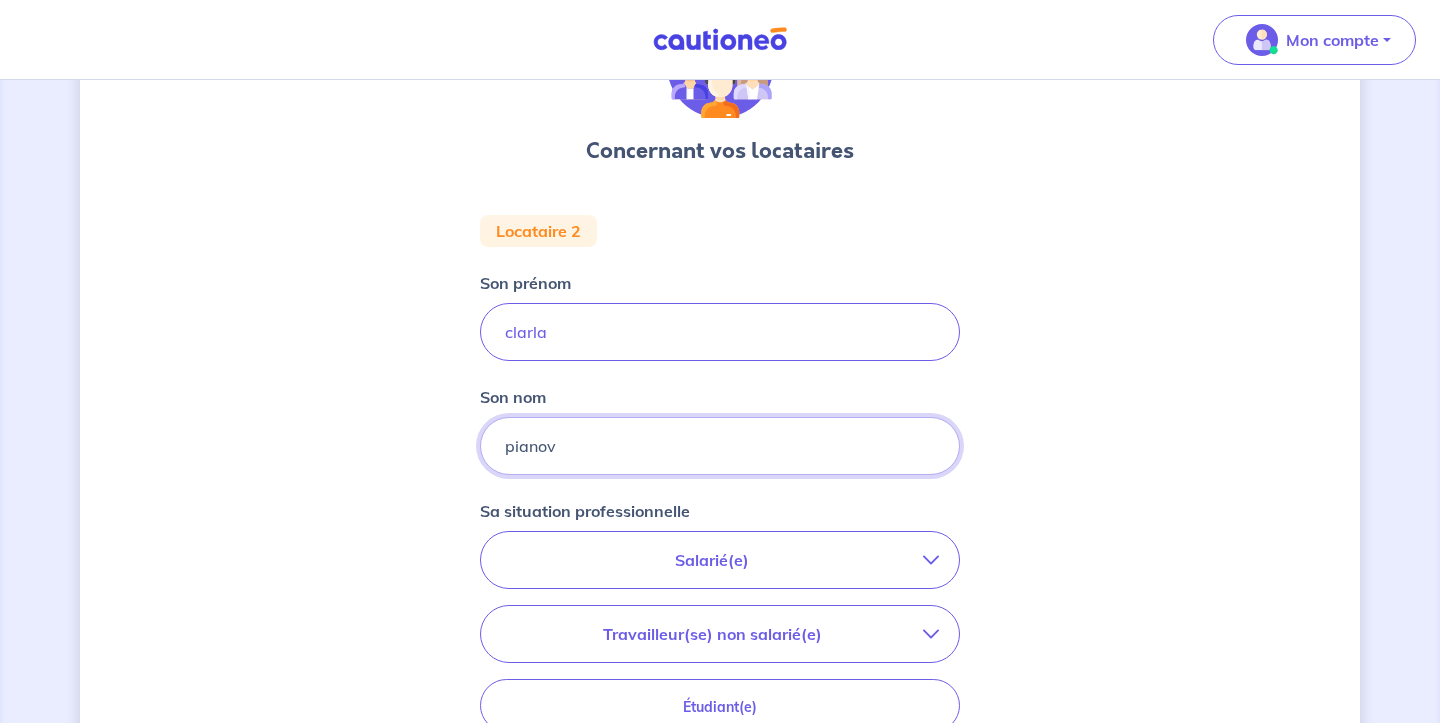 scroll, scrollTop: 288, scrollLeft: 0, axis: vertical 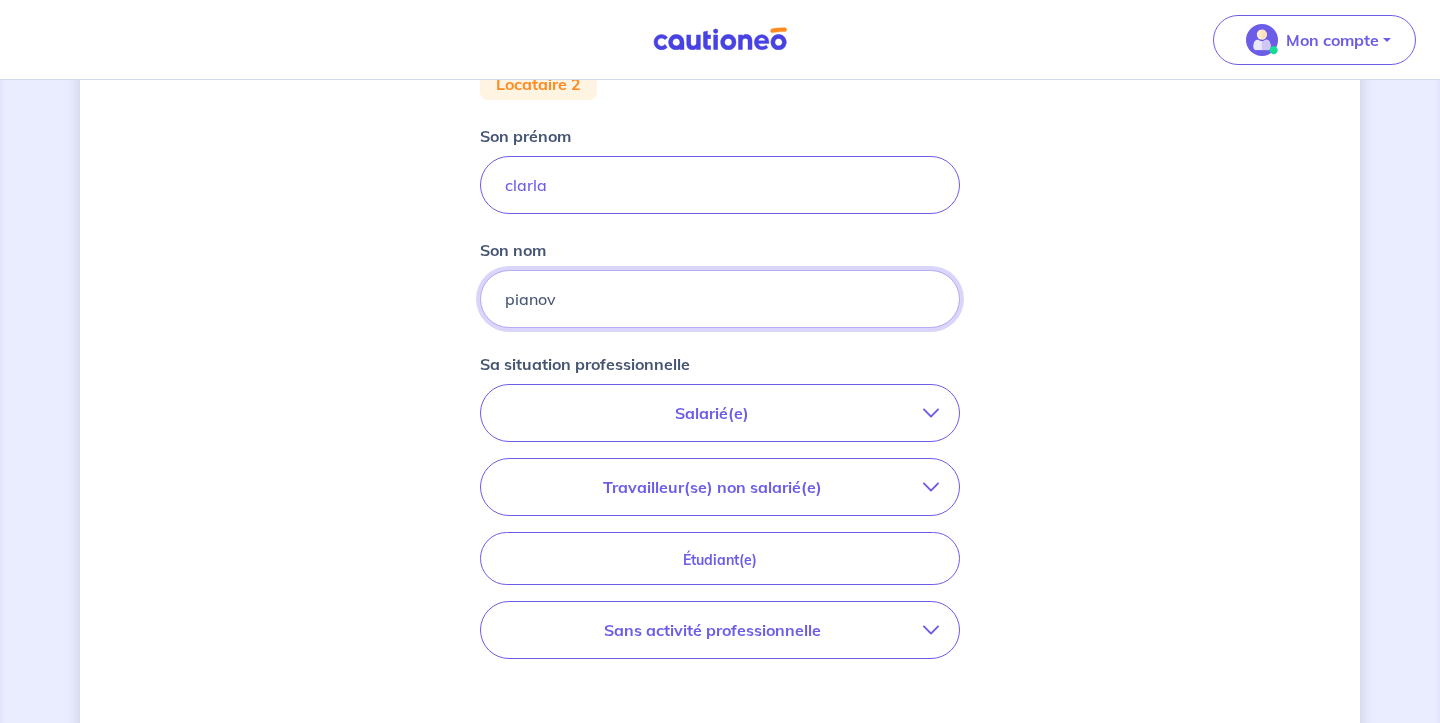 type on "pianov" 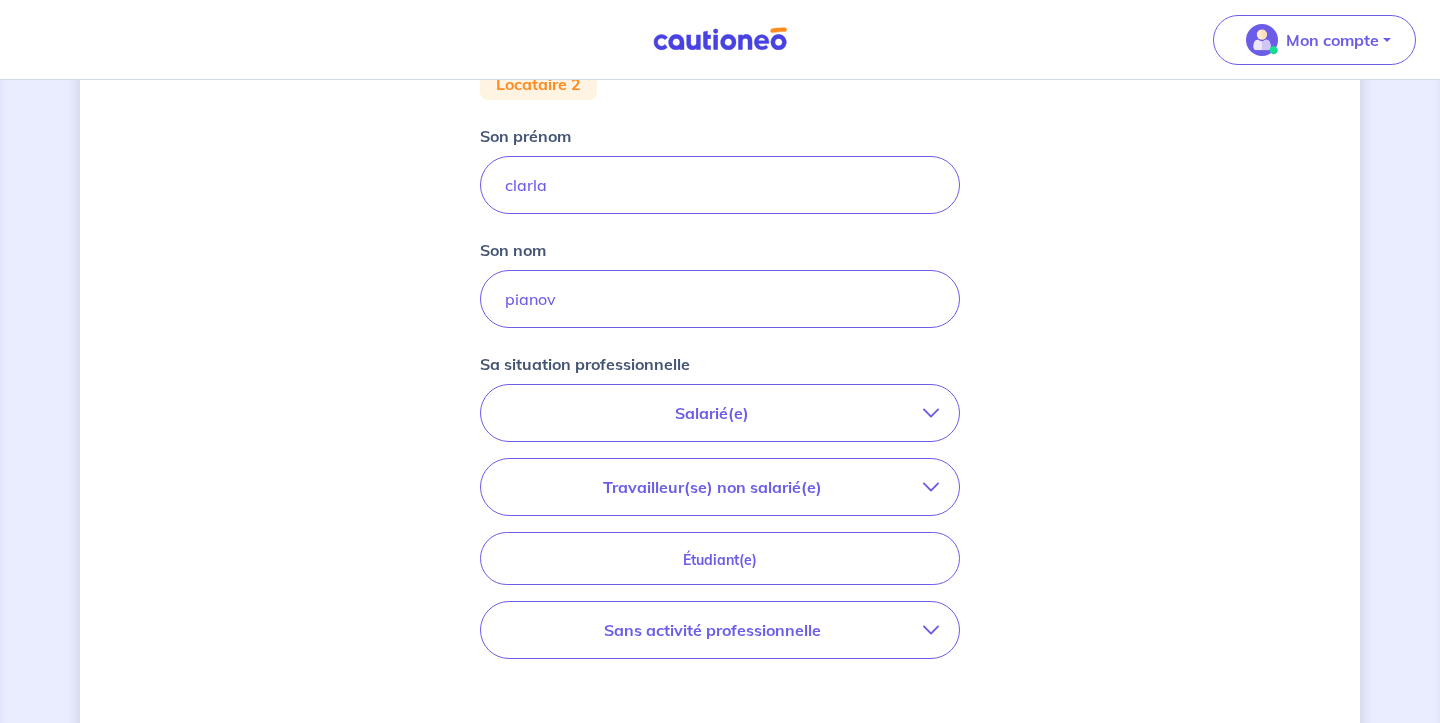 click on "Travailleur(se) non salarié(e)" at bounding box center [720, 487] 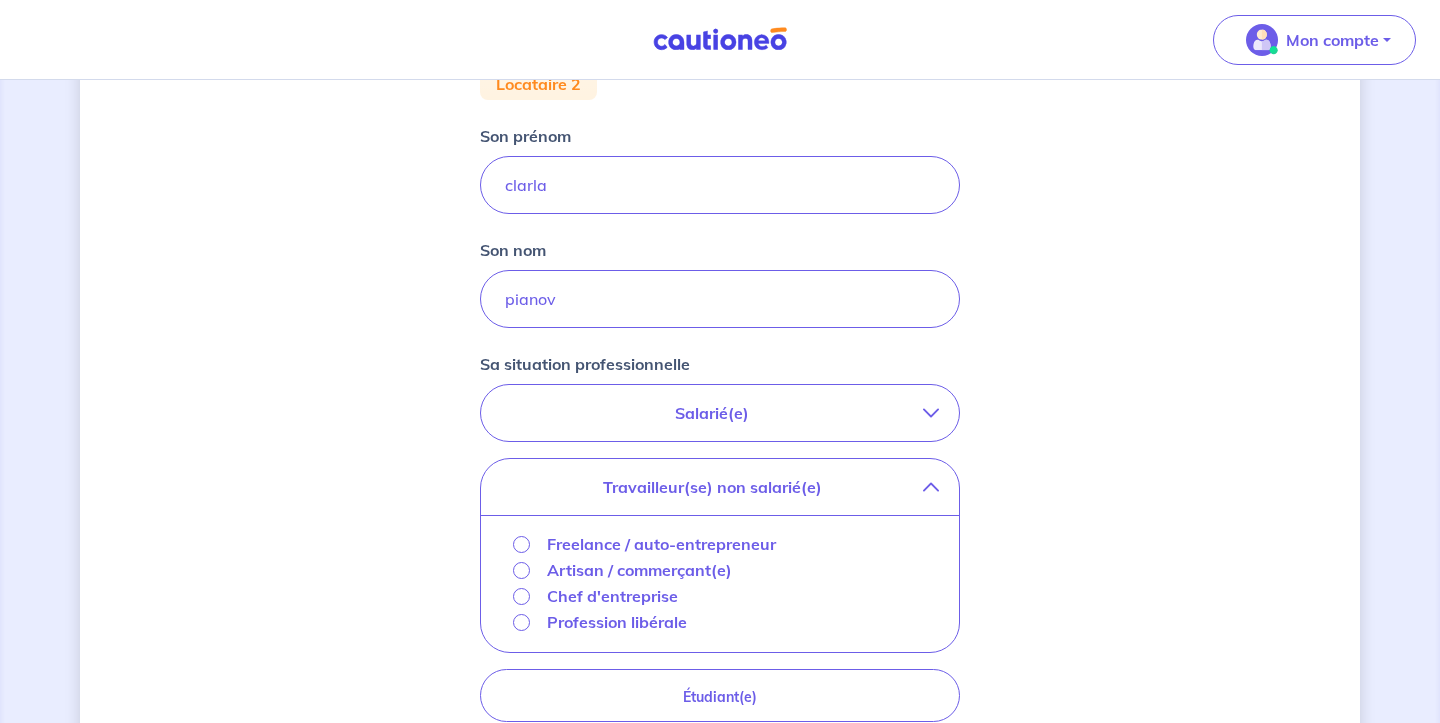 click on "Profession libérale" at bounding box center (617, 622) 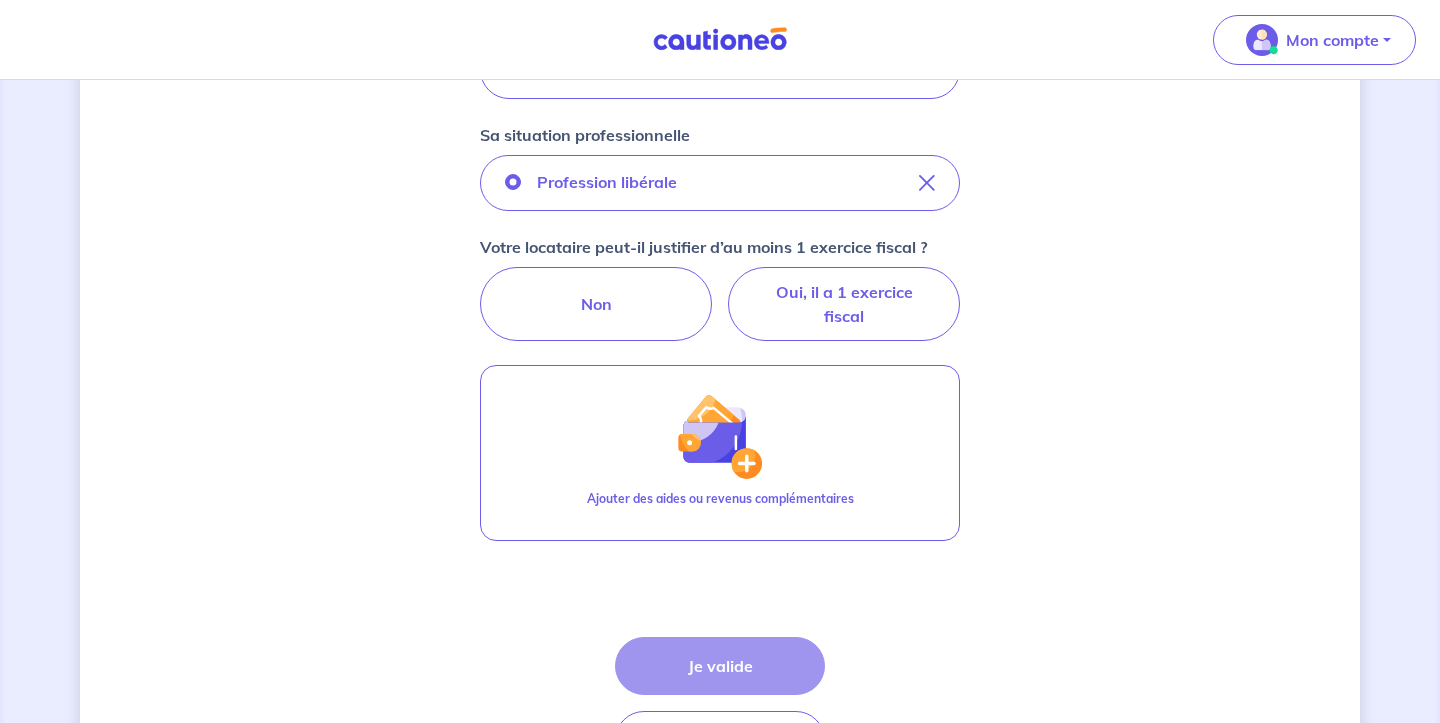 scroll, scrollTop: 542, scrollLeft: 0, axis: vertical 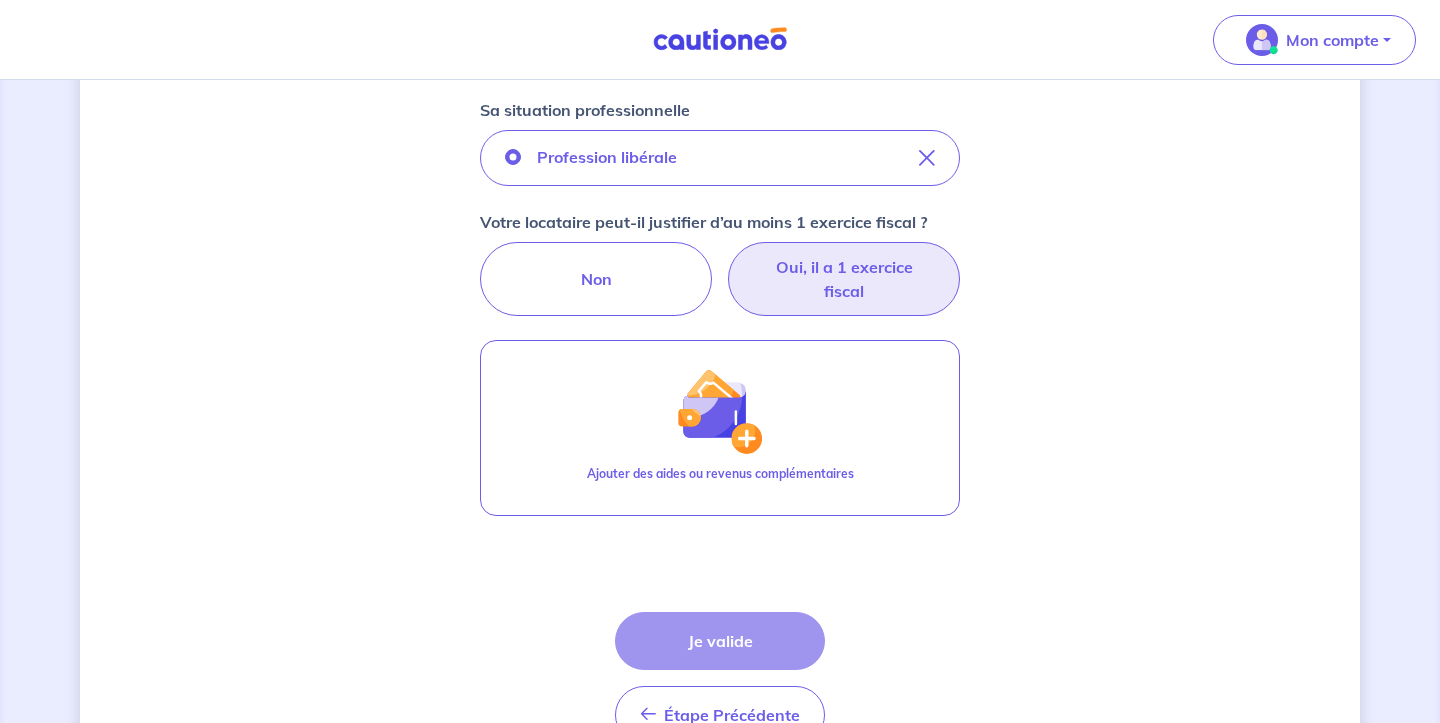 click on "Oui, il a 1 exercice fiscal" at bounding box center [844, 279] 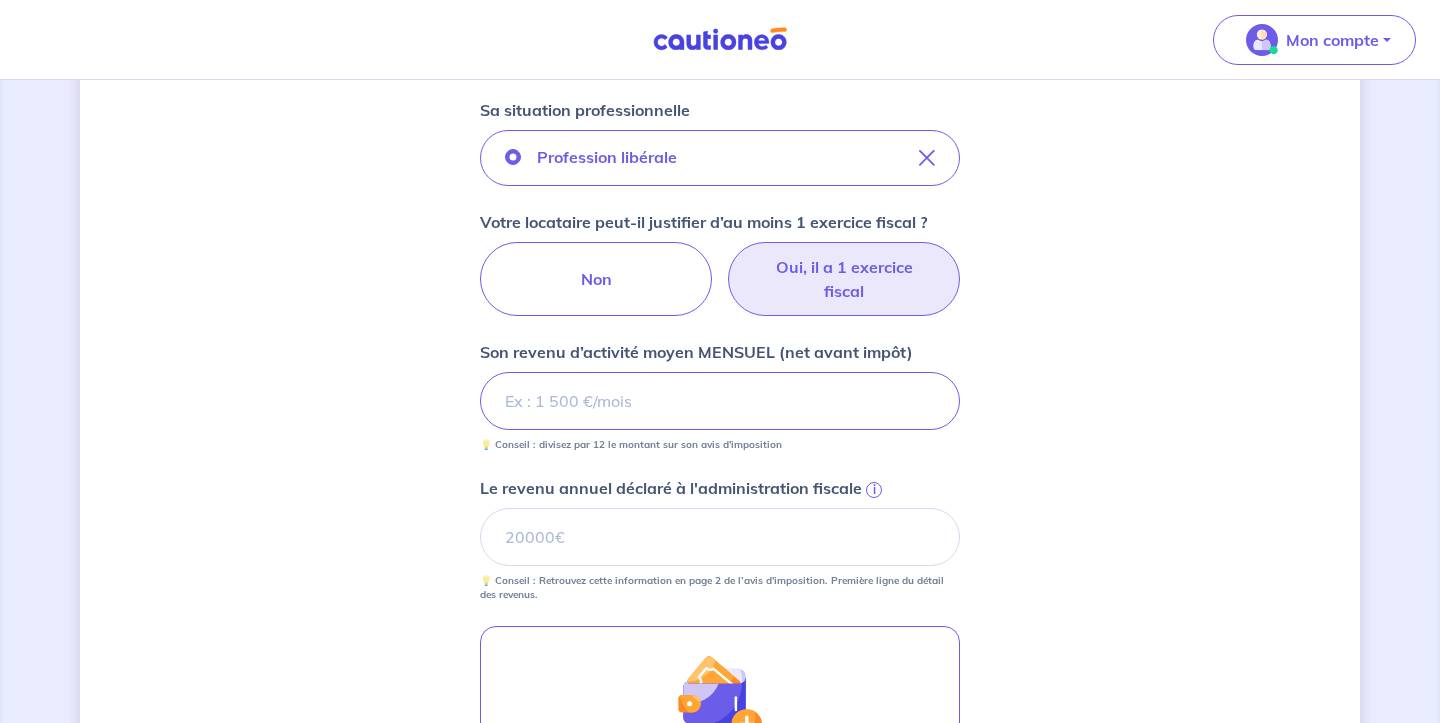 type on "[AMOUNT]" 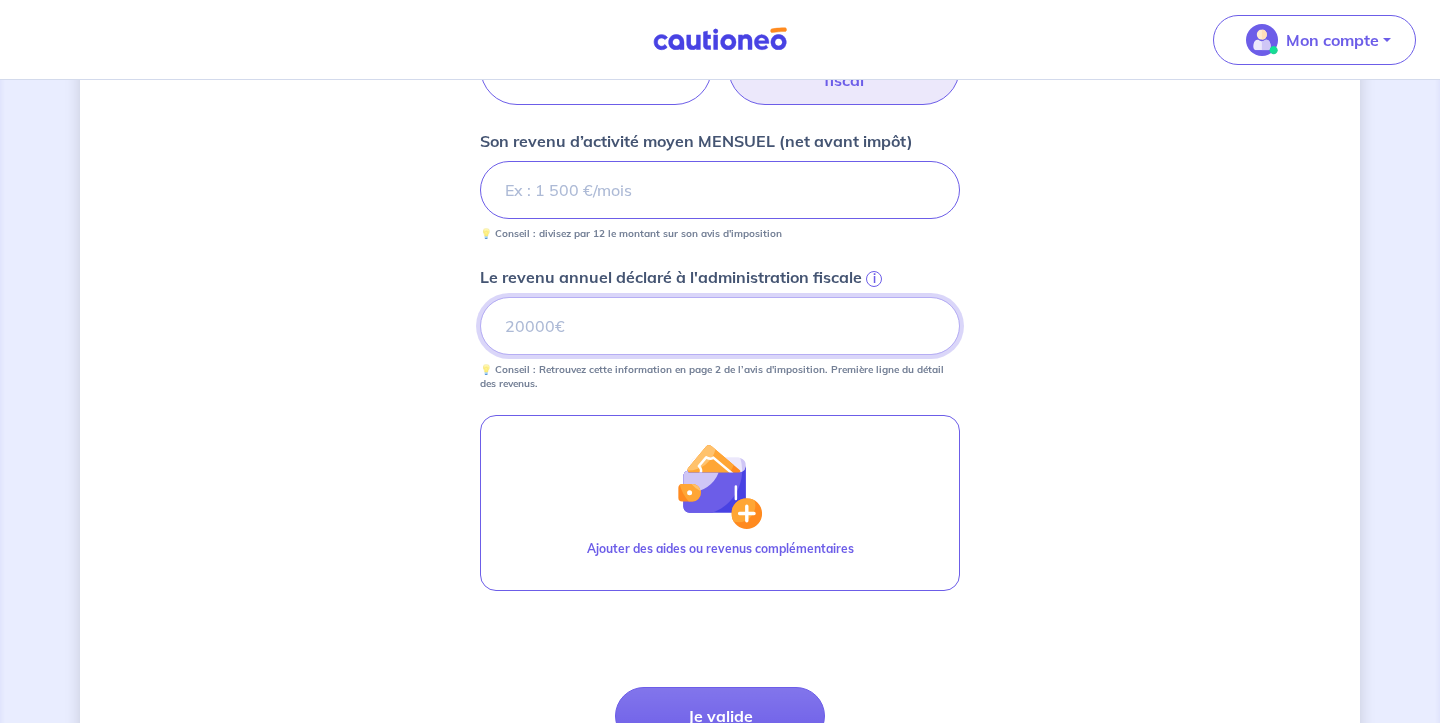 scroll, scrollTop: 766, scrollLeft: 0, axis: vertical 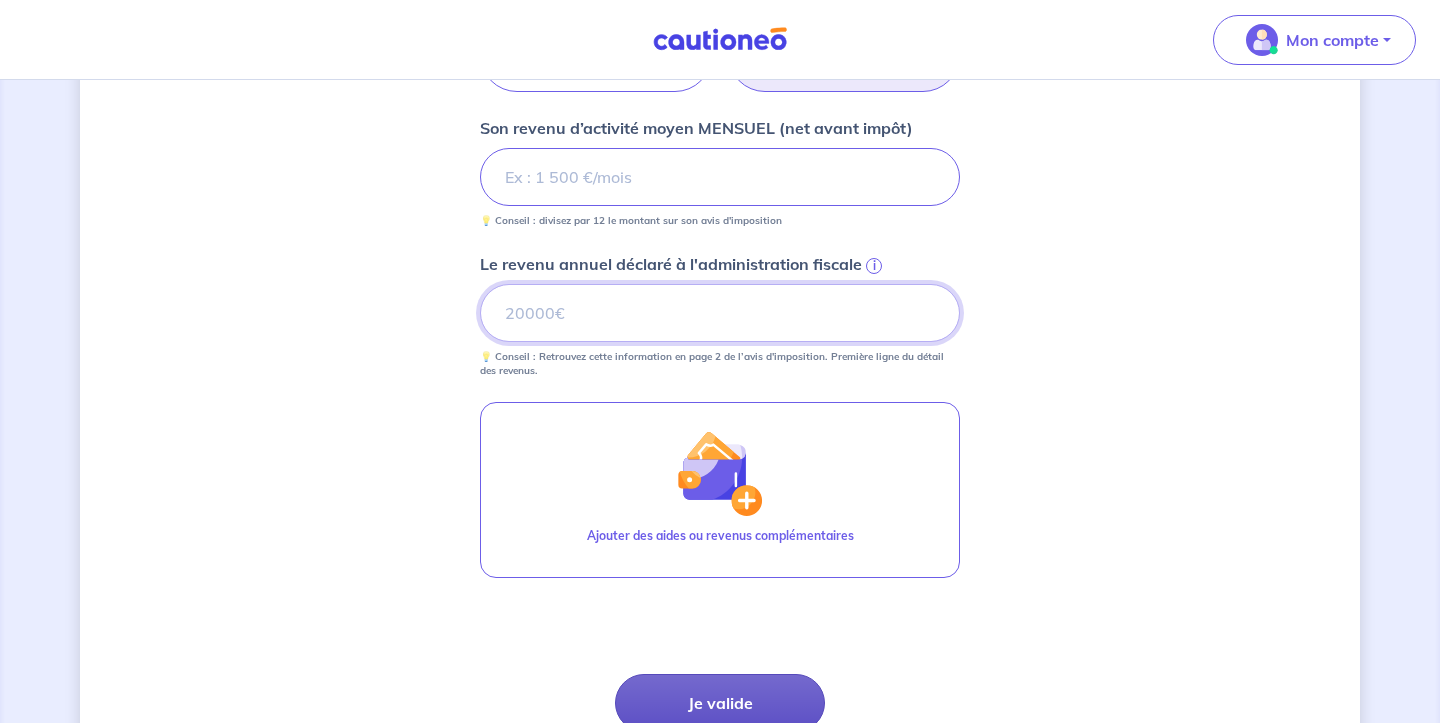 type on "[POSTAL_CODE]" 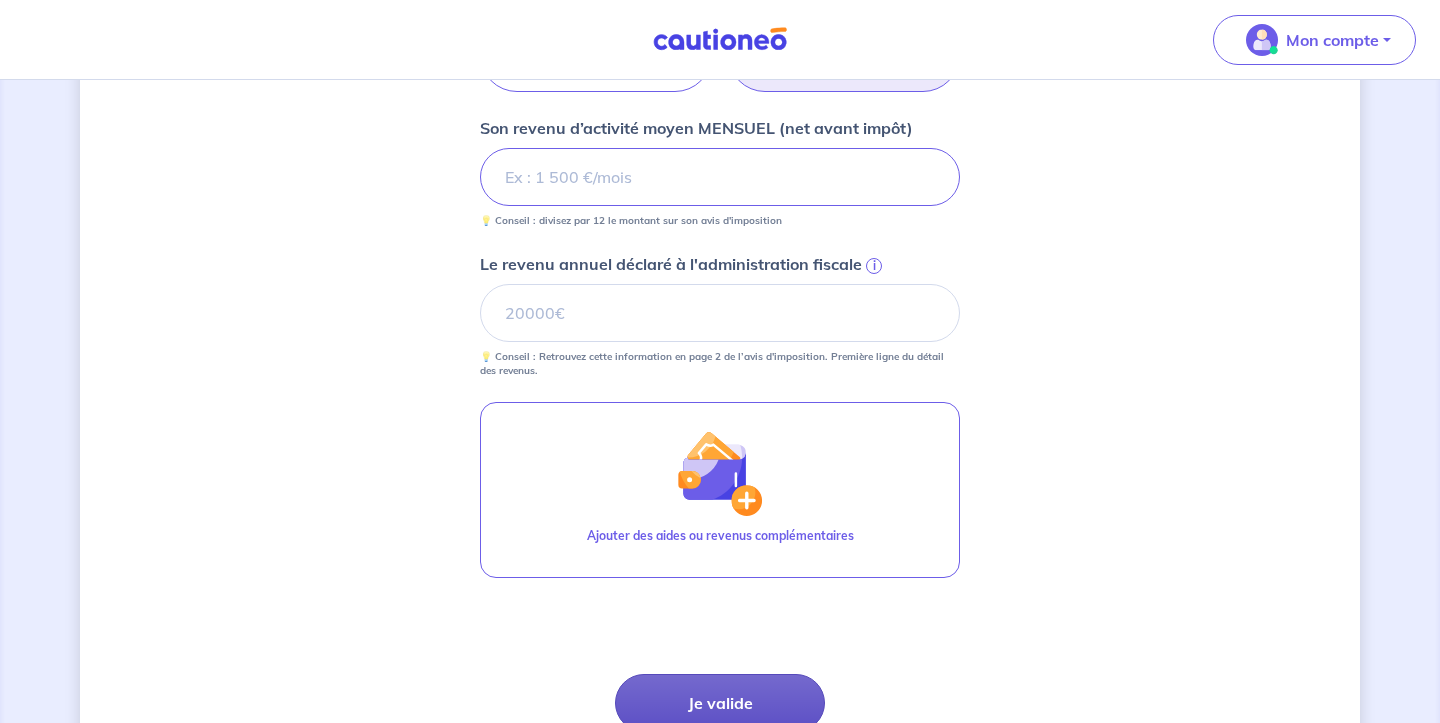 click on "Je valide" at bounding box center [720, 703] 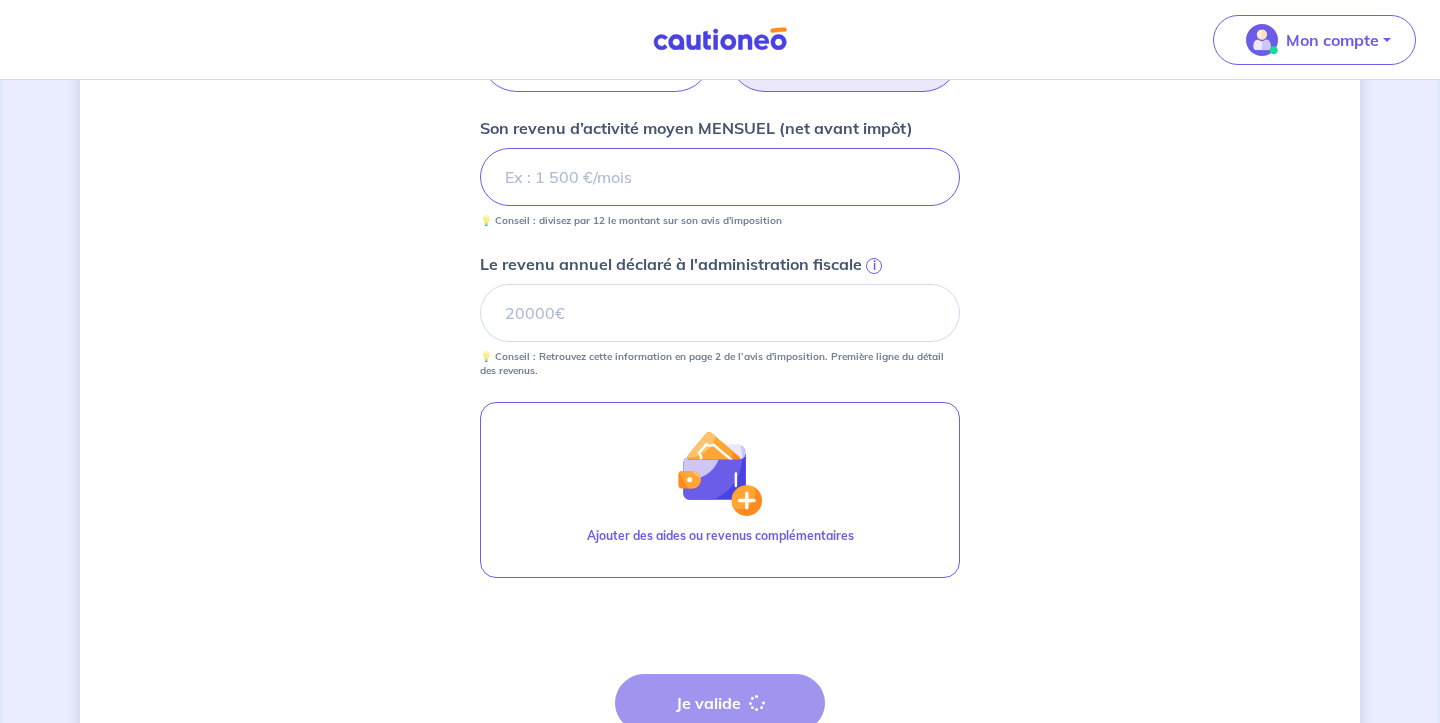 scroll, scrollTop: 0, scrollLeft: 0, axis: both 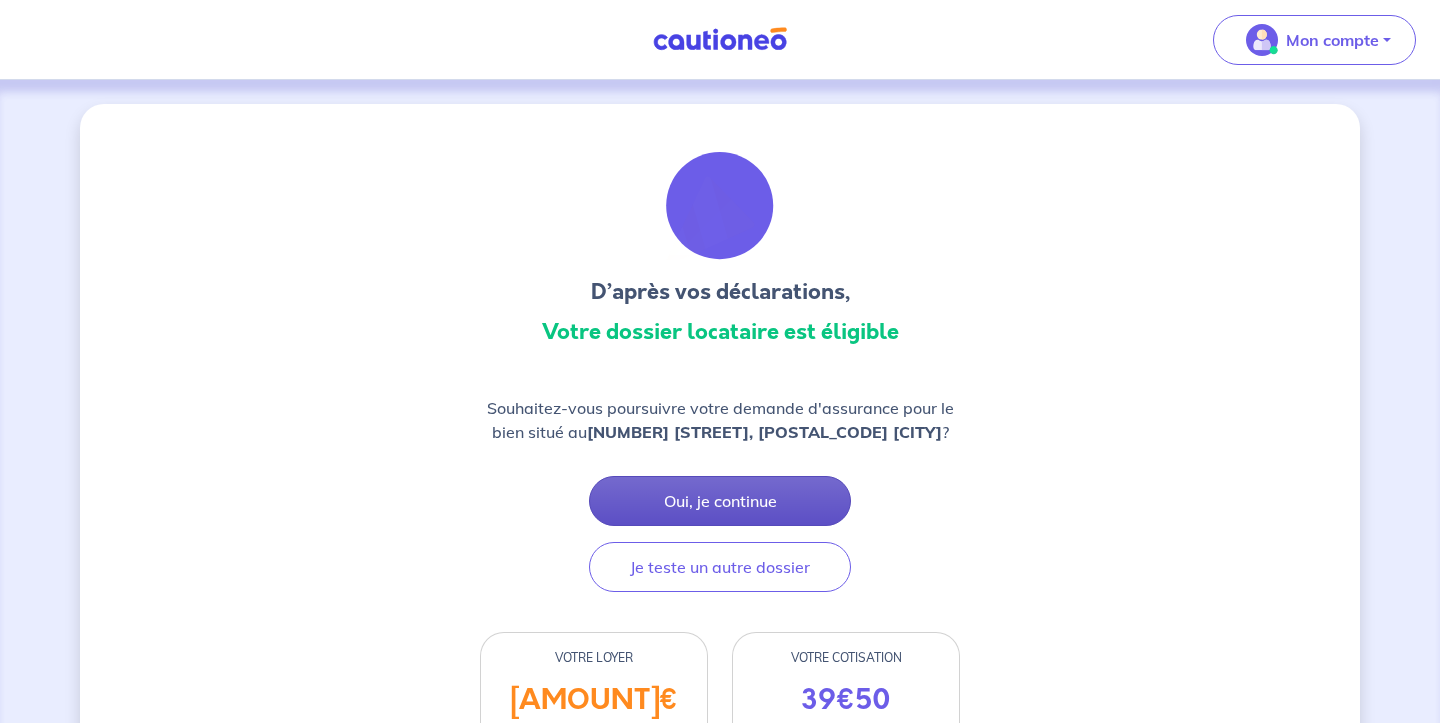 click on "Oui, je continue" at bounding box center [720, 501] 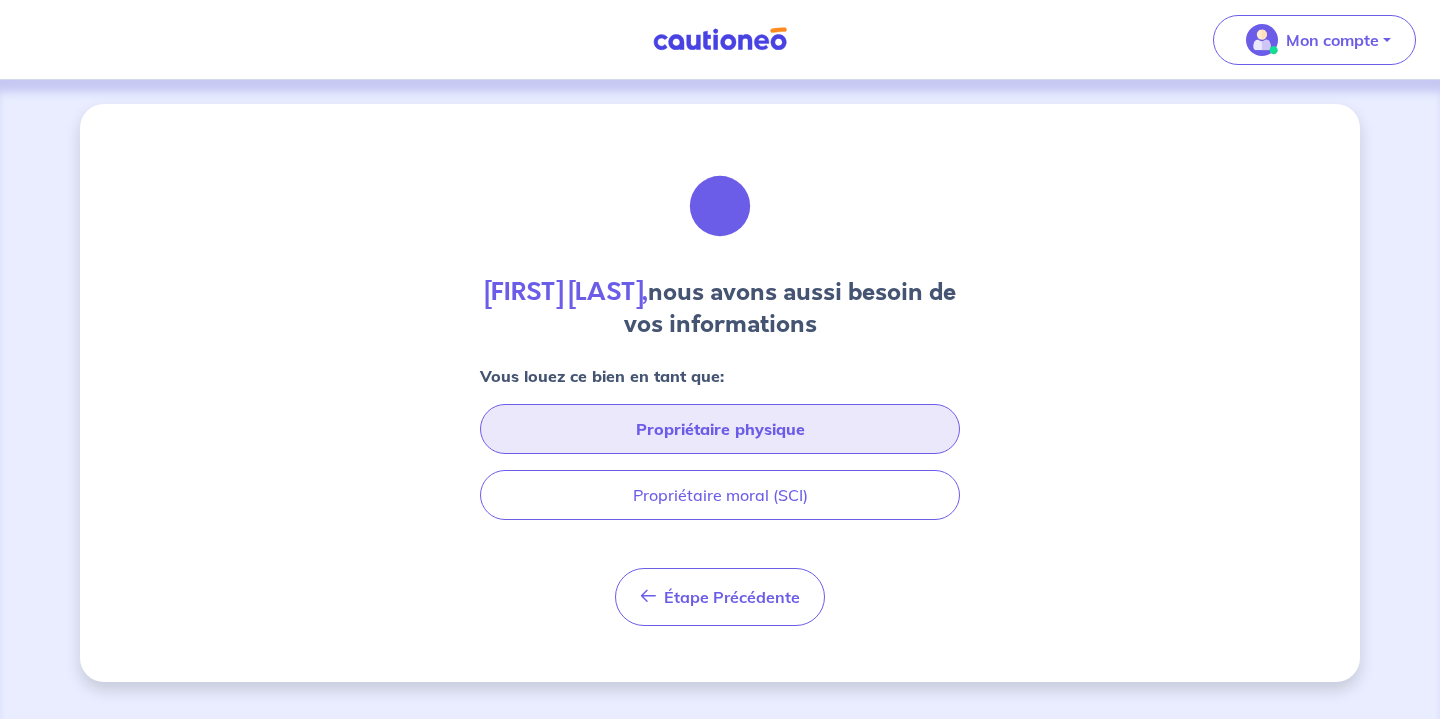 click on "Propriétaire physique" at bounding box center (720, 429) 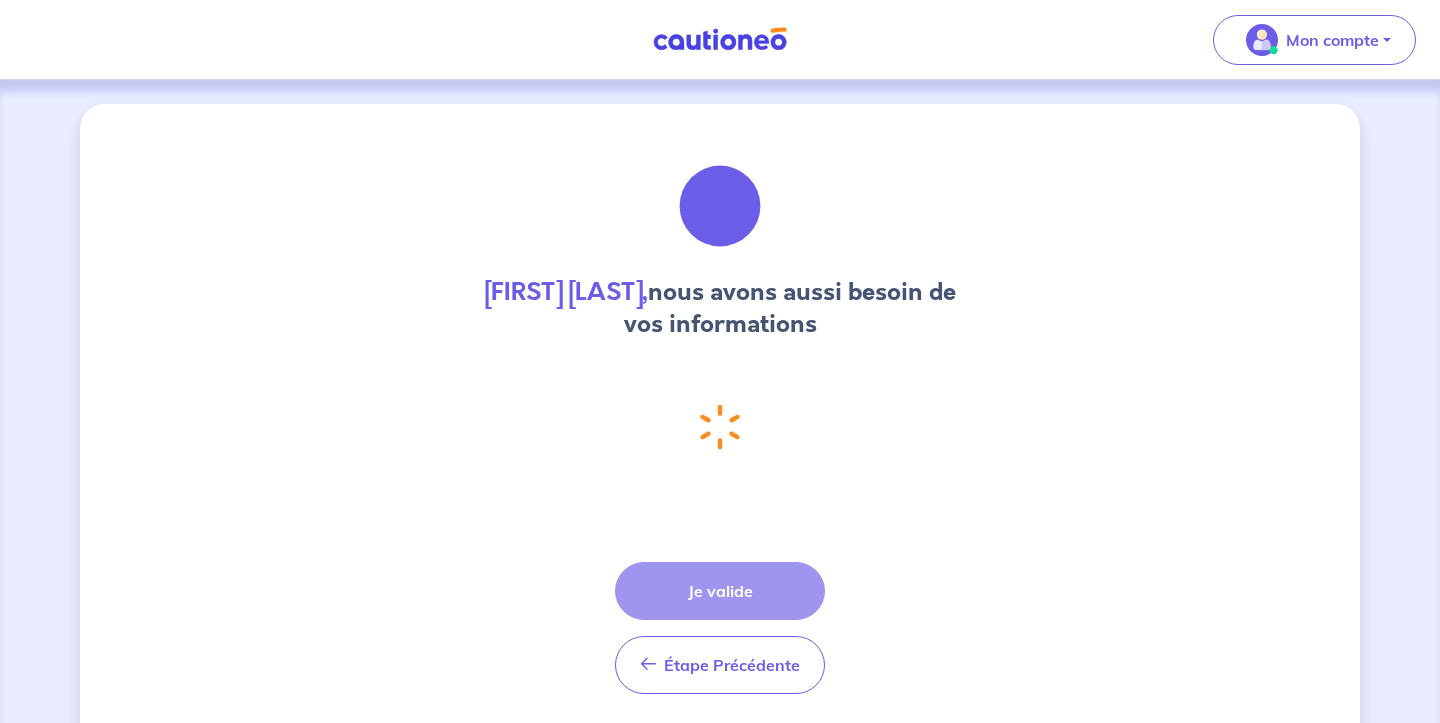 select on "FR" 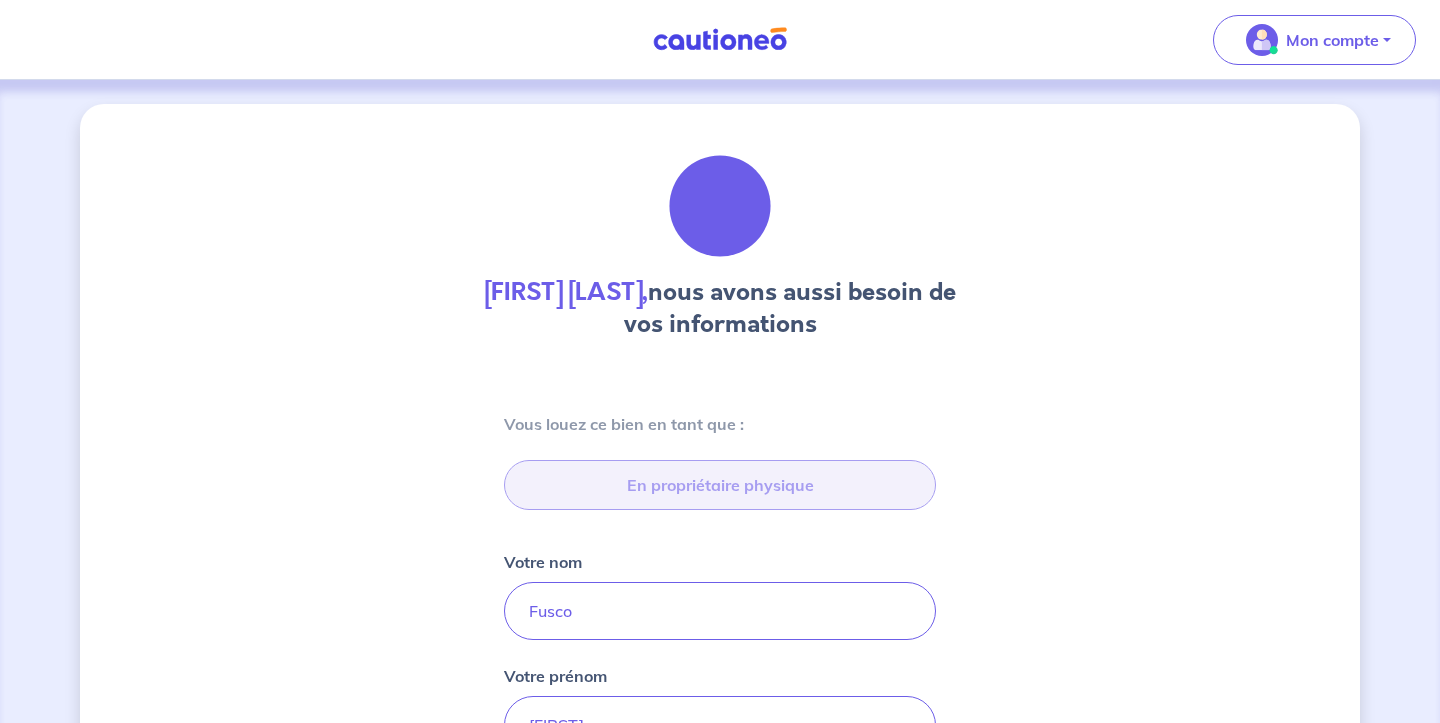 scroll, scrollTop: 926, scrollLeft: 0, axis: vertical 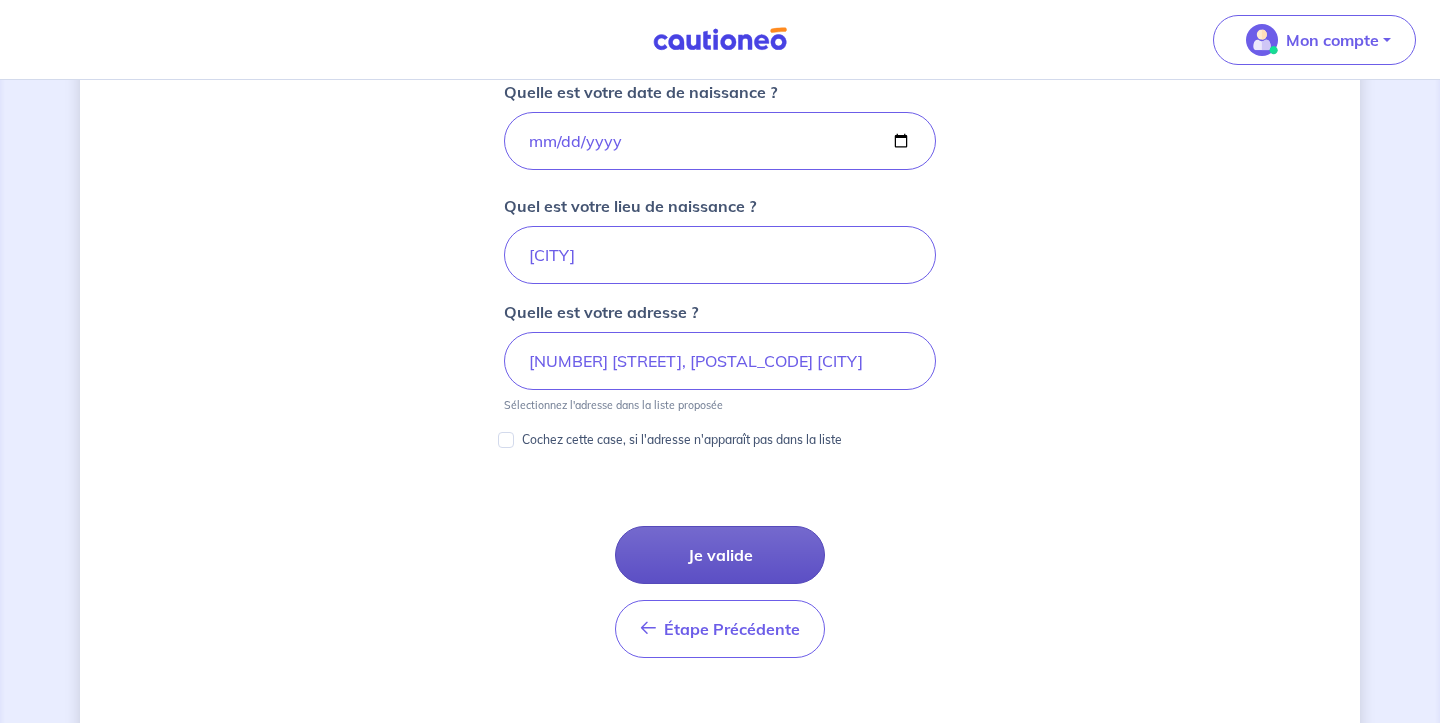 click on "Je valide" at bounding box center (720, 555) 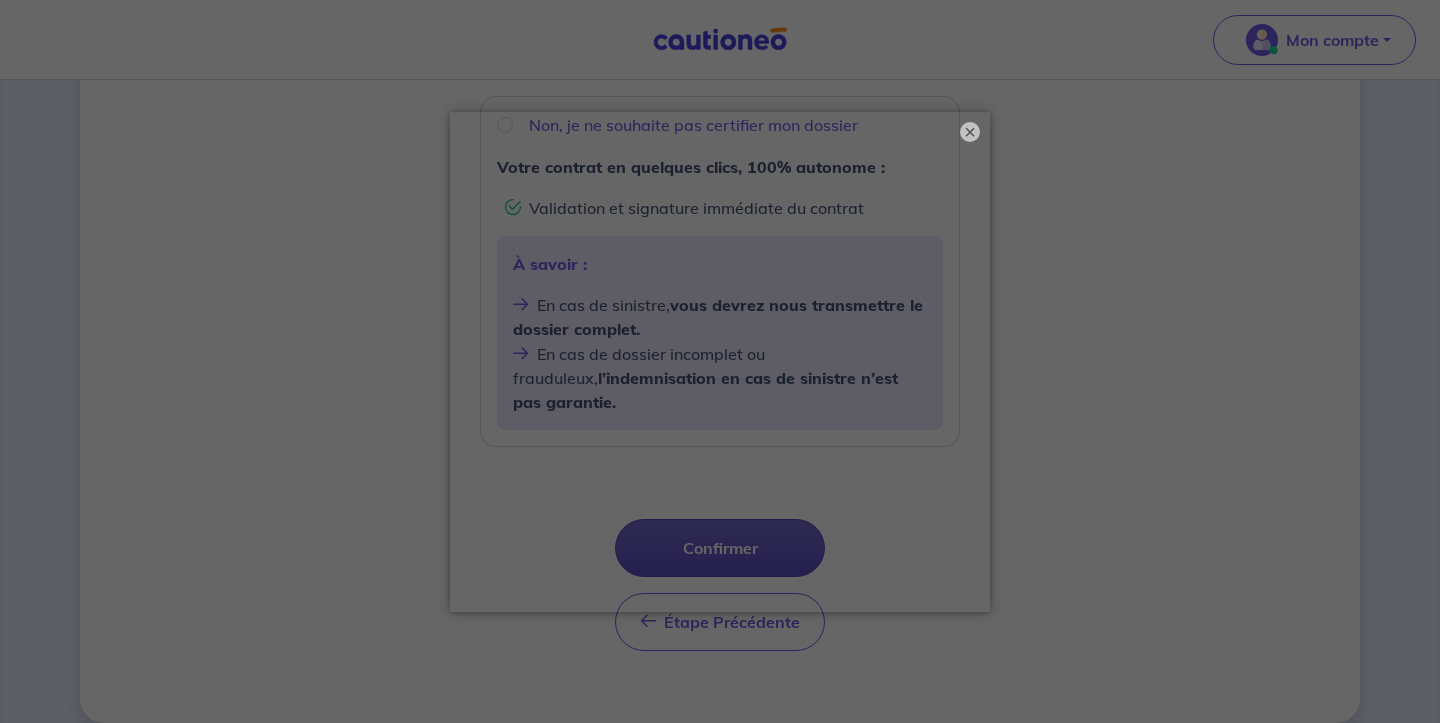 scroll, scrollTop: 0, scrollLeft: 0, axis: both 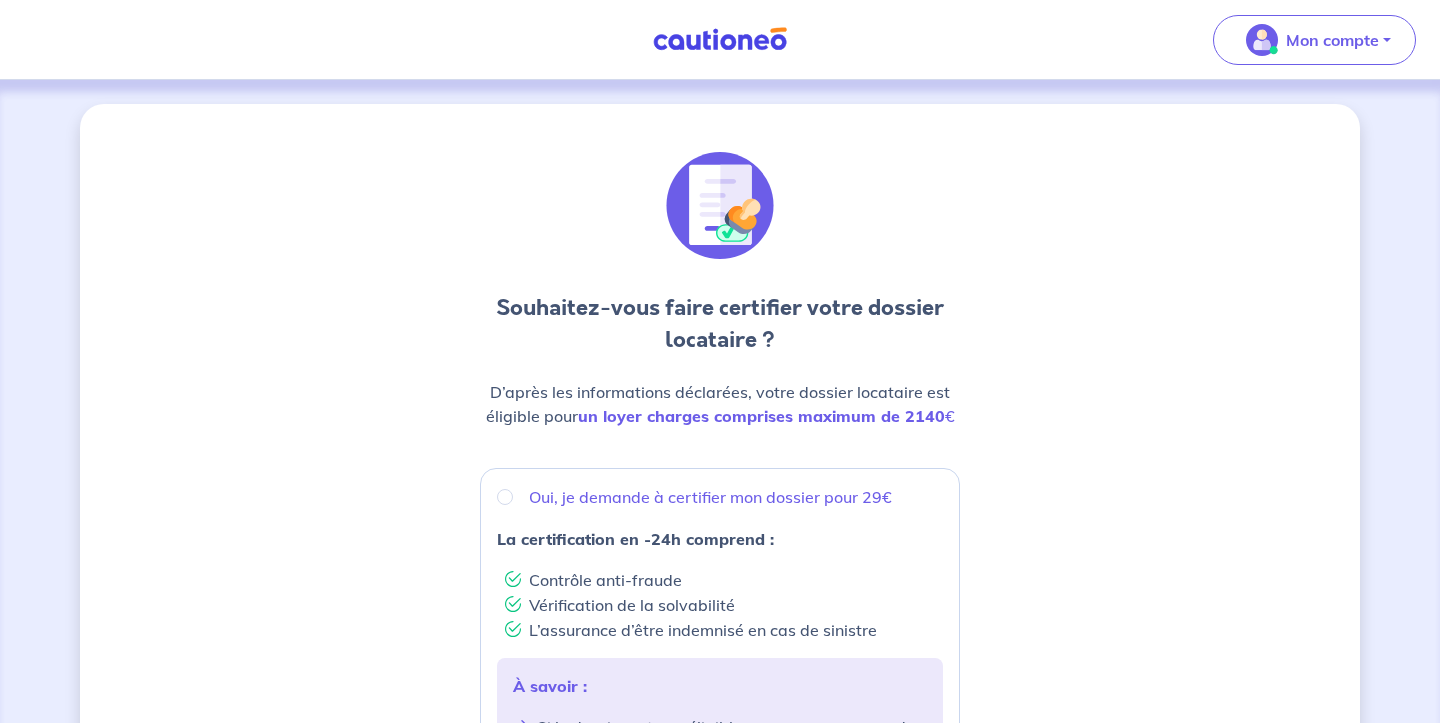 click on "La certification en -24h comprend :" at bounding box center [635, 539] 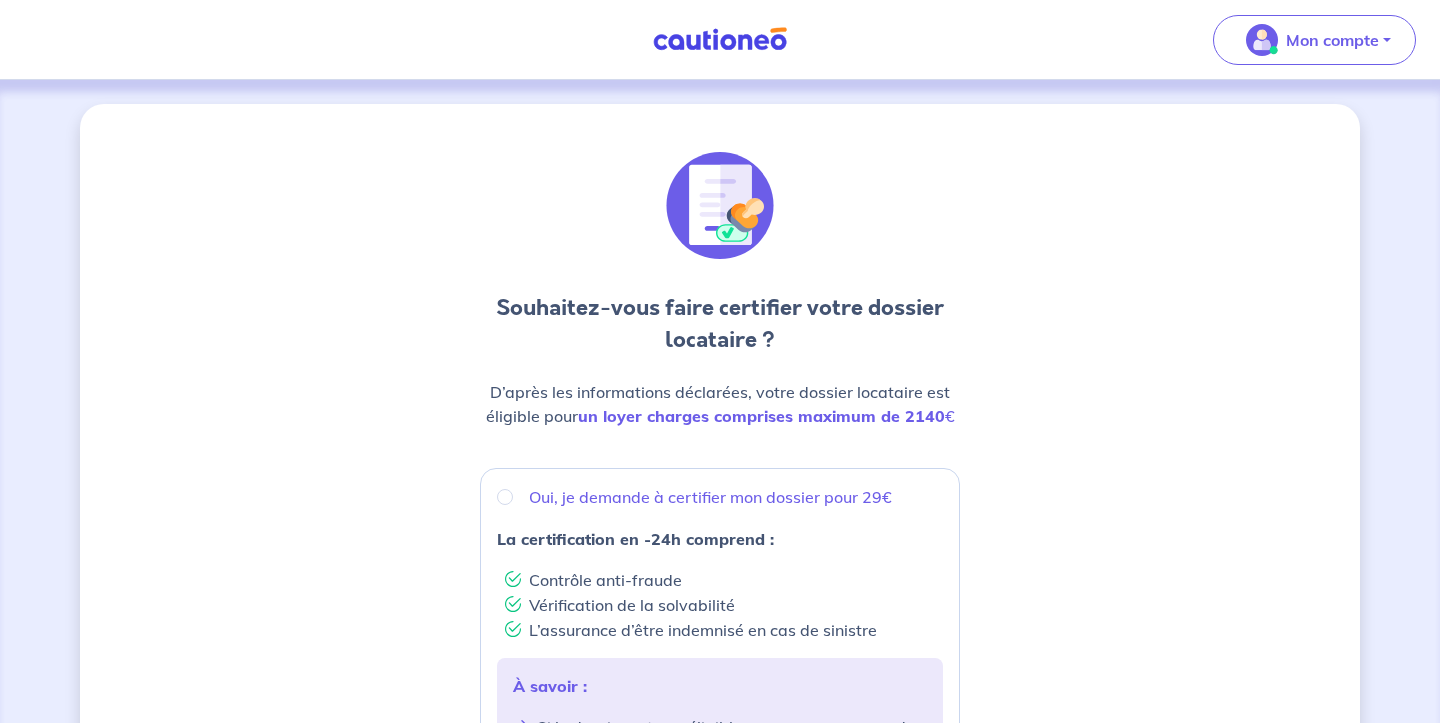 radio on "true" 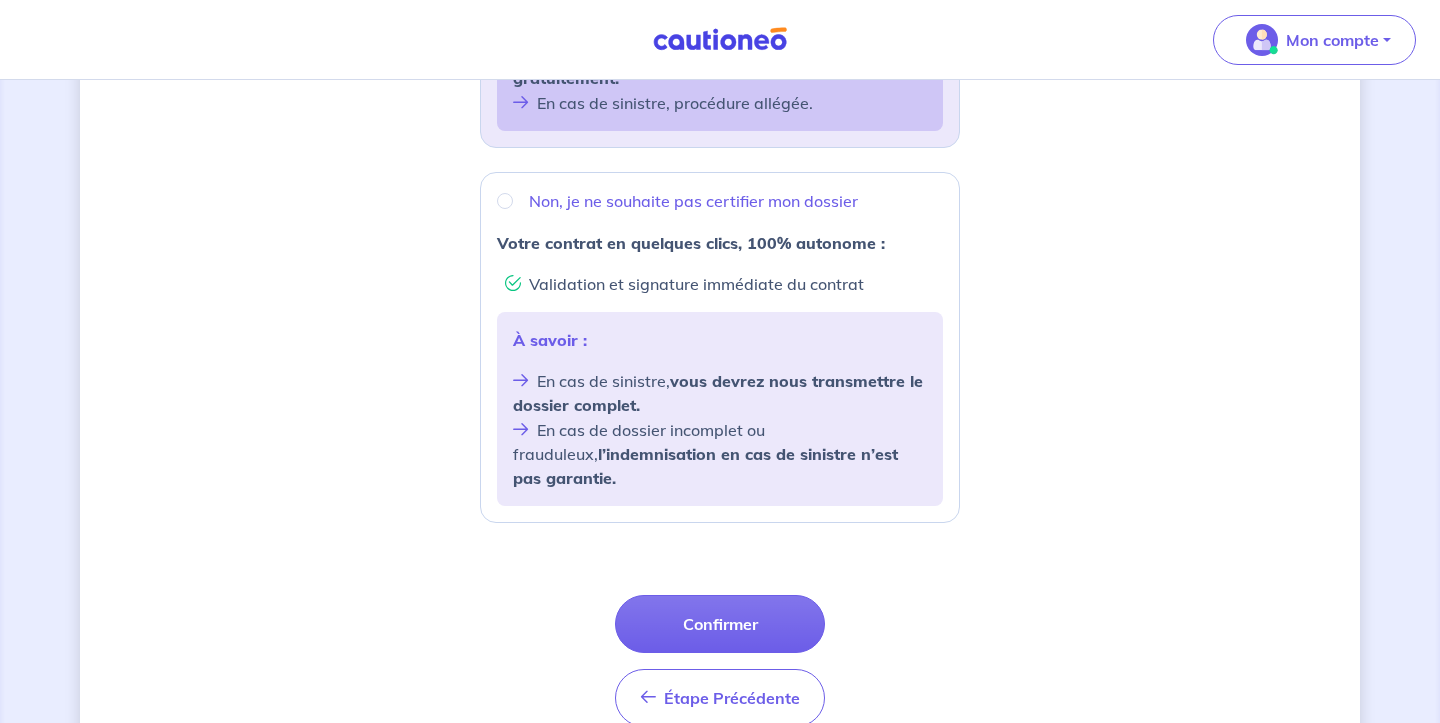 scroll, scrollTop: 699, scrollLeft: 0, axis: vertical 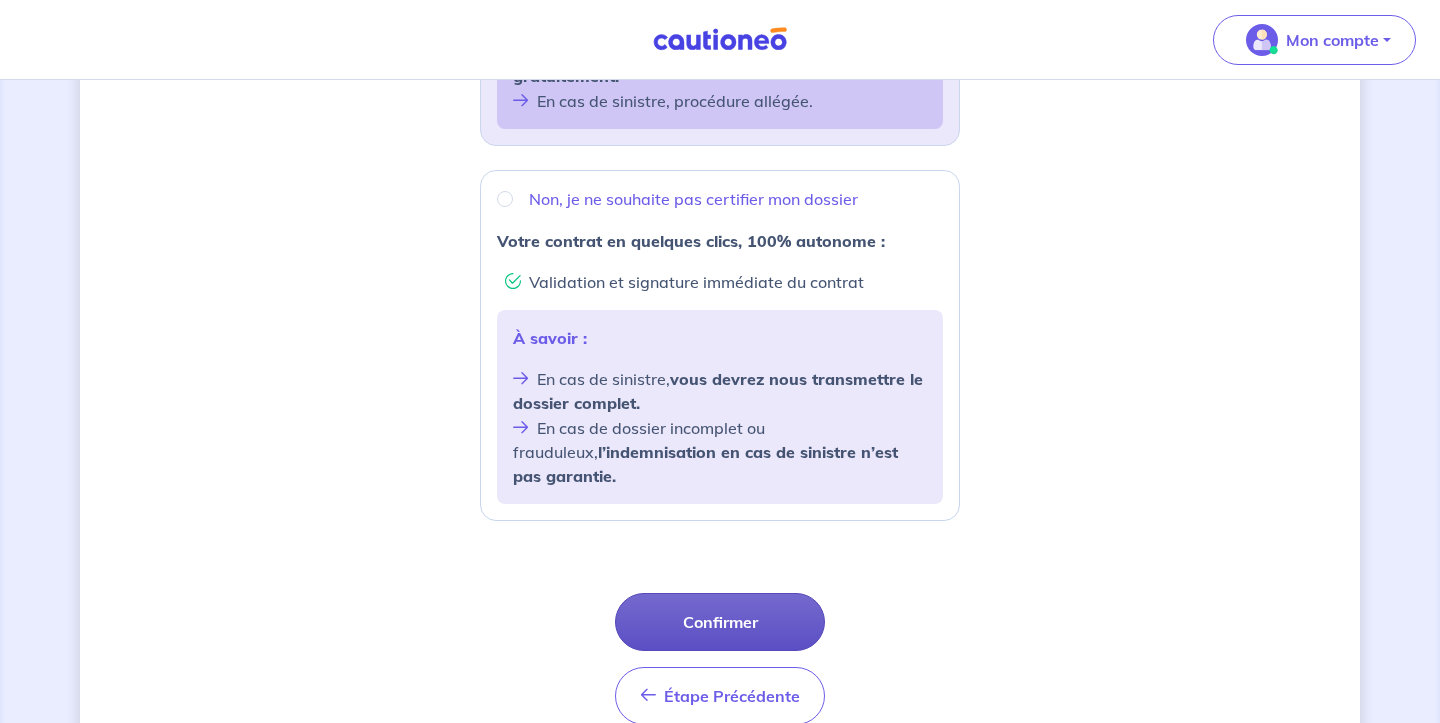 click on "Confirmer" at bounding box center [720, 622] 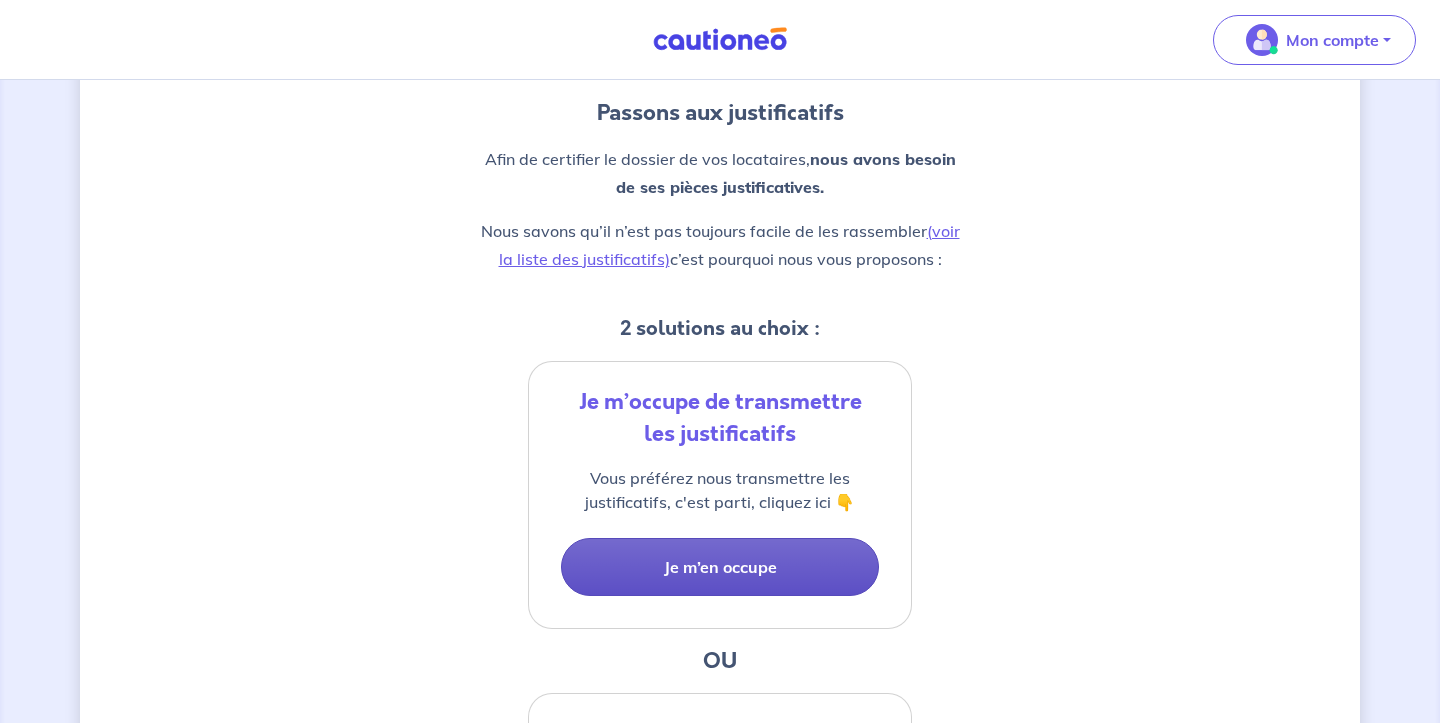 scroll, scrollTop: 244, scrollLeft: 0, axis: vertical 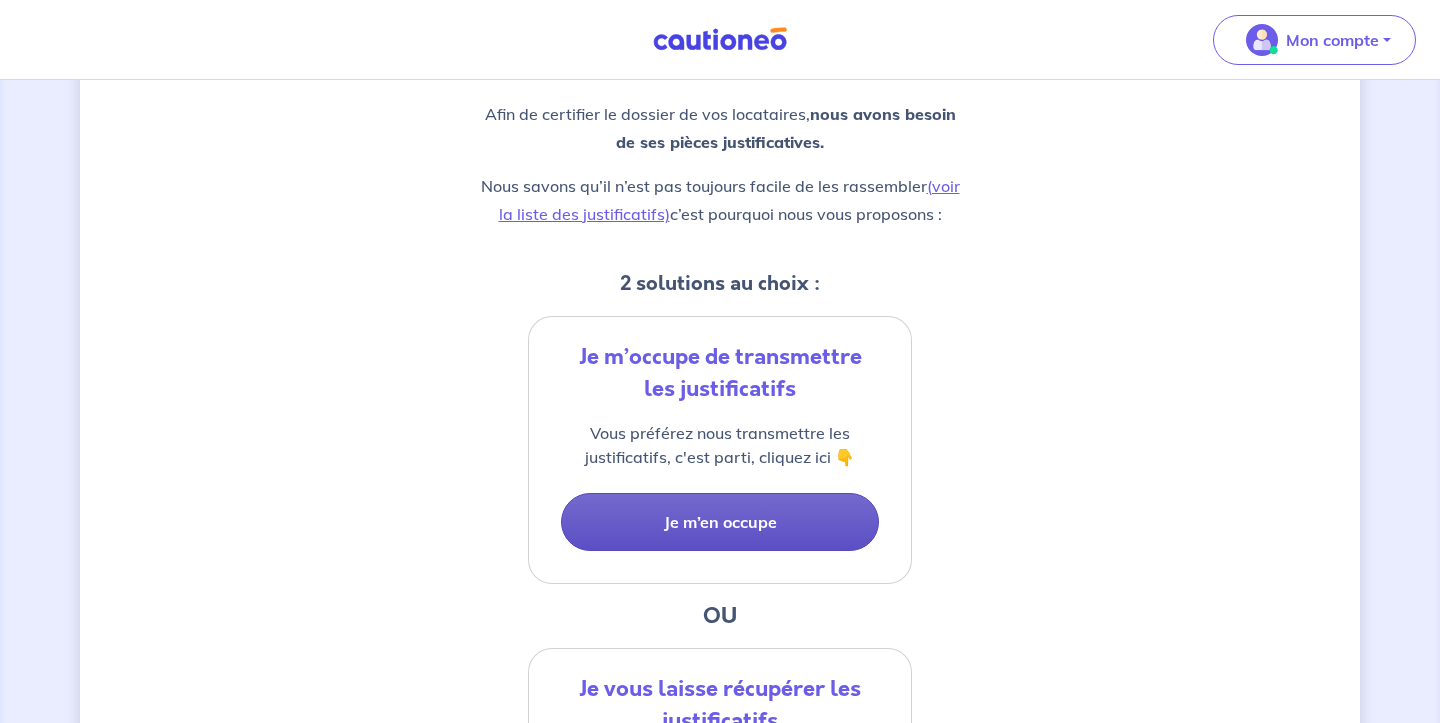 click on "Je m’en occupe" at bounding box center (720, 522) 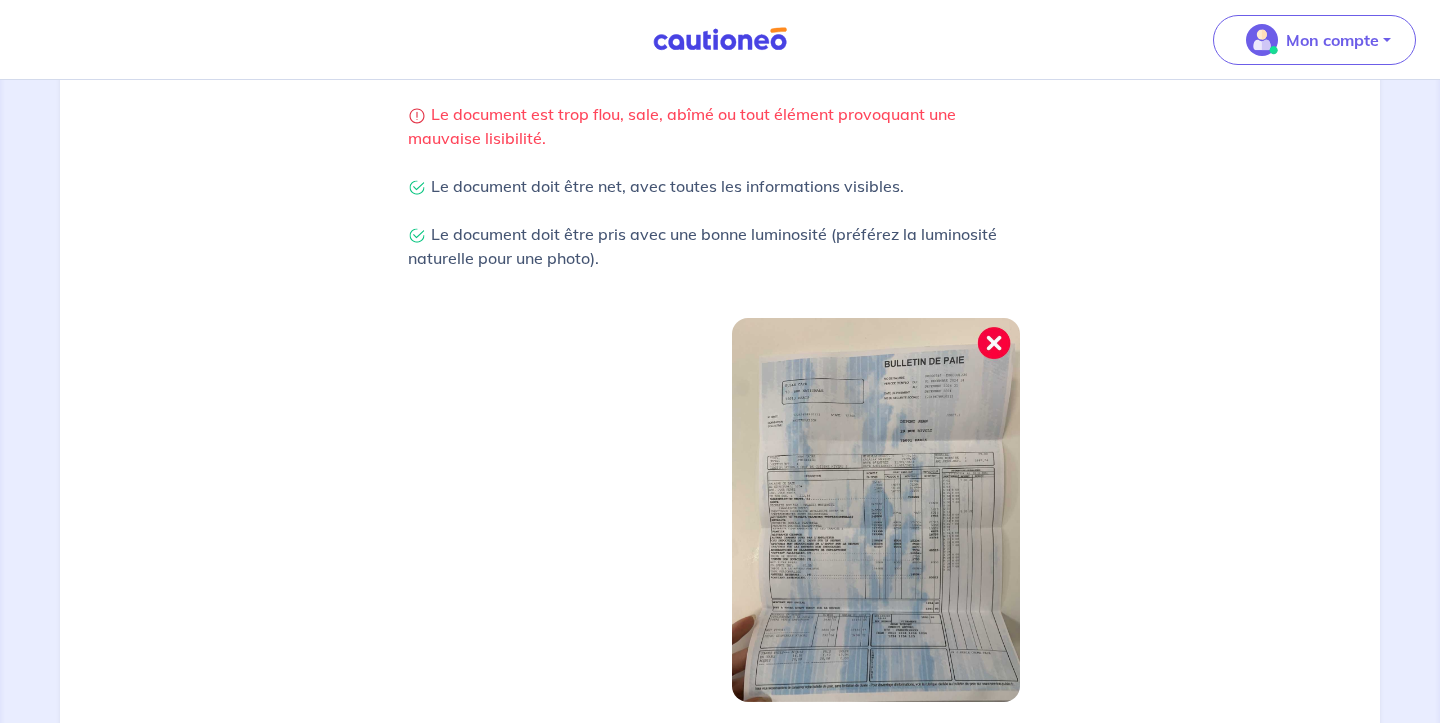 scroll, scrollTop: 455, scrollLeft: 0, axis: vertical 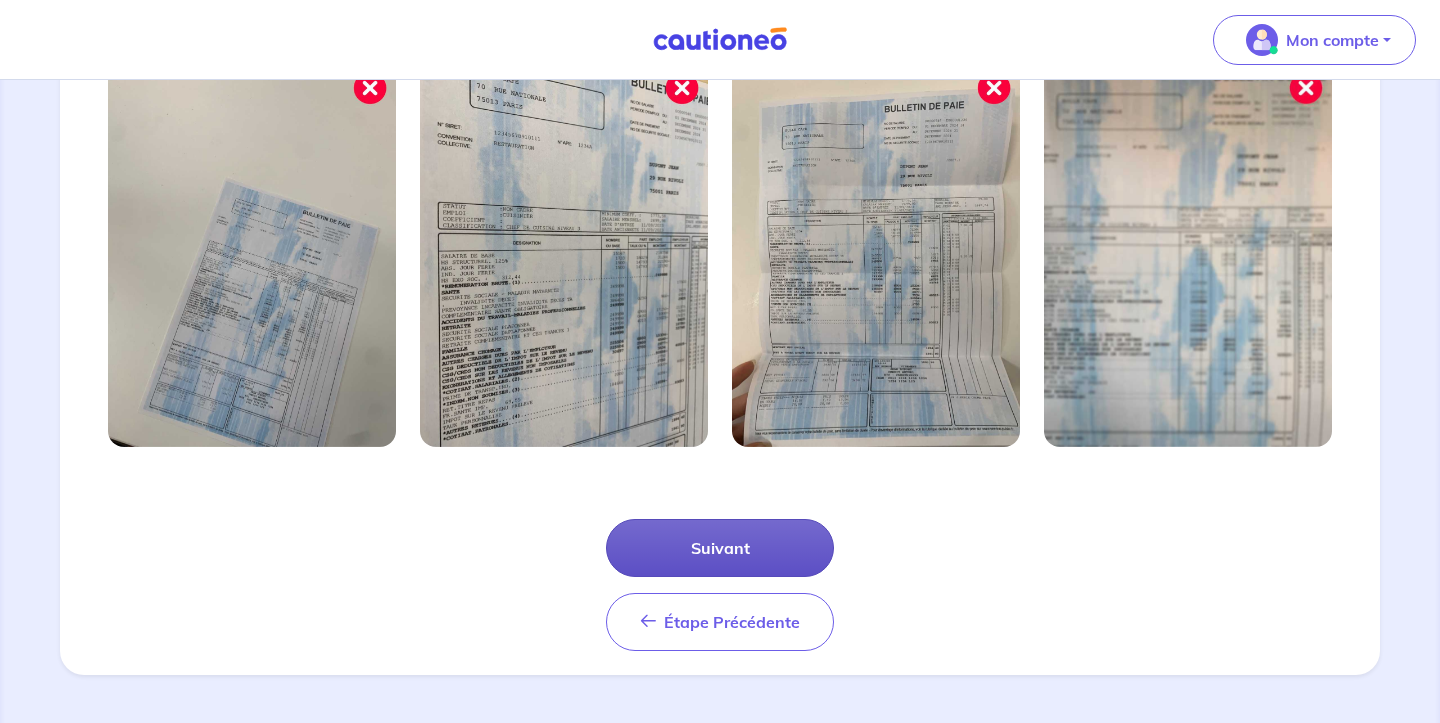 click on "Suivant" at bounding box center (720, 548) 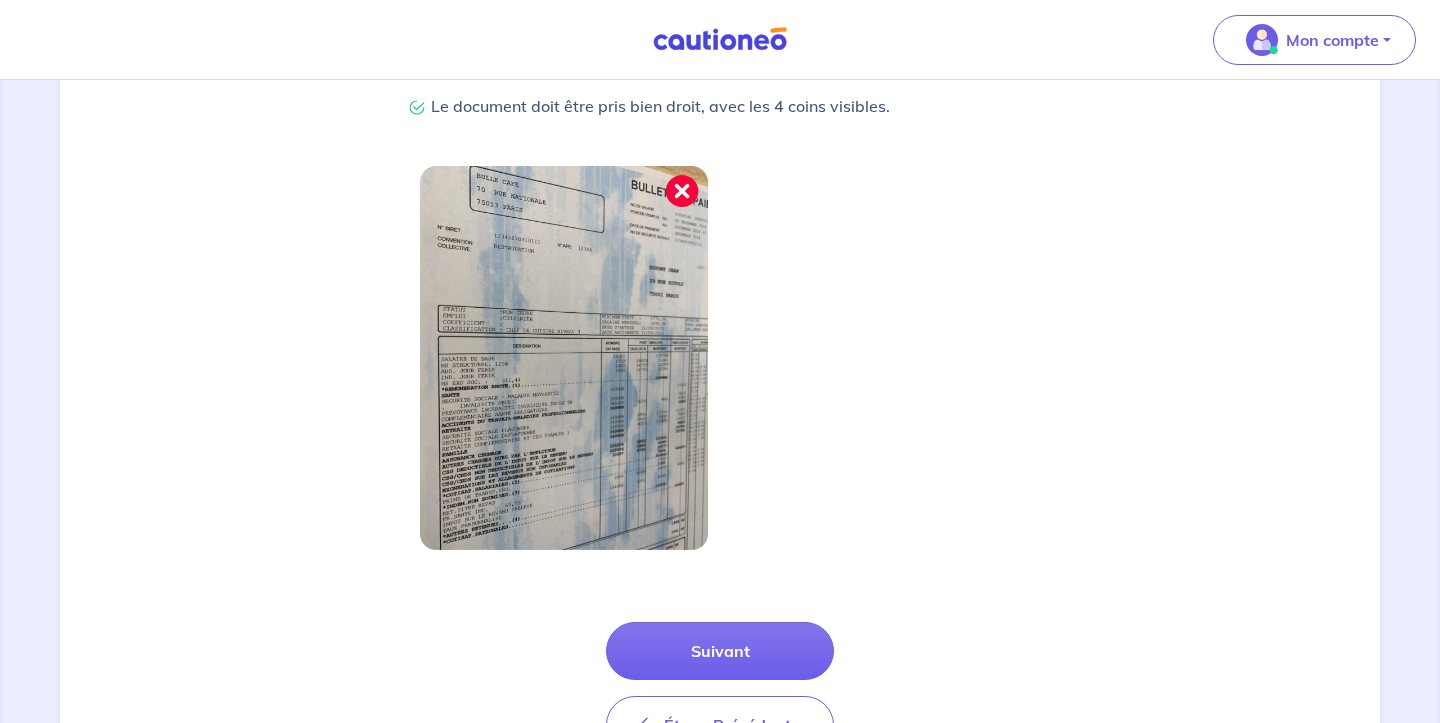 scroll, scrollTop: 532, scrollLeft: 0, axis: vertical 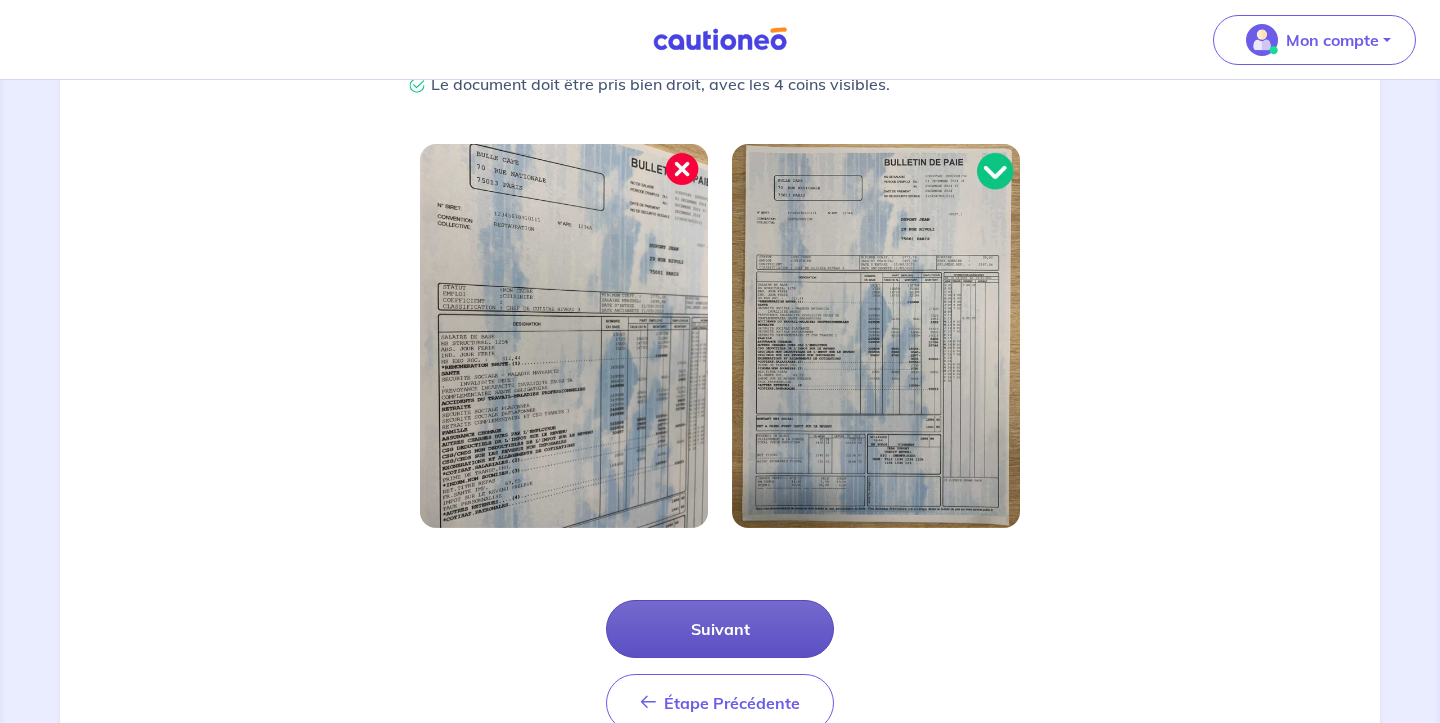 click on "Suivant" at bounding box center [720, 629] 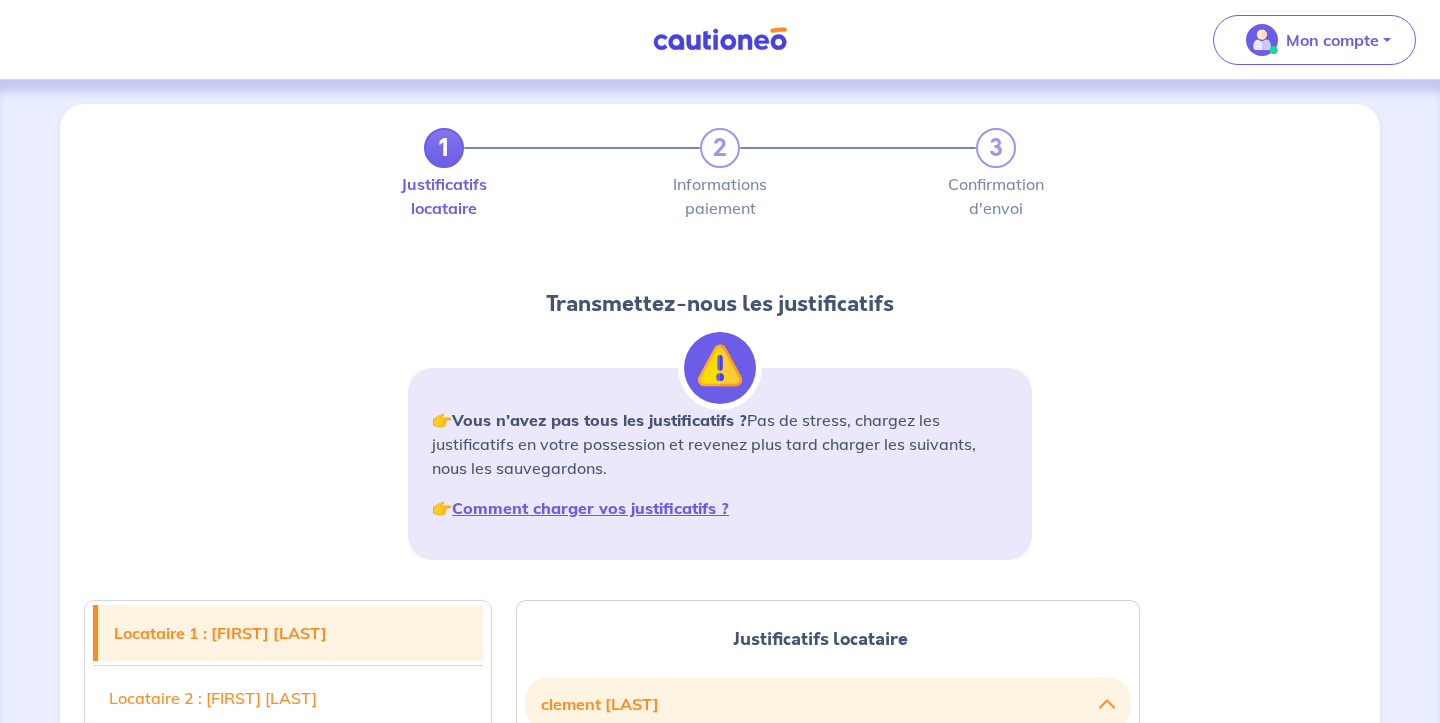 scroll, scrollTop: 0, scrollLeft: 0, axis: both 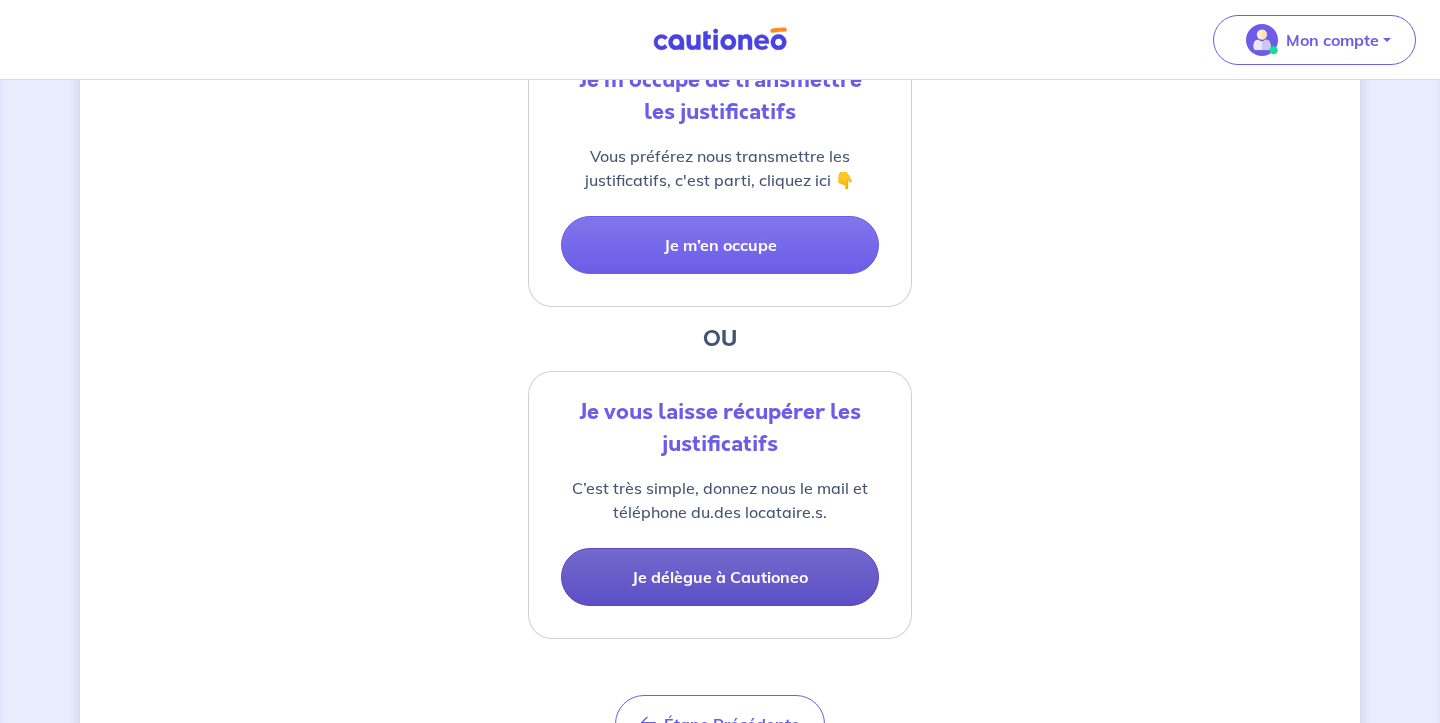 click on "Je délègue à Cautioneo" at bounding box center [720, 577] 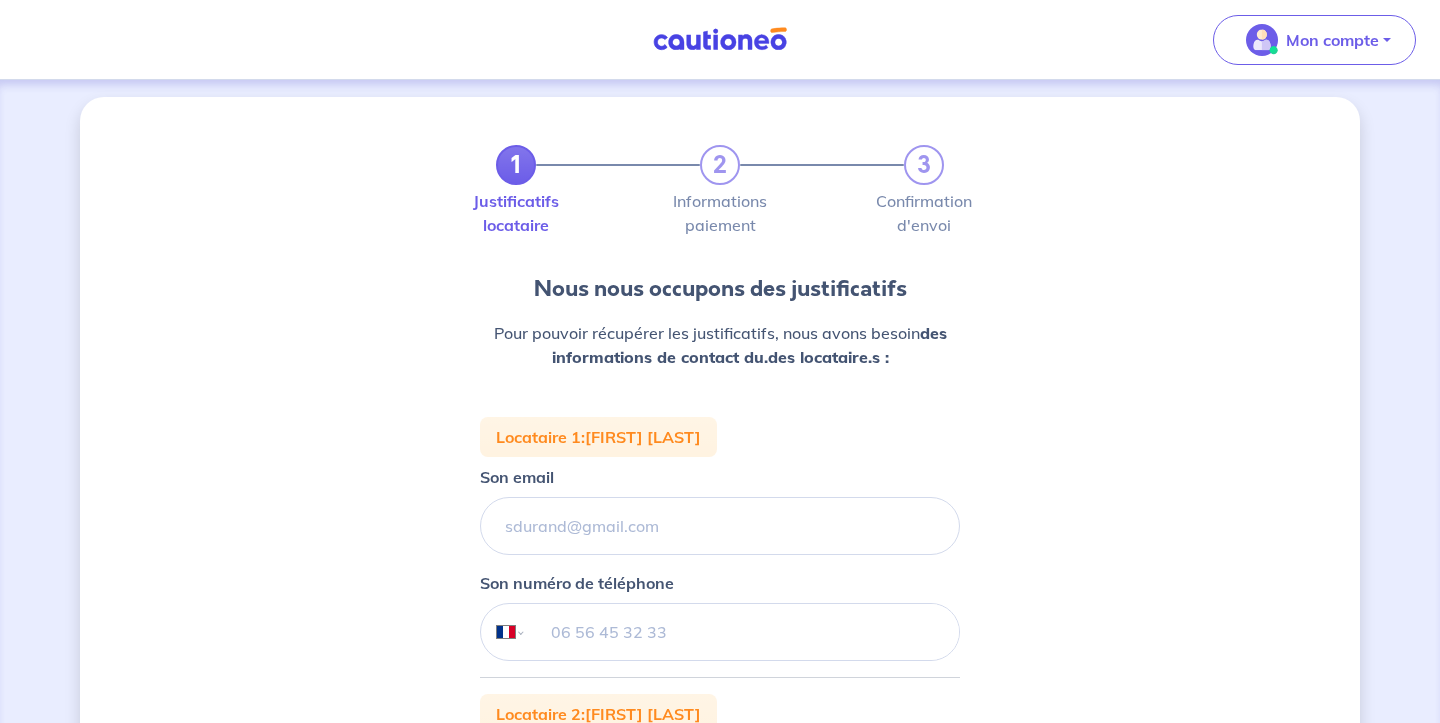 scroll, scrollTop: 0, scrollLeft: 0, axis: both 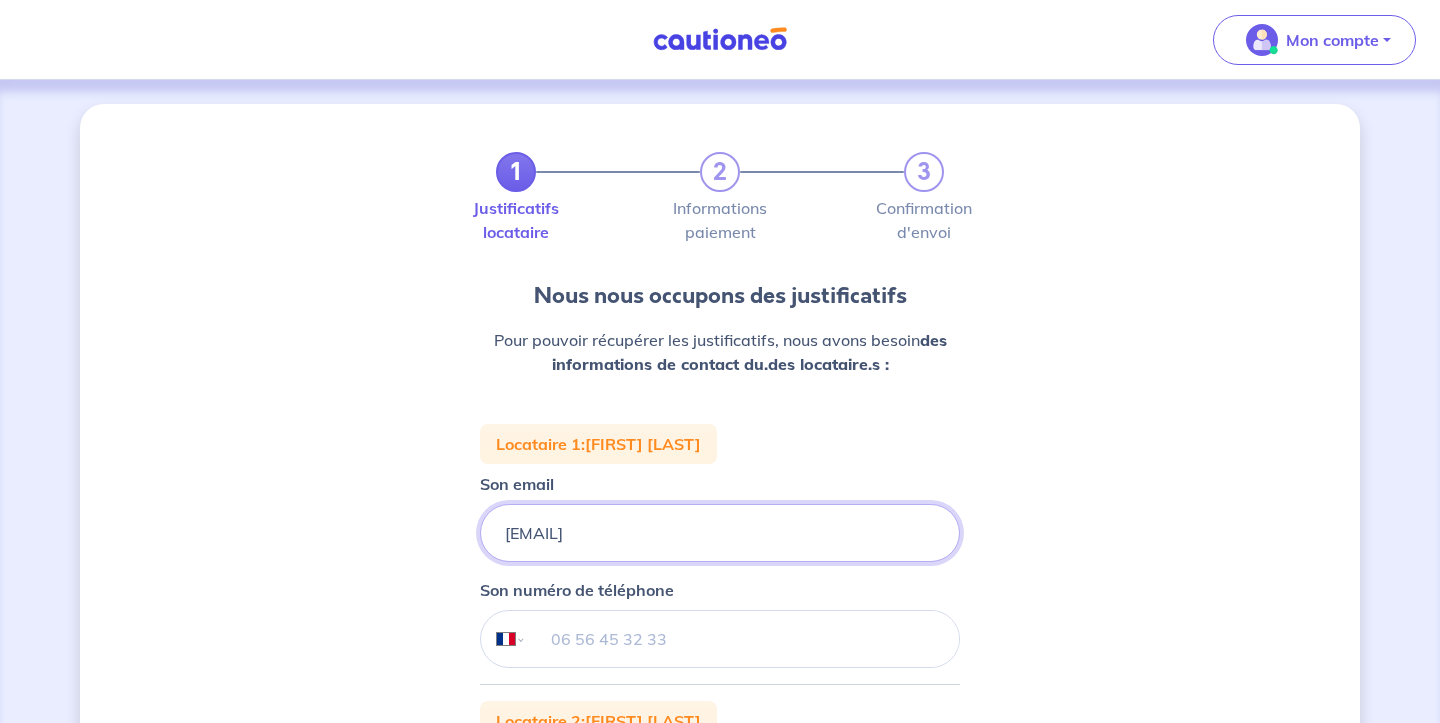 type on "[EMAIL]" 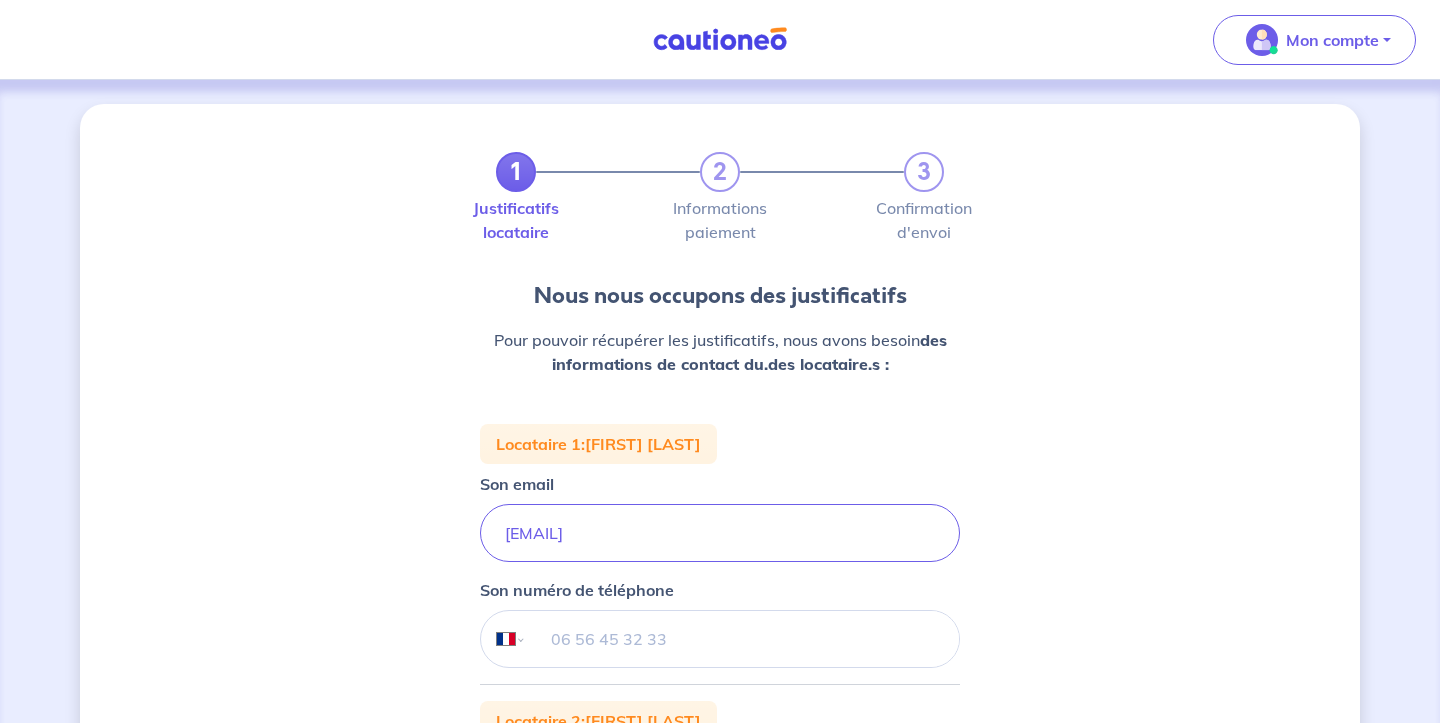 click at bounding box center [743, 639] 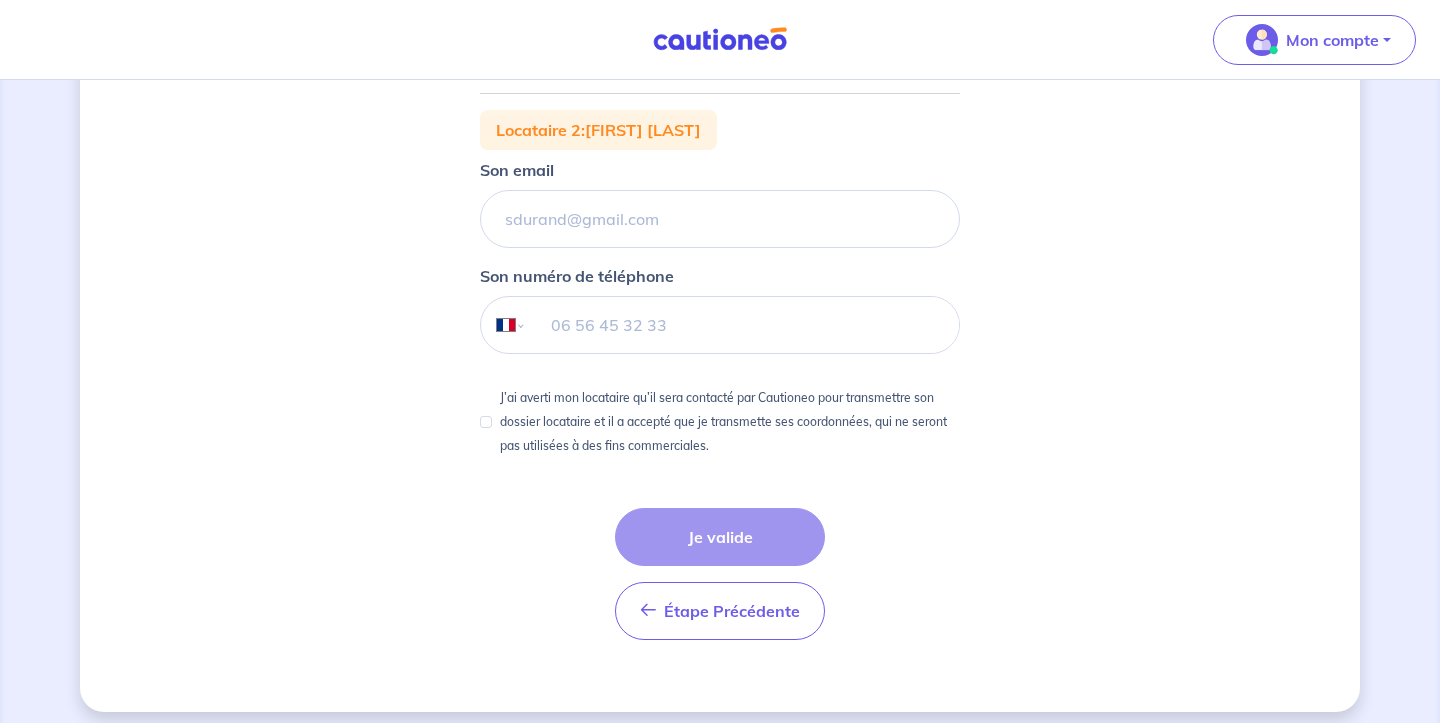scroll, scrollTop: 592, scrollLeft: 0, axis: vertical 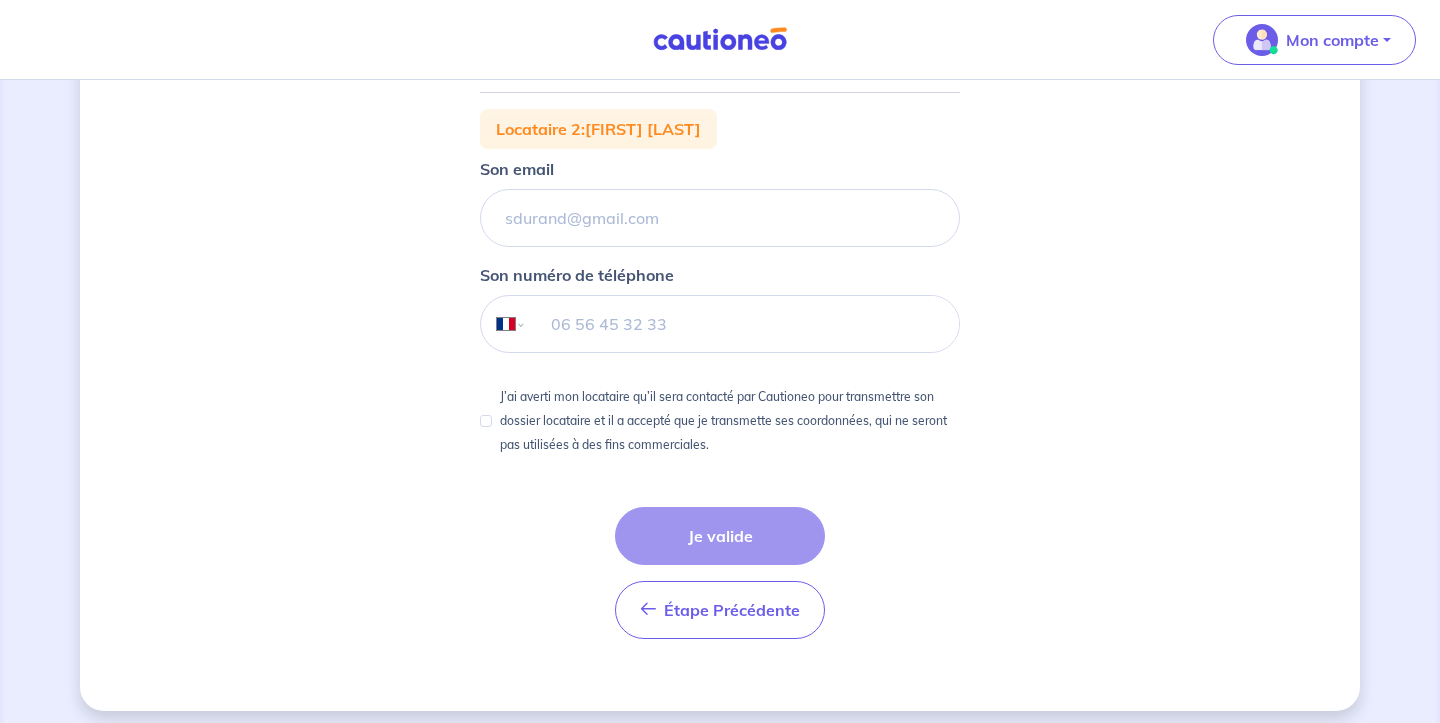 type on "[PHONE]" 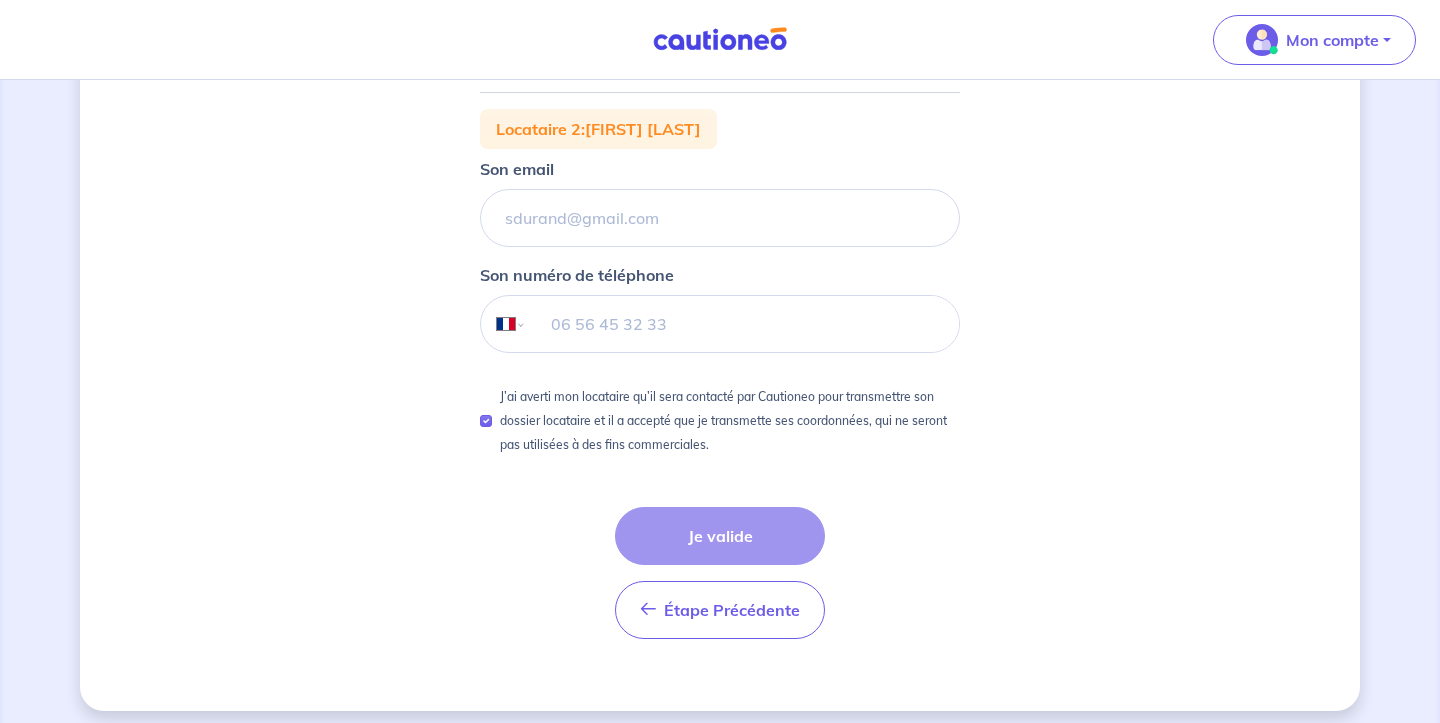 click on "Étape Précédente Précédent Je valide Je valide" at bounding box center (720, 573) 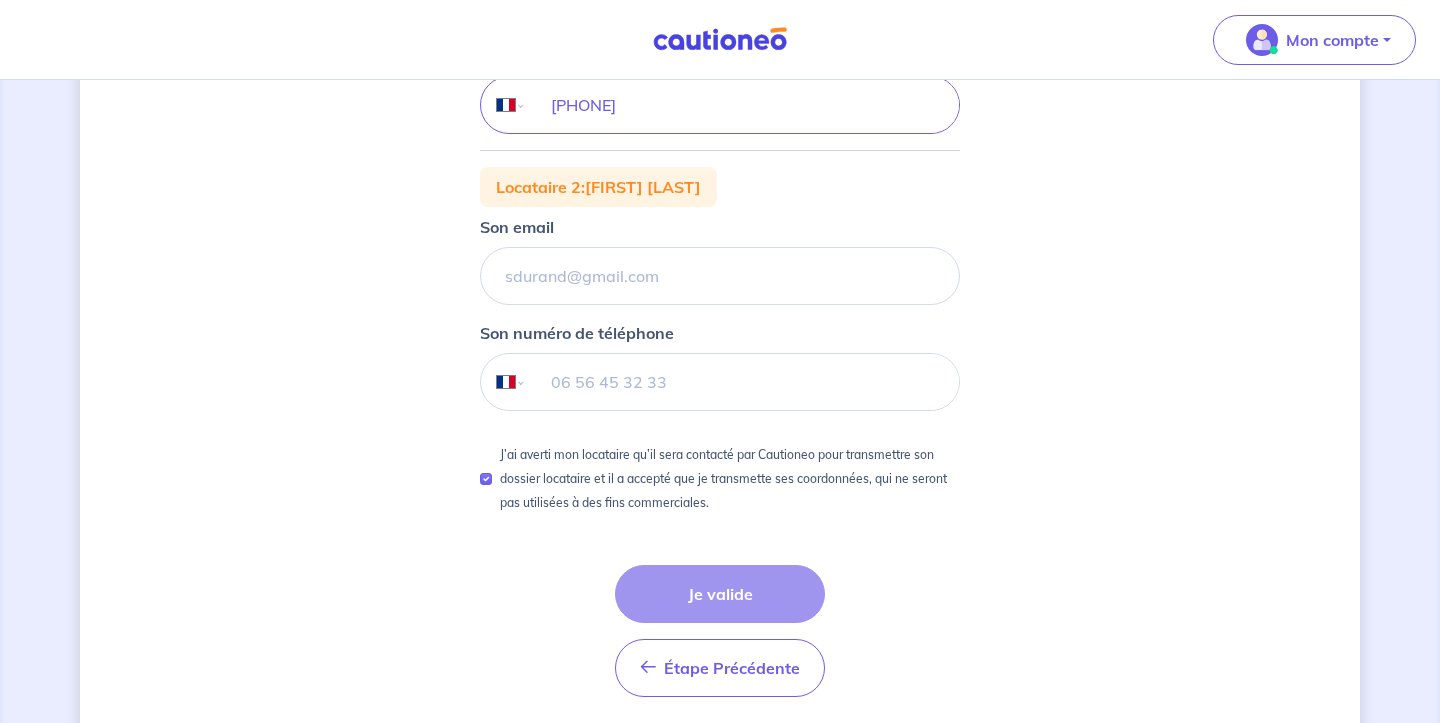 scroll, scrollTop: 533, scrollLeft: 0, axis: vertical 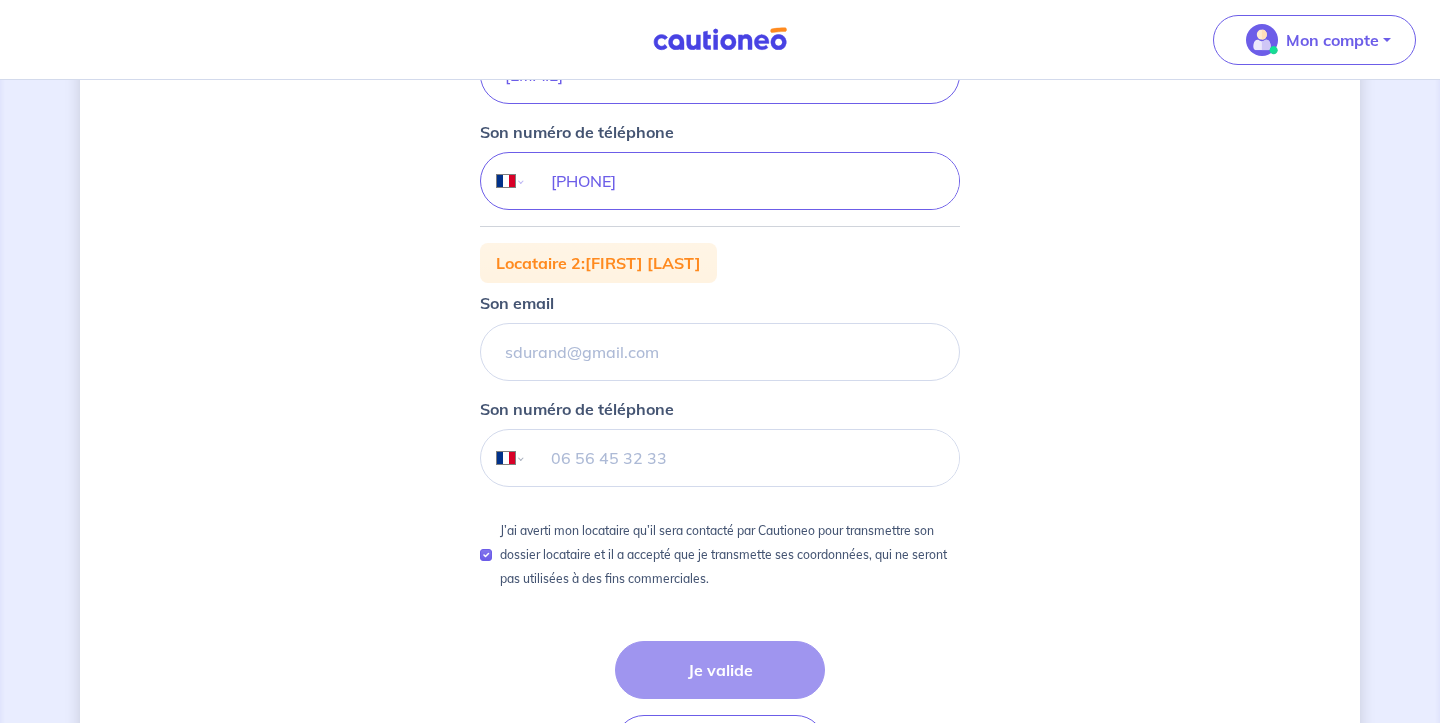 click on "Locataire 1  :  [FIRST] [LAST] Son email [EMAIL] Son numéro de téléphone International Afghanistan Afrique du Sud Albanie Algérie Allemagne Andorre Angola Anguilla Antigua et Barbuda Arabie Saoudite Argentine Arménie Aruba Australie Autriche Azerbaïdjan Bahamas Bahrain Bangladesh Barbade Belgique Belize Bénin Bermudes Bhoutan Biélorussie Bolivie Bosnie-Herzégovine Botswana Brésil Brunéi Bulgarie Burkina Faso Burundi Cambodge Cameroun Canada Cayman Centrafrique Chili Chine (République populaire) Chypre Colombie Comores Congo (République) Corée, République (Corée du Sud) Corée, République populaire démocratique (Corée du Nord) Costa Rica Côte d'Ivoire Croatie Cuba Curaçao Danemark Djibouti Dominicaine (République) Dominique Egypte  :" at bounding box center (720, 245) 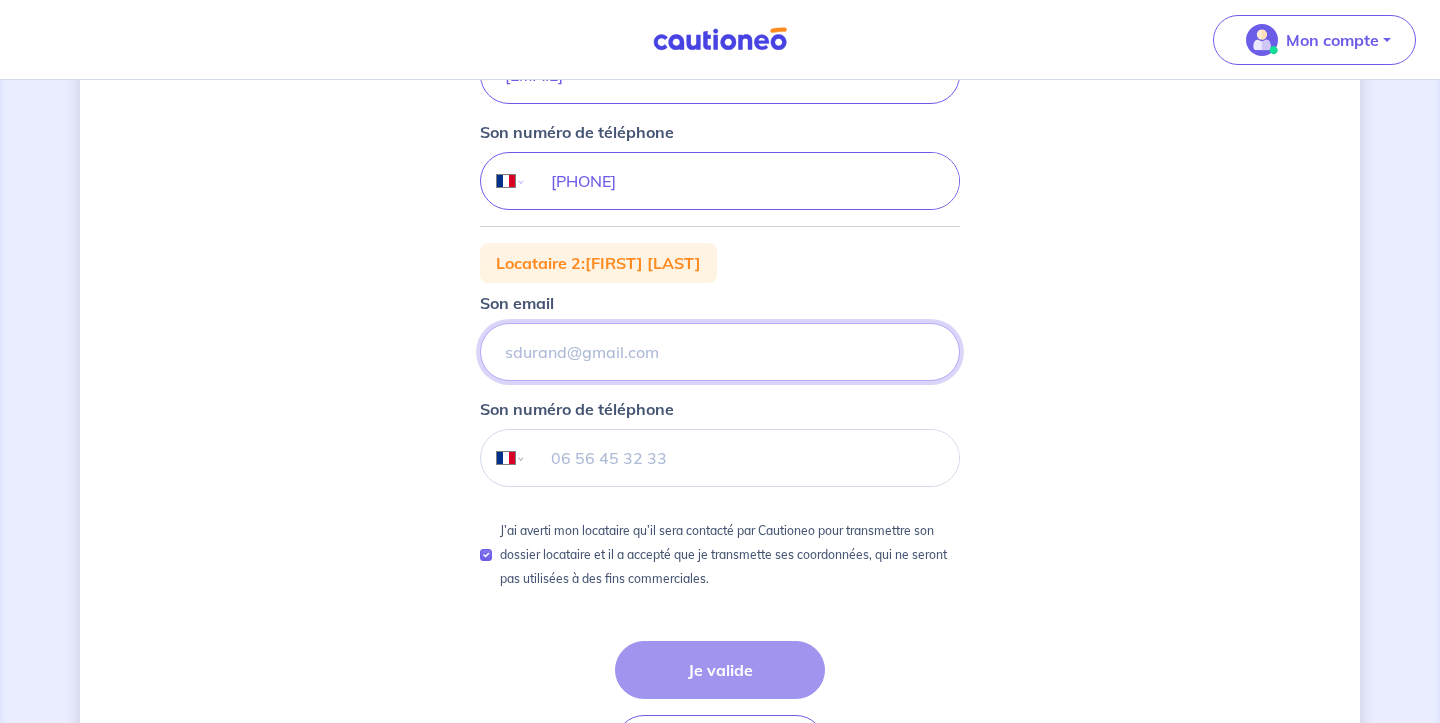 click on "Son email" at bounding box center (720, 75) 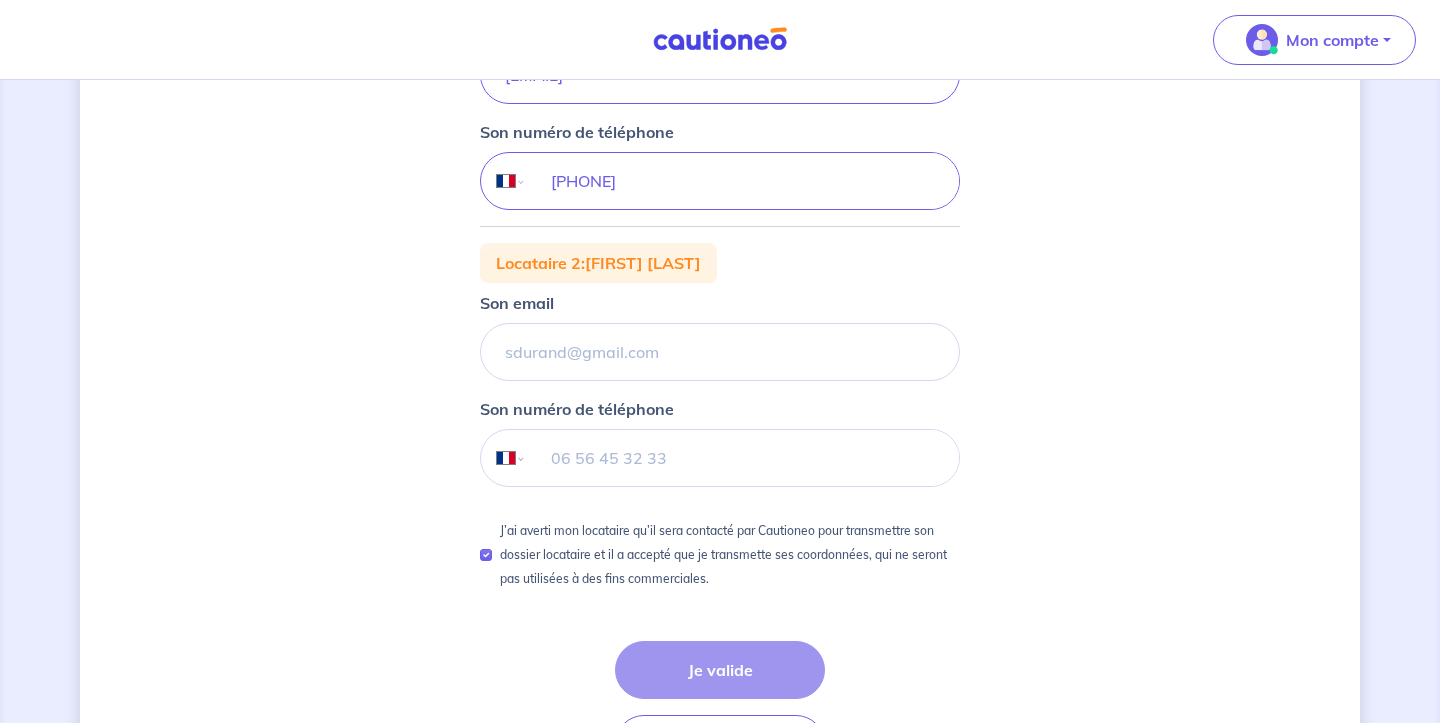click on "Locataire 1  :  [FIRST] [LAST] Son email [EMAIL] Son numéro de téléphone International Afghanistan Afrique du Sud Albanie Algérie Allemagne Andorre Angola Anguilla Antigua et Barbuda Arabie Saoudite Argentine Arménie Aruba Australie Autriche Azerbaïdjan Bahamas Bahrain Bangladesh Barbade Belgique Belize Bénin Bermudes Bhoutan Biélorussie Bolivie Bosnie-Herzégovine Botswana Brésil Brunéi Bulgarie Burkina Faso Burundi Cambodge Cameroun Canada Cayman Centrafrique Chili Chine (République populaire) Chypre Colombie Comores Congo (République) Corée, République (Corée du Sud) Corée, République populaire démocratique (Corée du Nord) Costa Rica Côte d'Ivoire Croatie Cuba Curaçao Danemark Djibouti Dominicaine (République) Dominique Egypte  :" at bounding box center (720, 245) 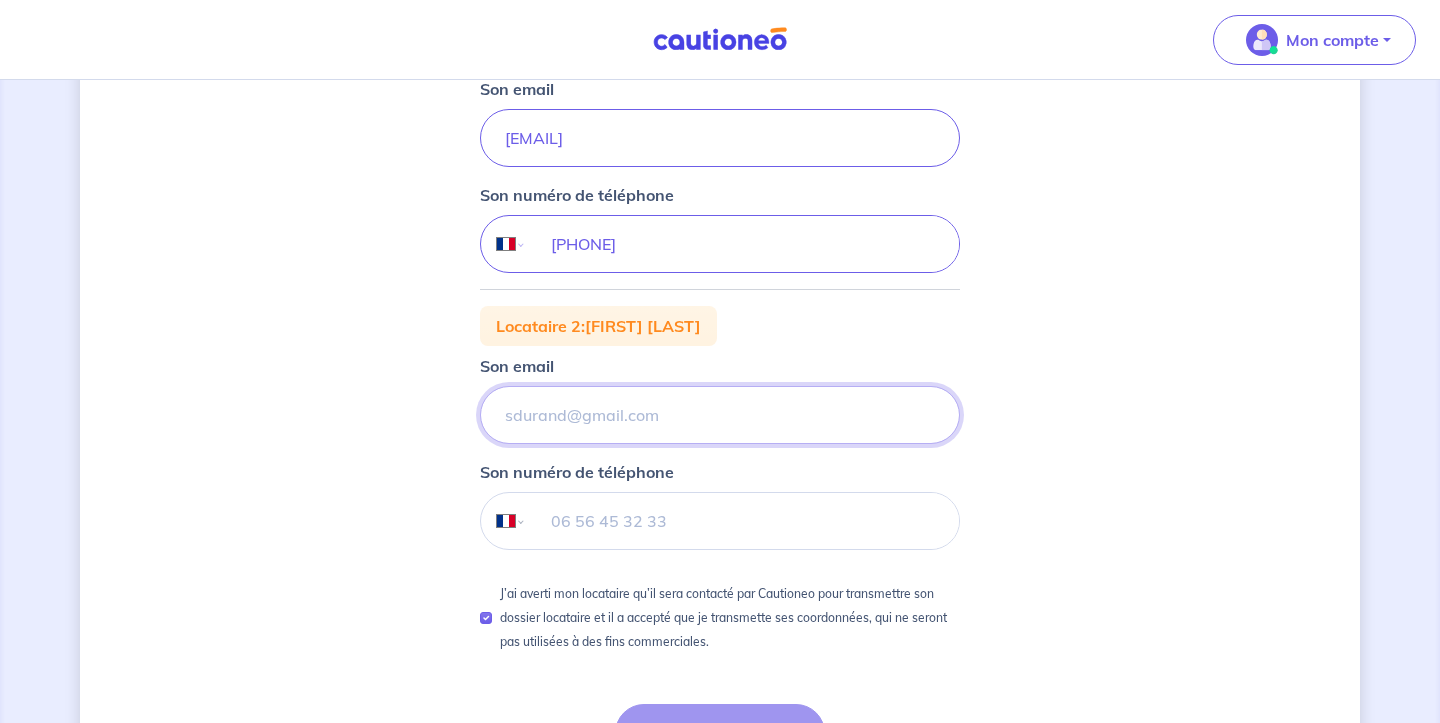 click on "Son email" at bounding box center [720, 138] 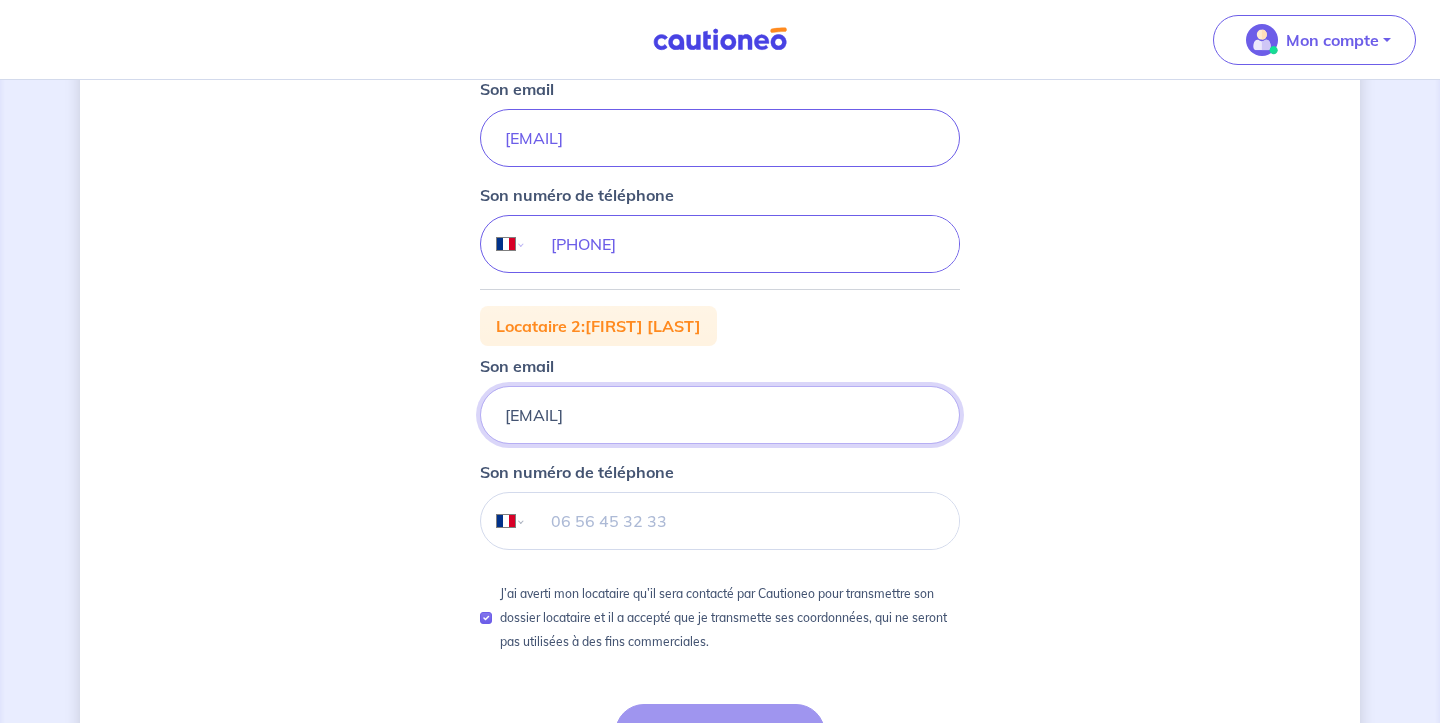 type on "[EMAIL]" 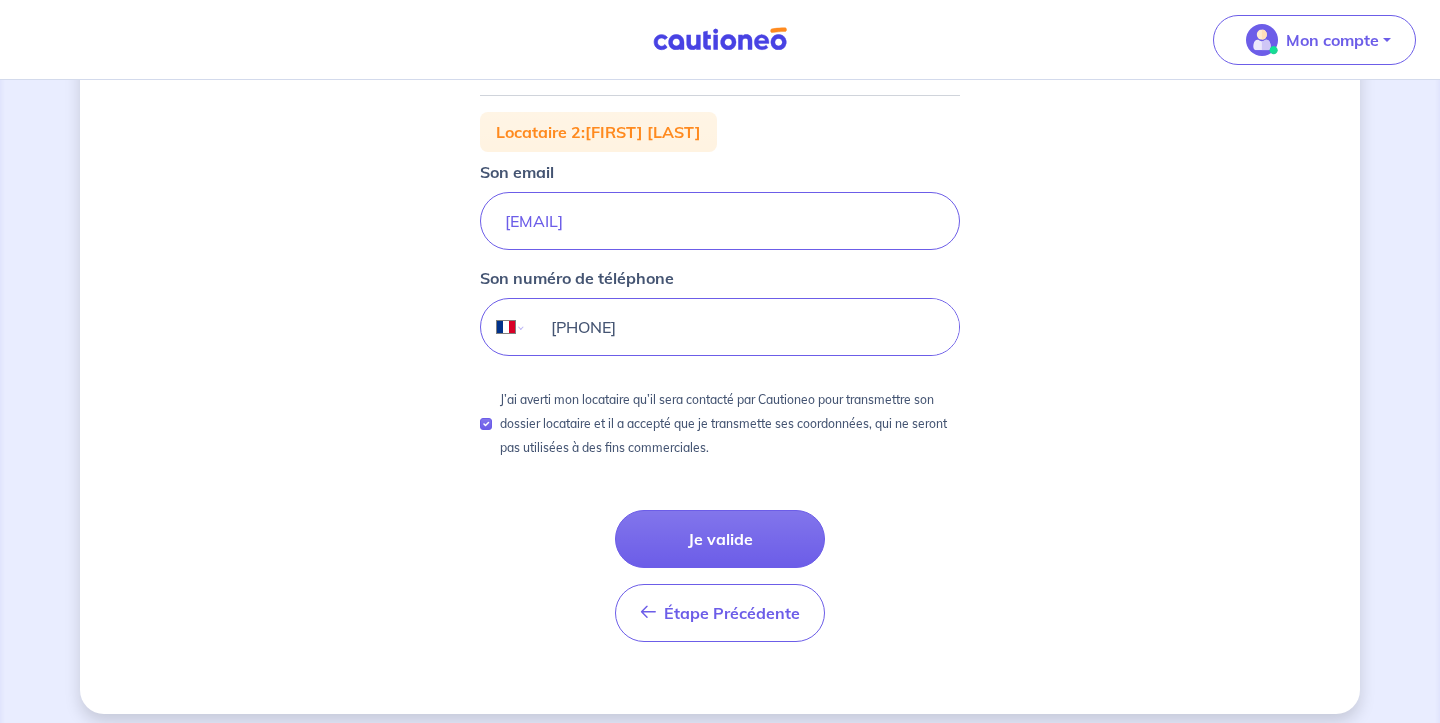 scroll, scrollTop: 594, scrollLeft: 0, axis: vertical 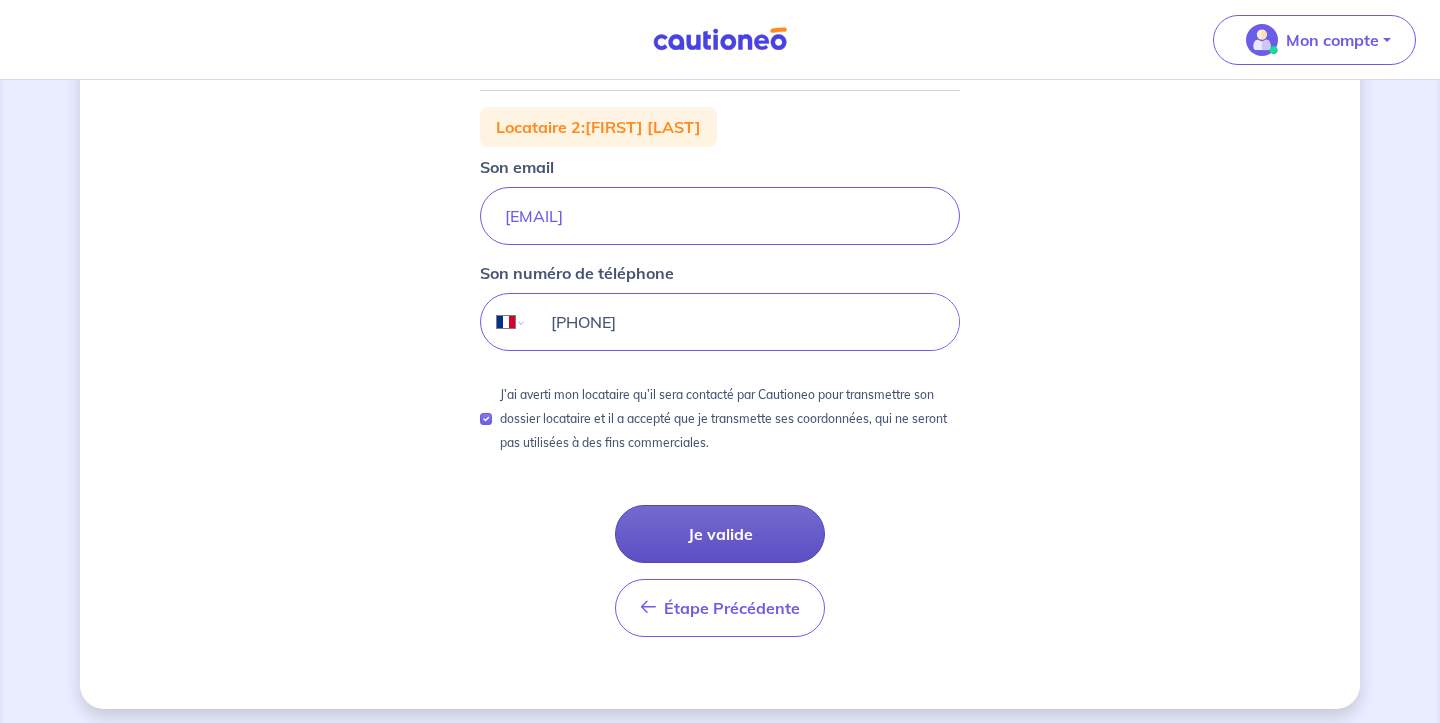 type on "[PHONE]" 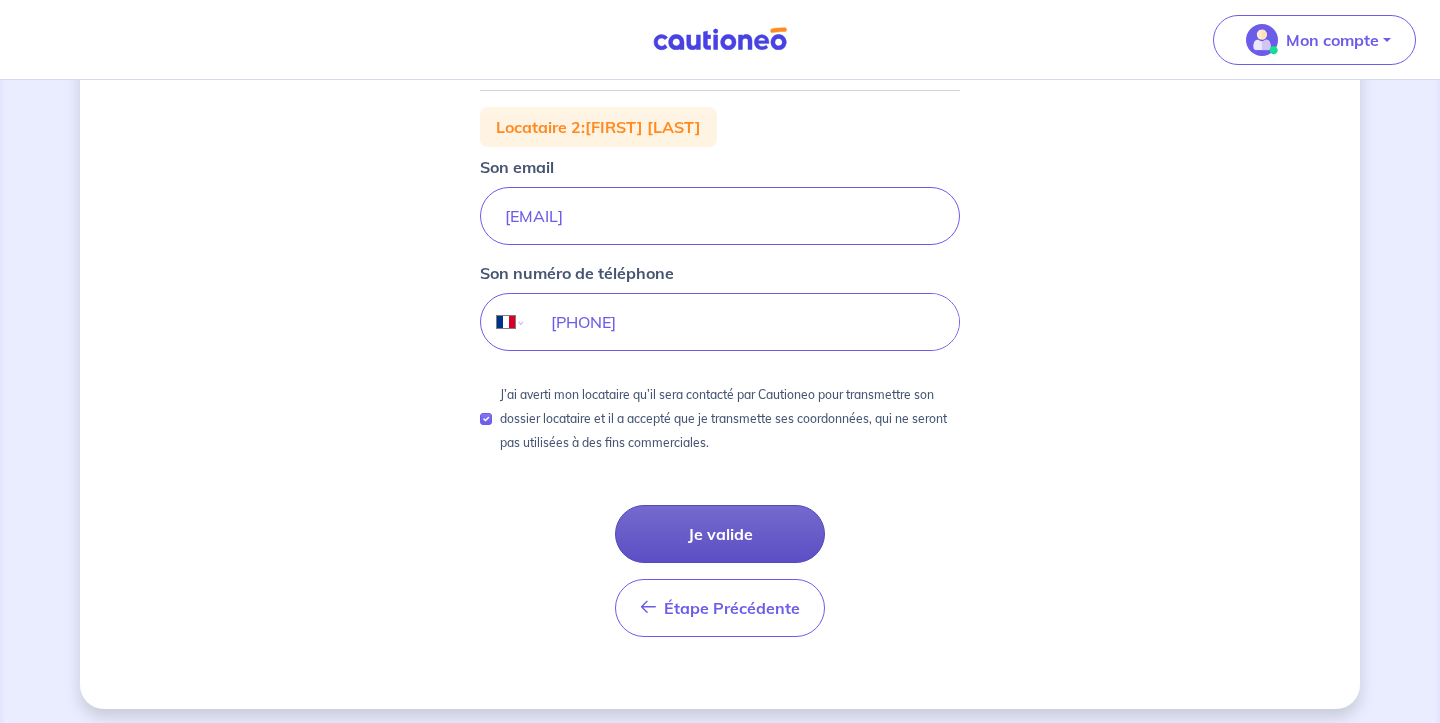 click on "Je valide" at bounding box center (720, 534) 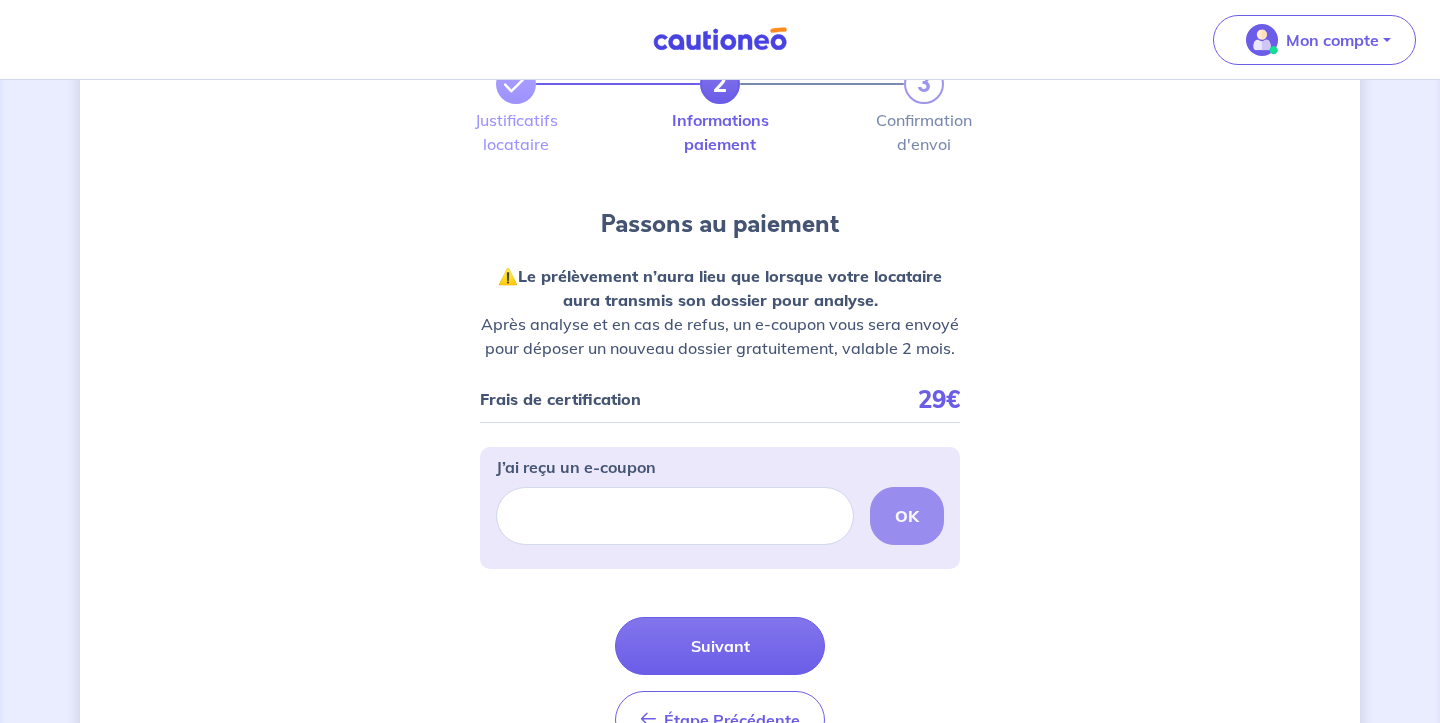 scroll, scrollTop: 113, scrollLeft: 0, axis: vertical 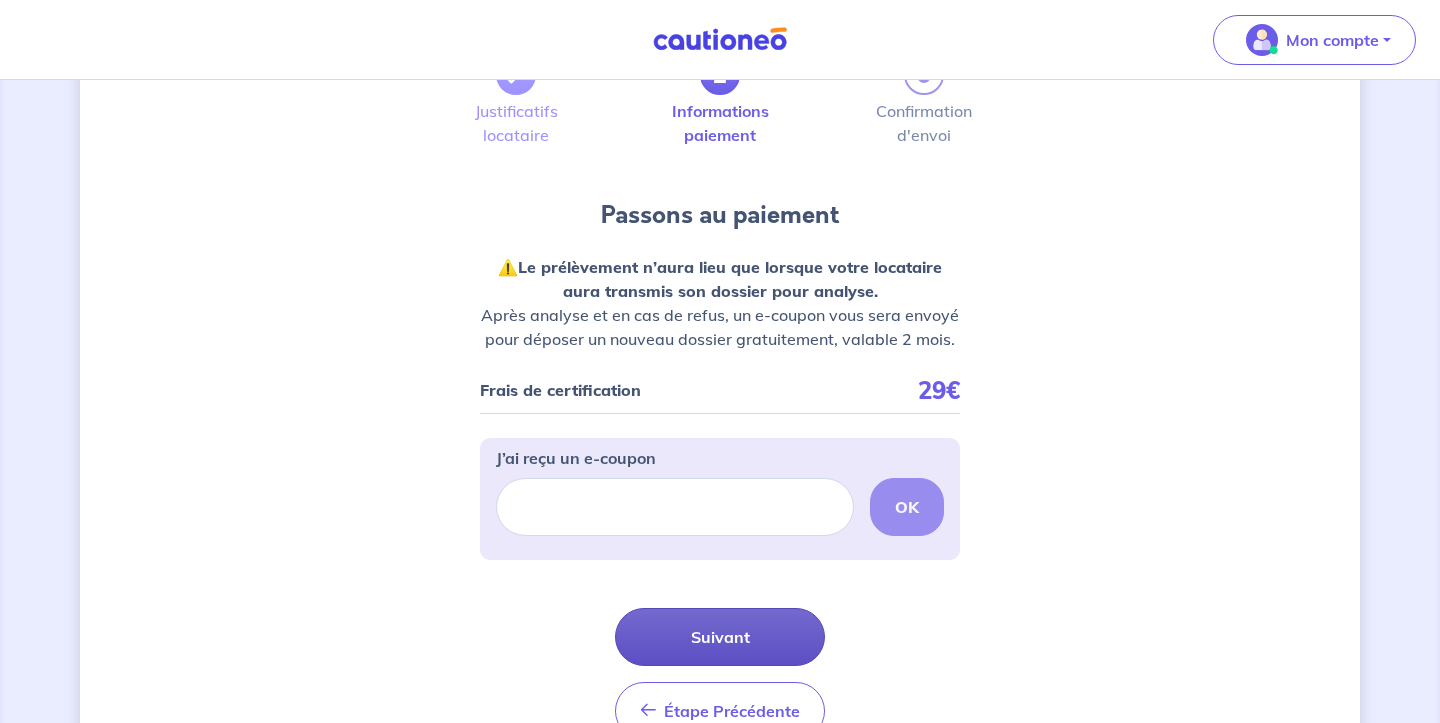 click on "Suivant" at bounding box center [720, 637] 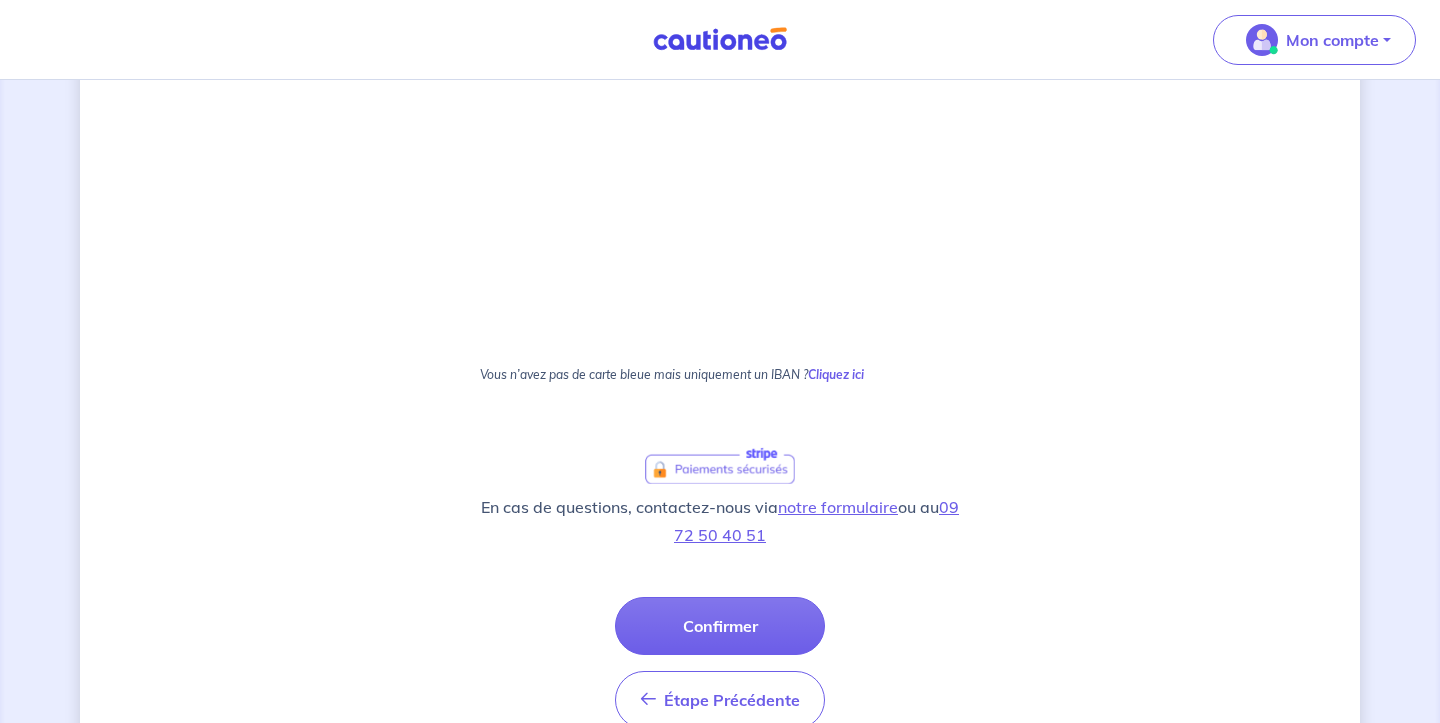 scroll, scrollTop: 480, scrollLeft: 0, axis: vertical 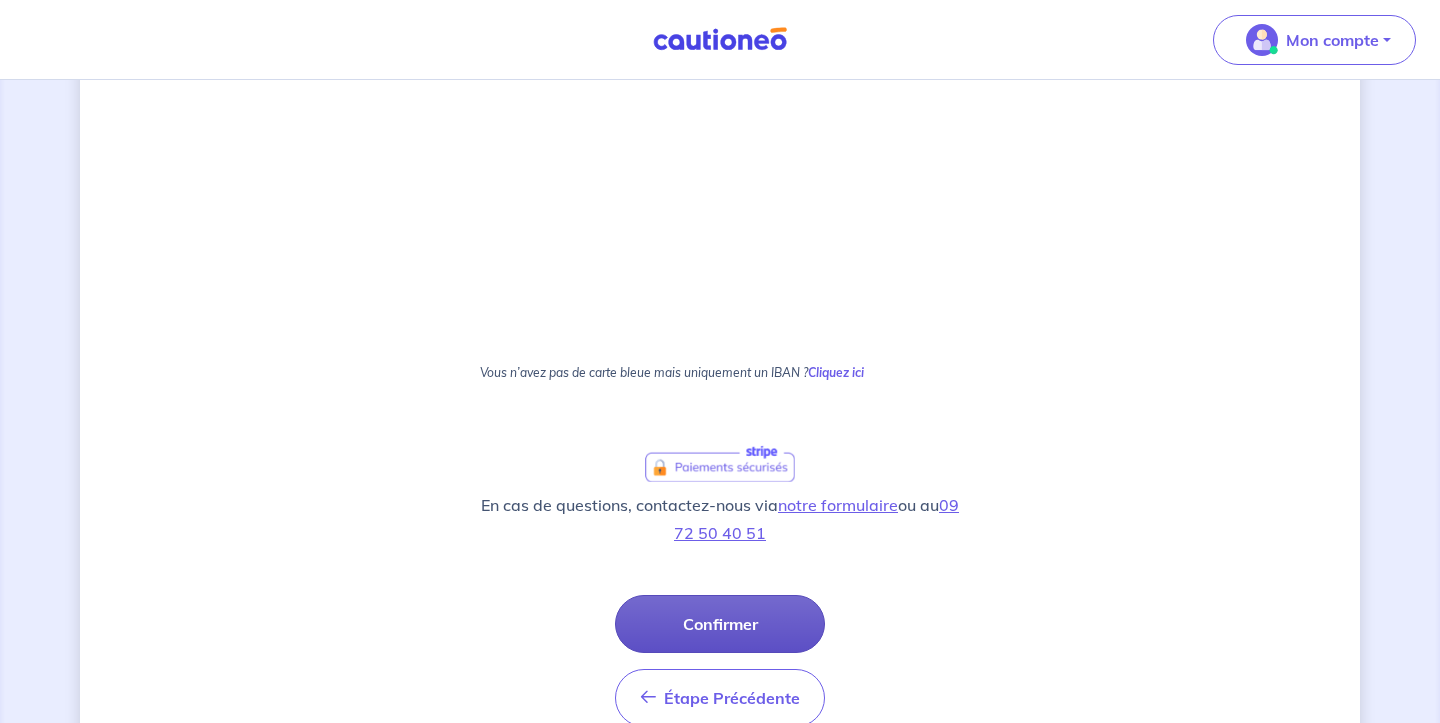 click on "Confirmer" at bounding box center [720, 624] 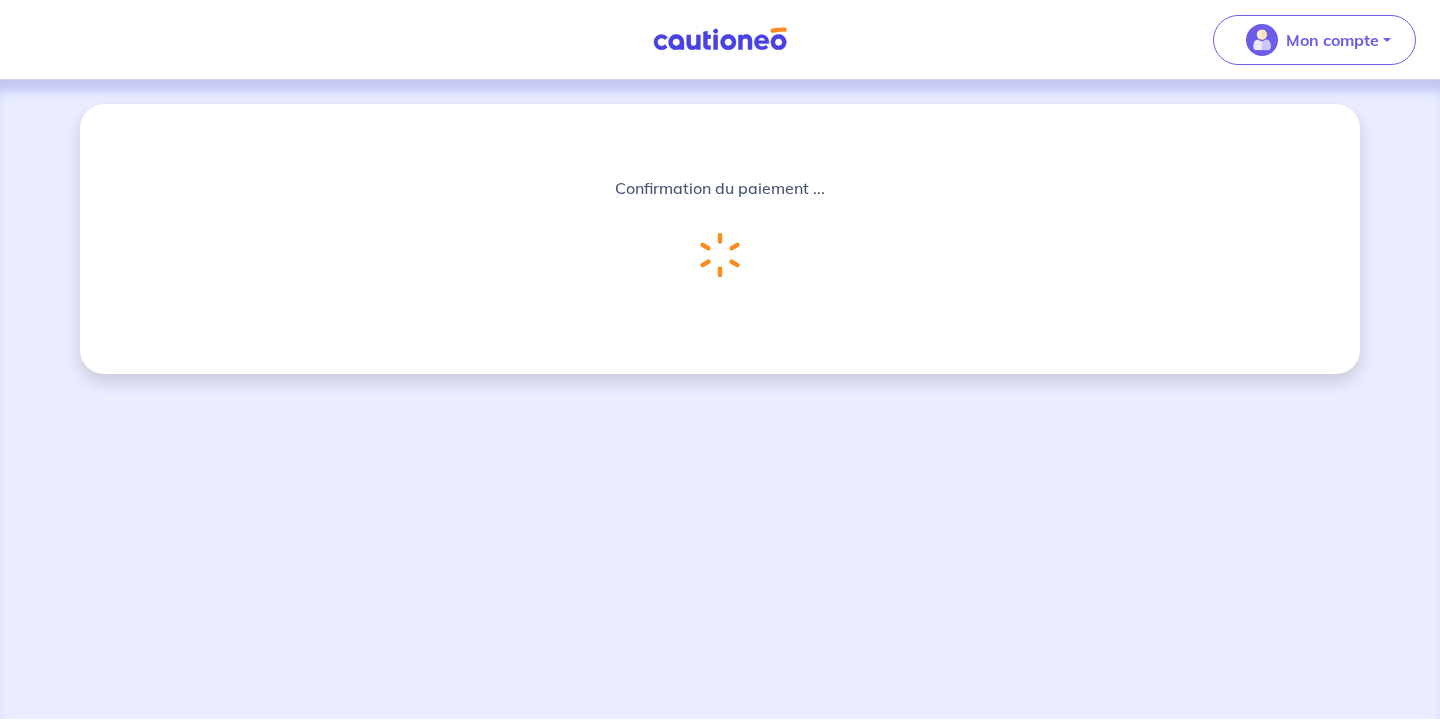 scroll, scrollTop: 0, scrollLeft: 0, axis: both 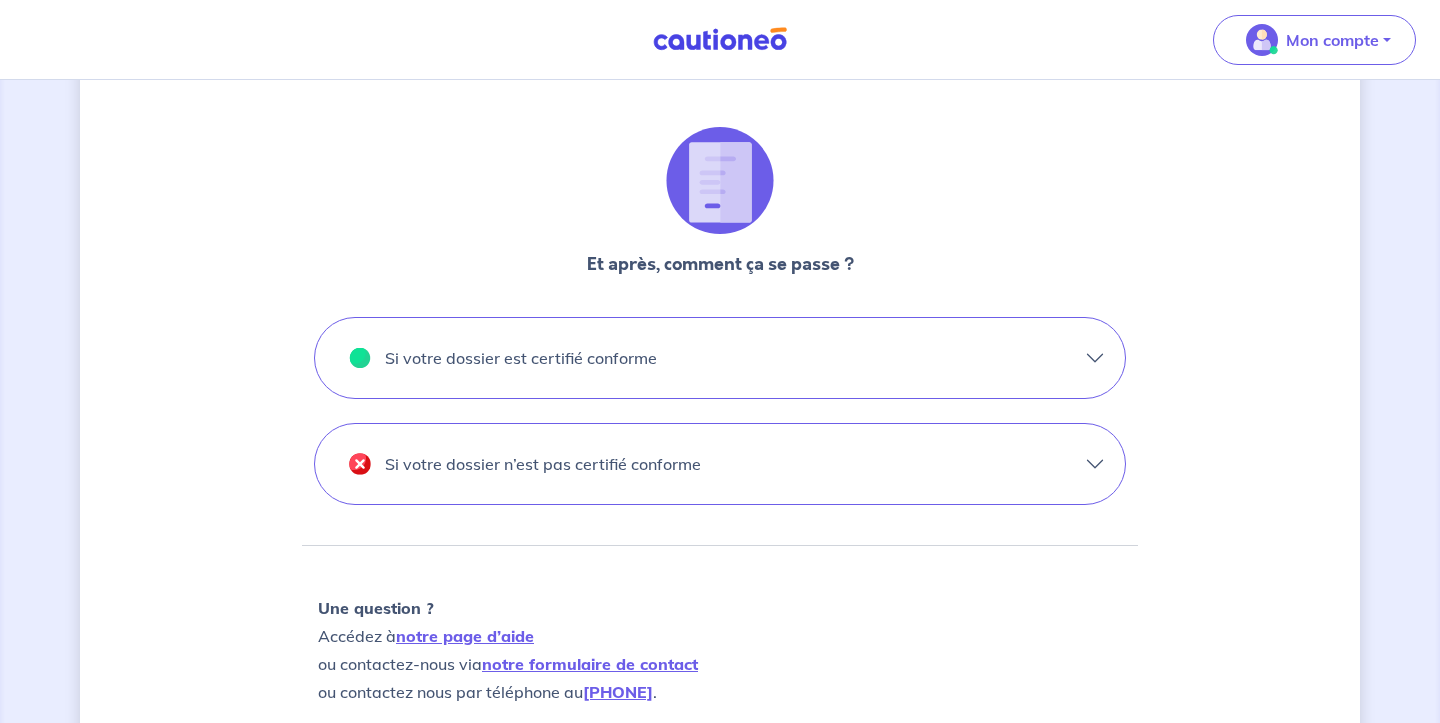 click on "Si votre dossier est certifié conforme" at bounding box center (720, 358) 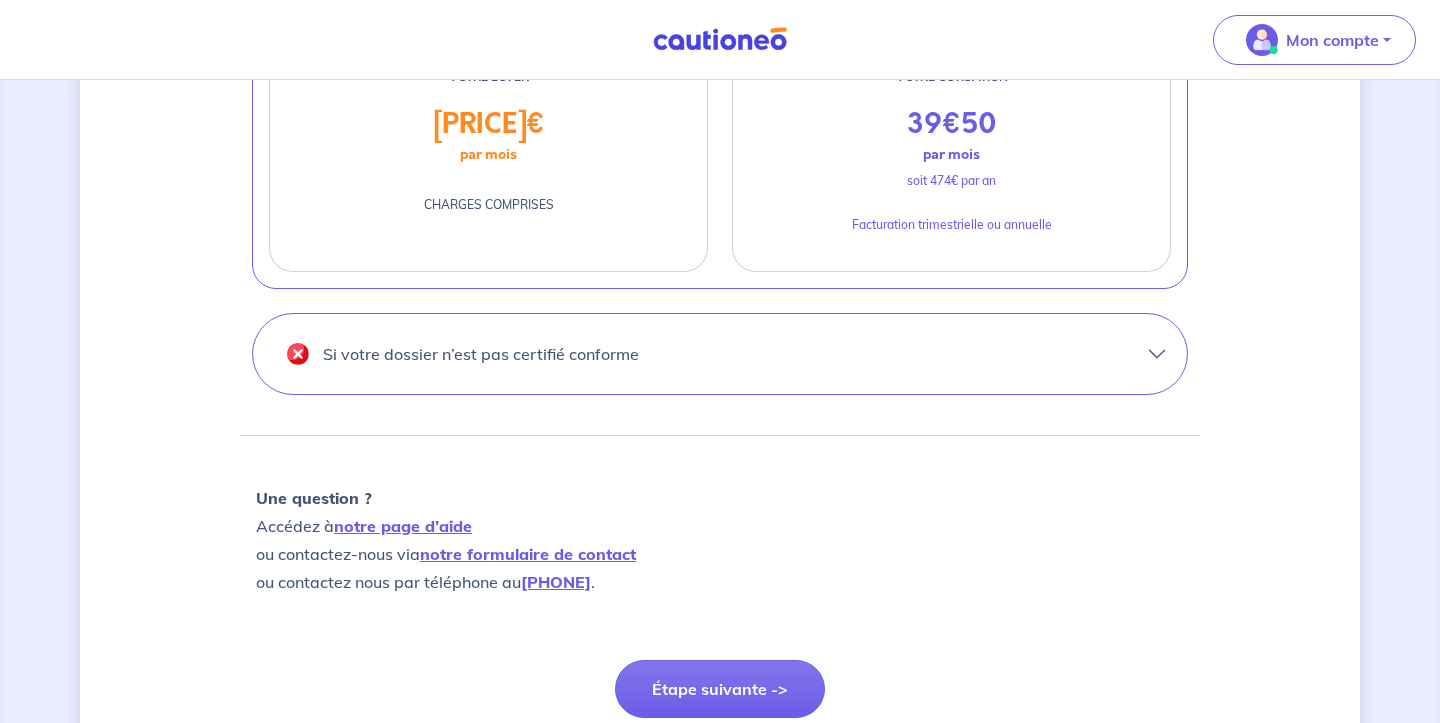 scroll, scrollTop: 1256, scrollLeft: 0, axis: vertical 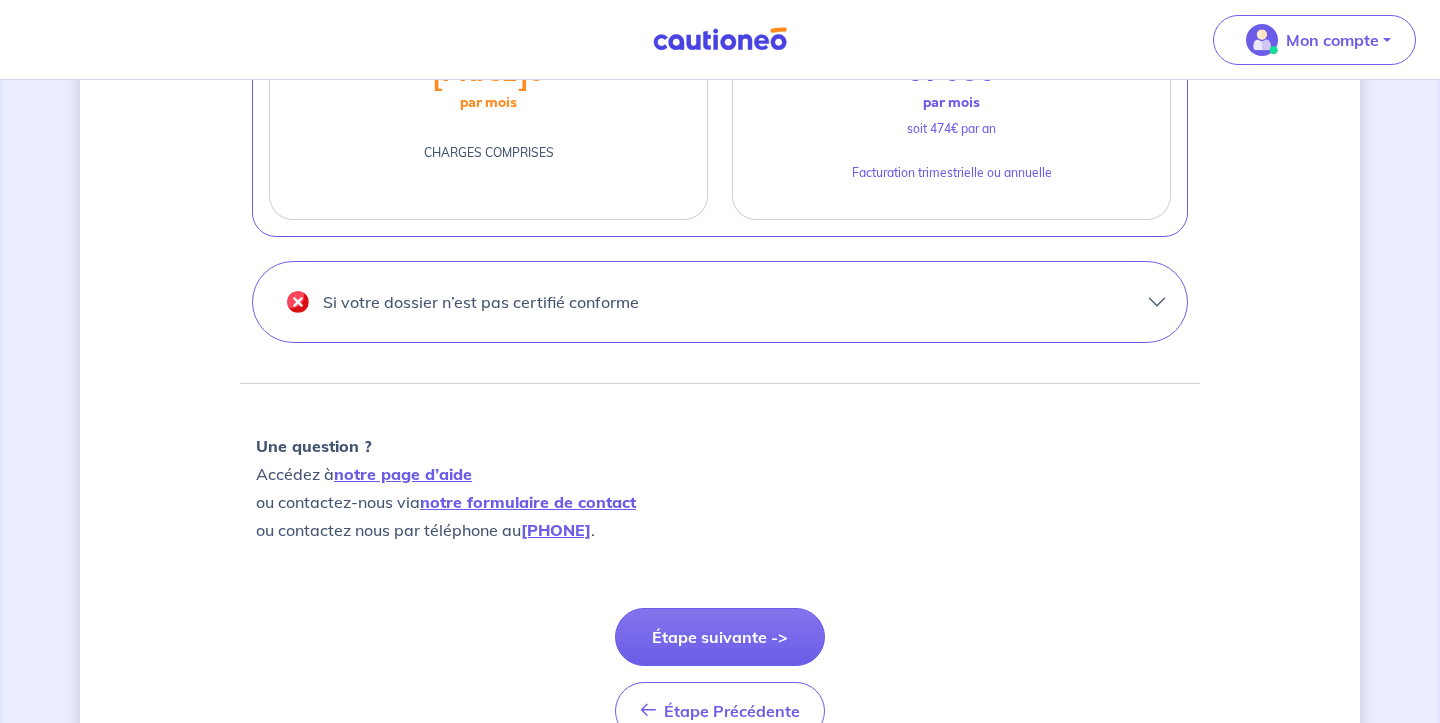 click on "Si votre dossier n’est pas certifié conforme" at bounding box center (720, 302) 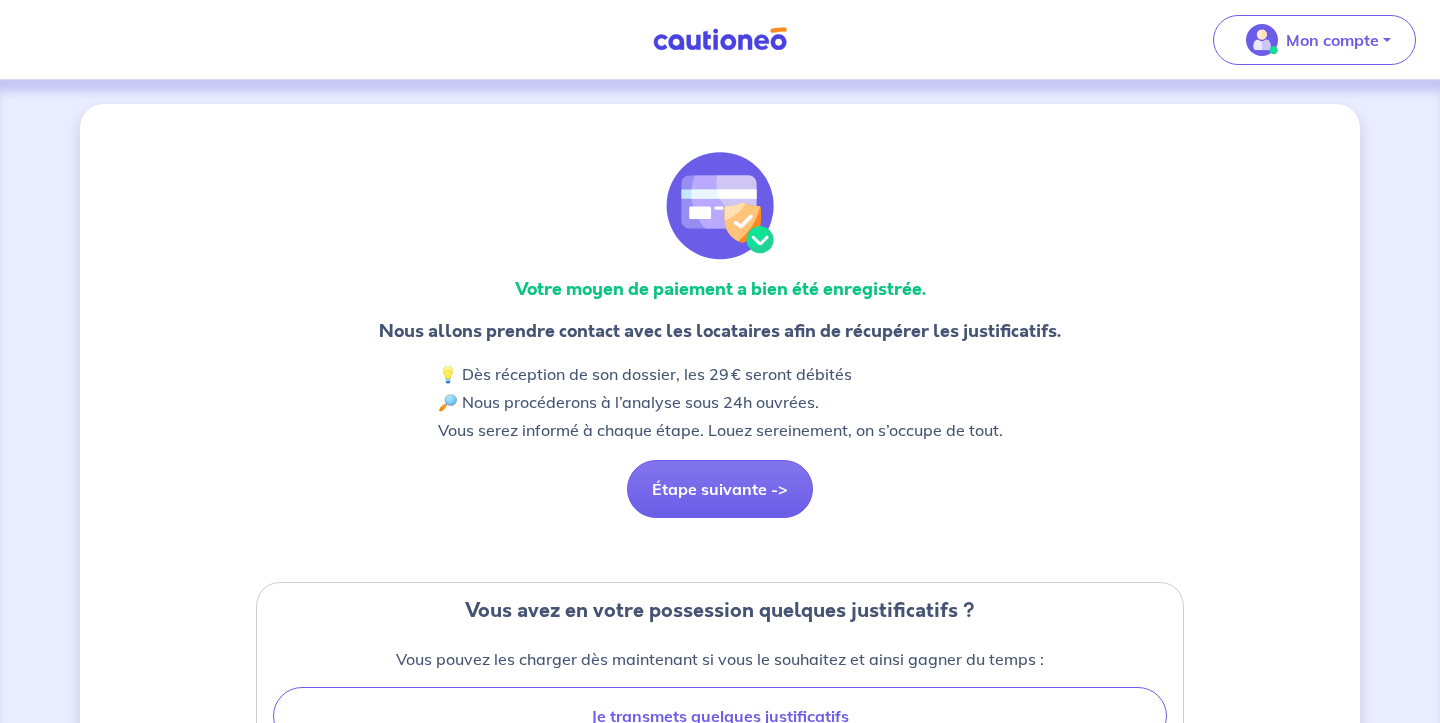 scroll, scrollTop: 0, scrollLeft: 0, axis: both 